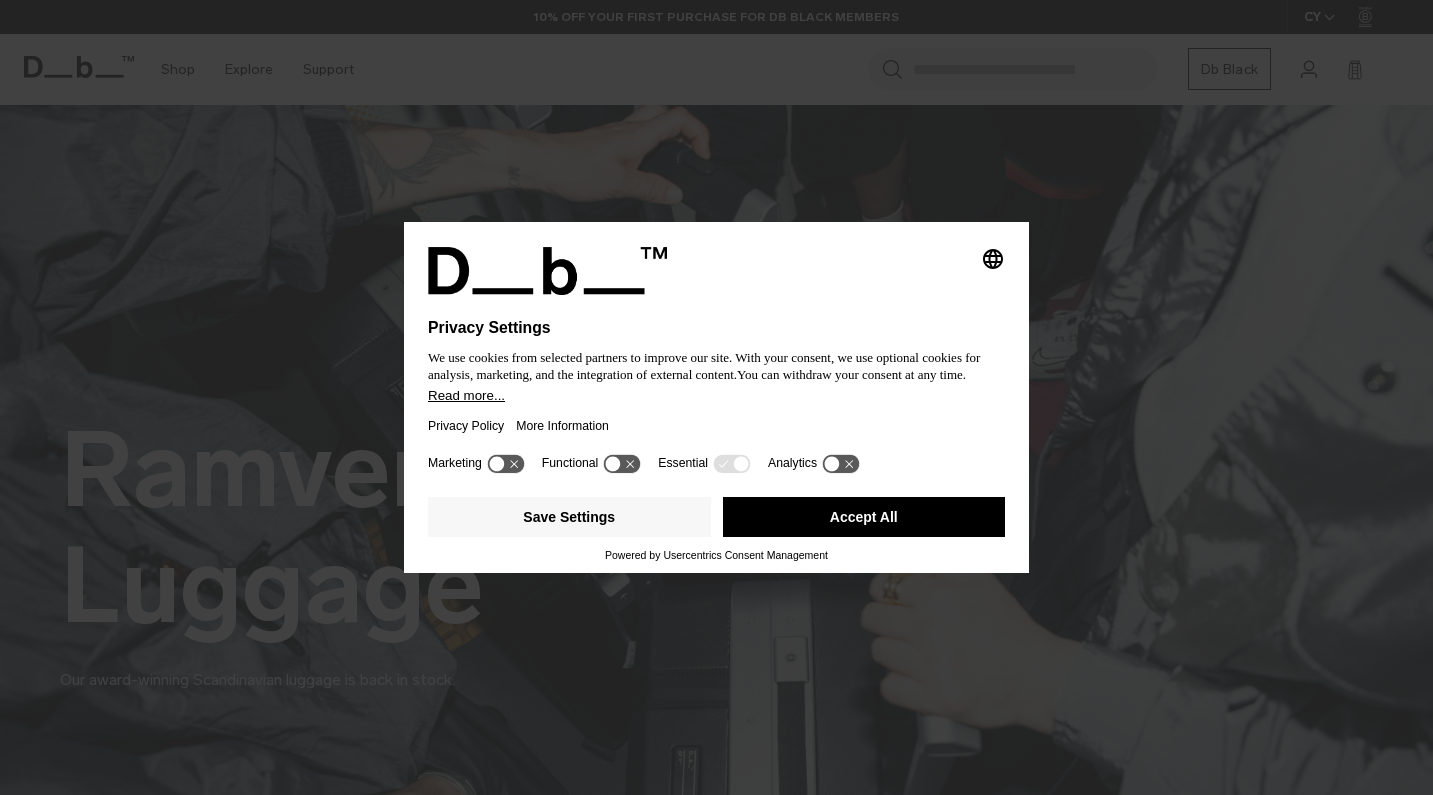 scroll, scrollTop: 0, scrollLeft: 0, axis: both 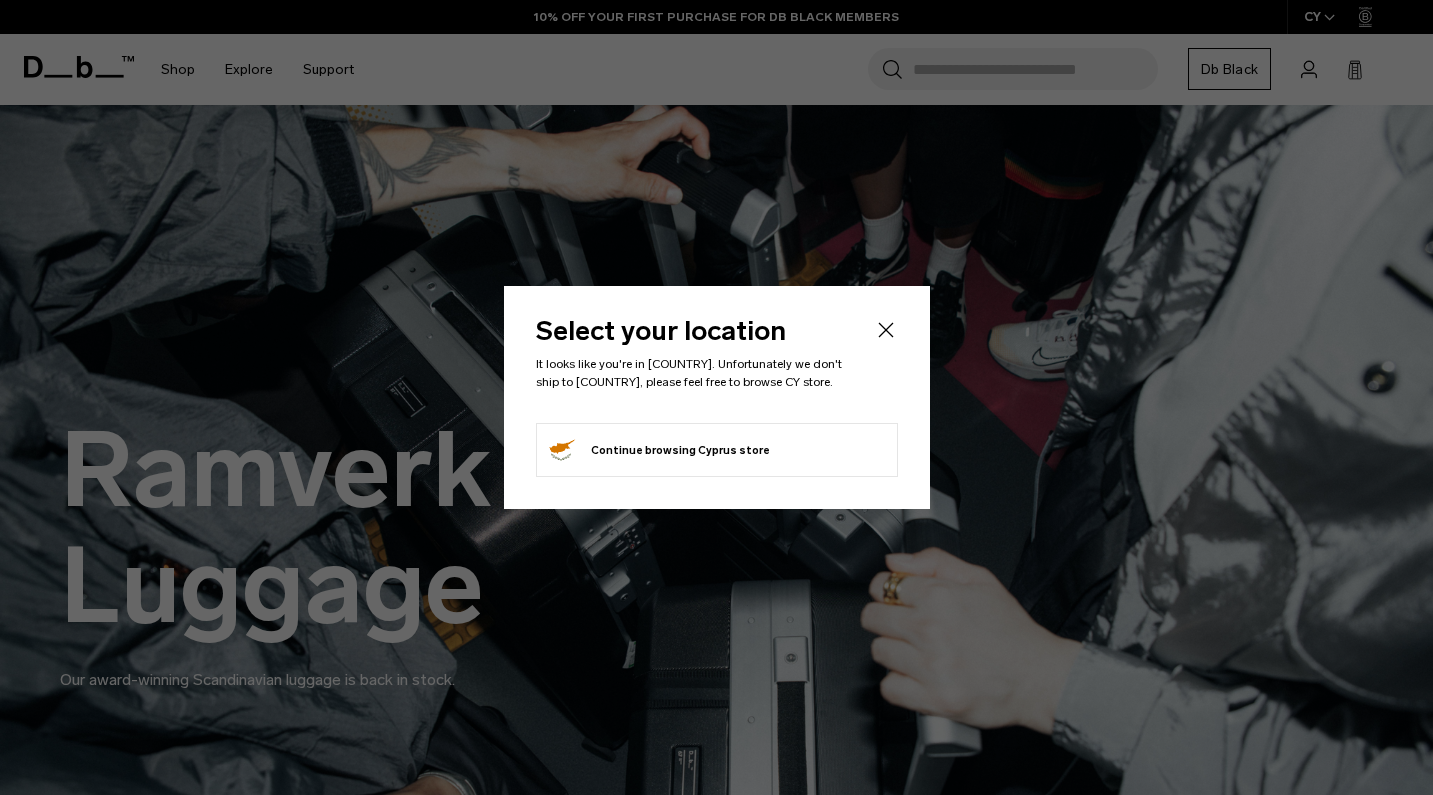 click 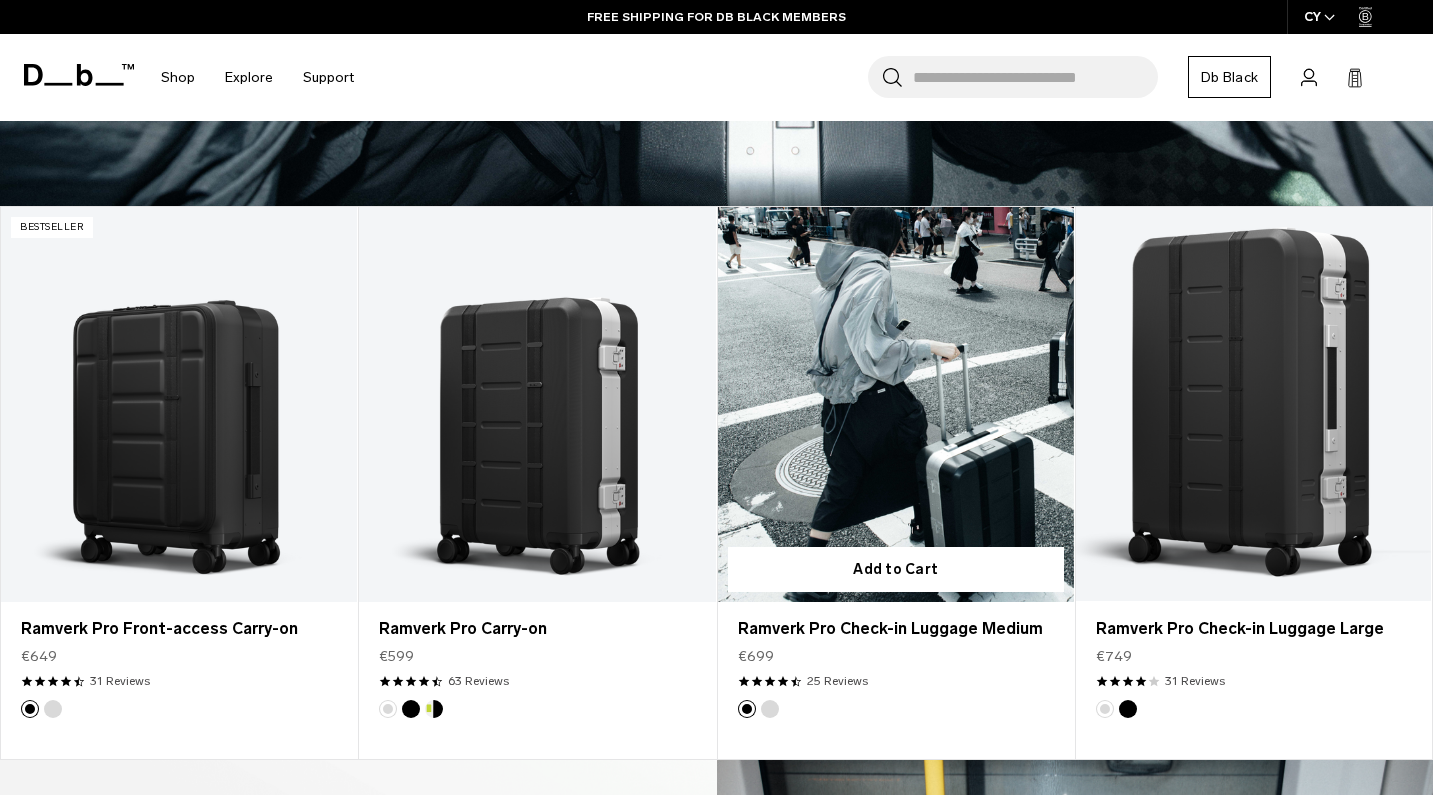 scroll, scrollTop: 832, scrollLeft: 0, axis: vertical 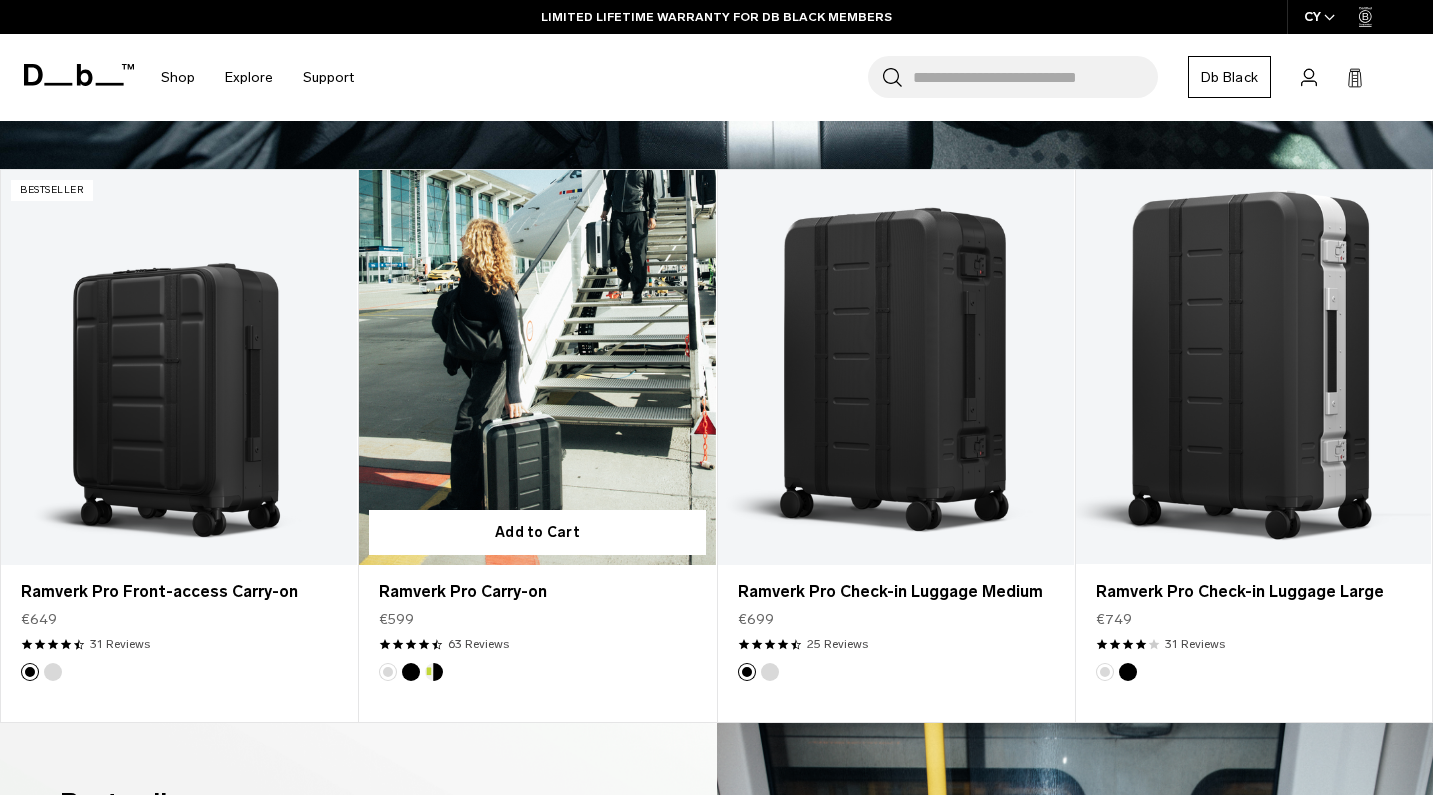 click at bounding box center [537, 368] 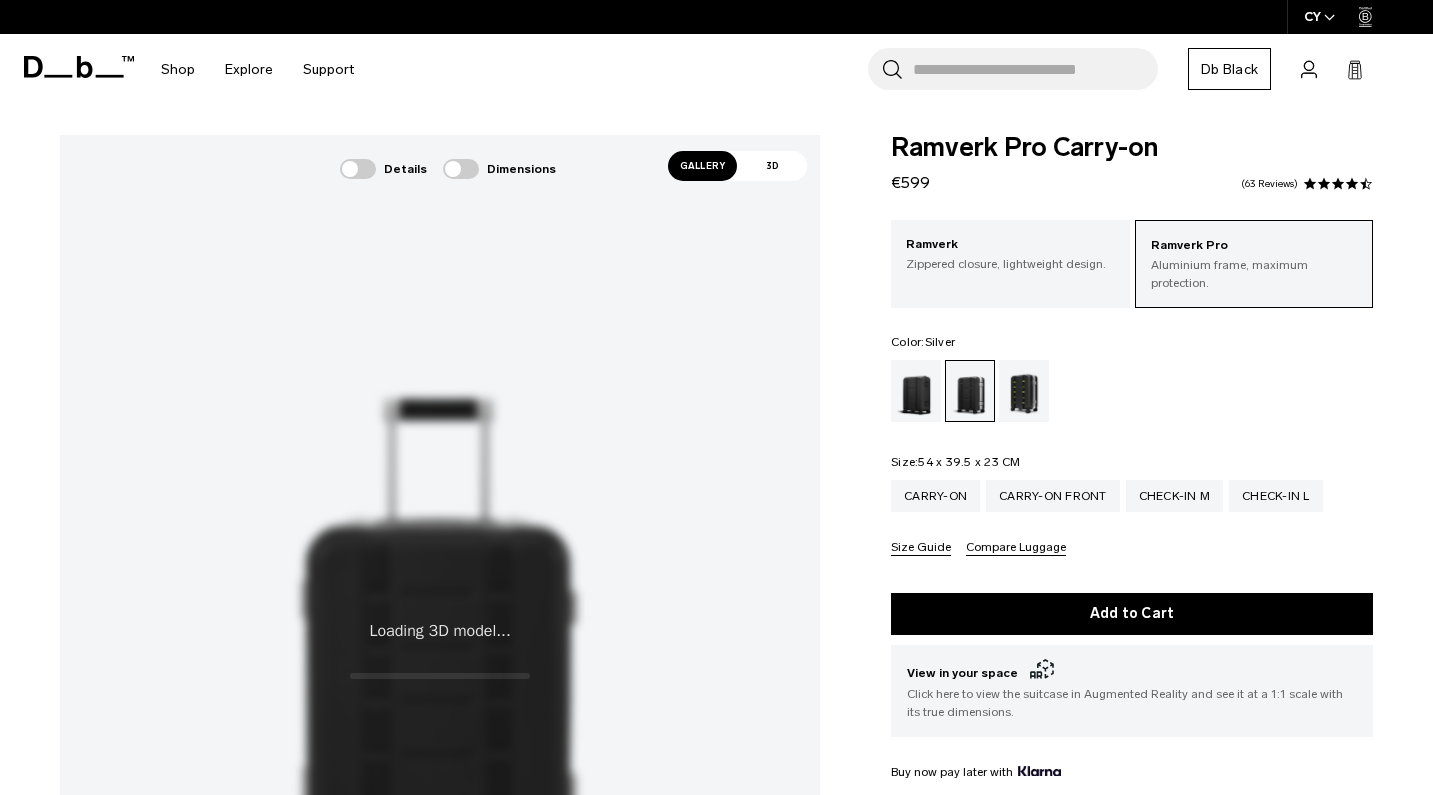 scroll, scrollTop: 0, scrollLeft: 0, axis: both 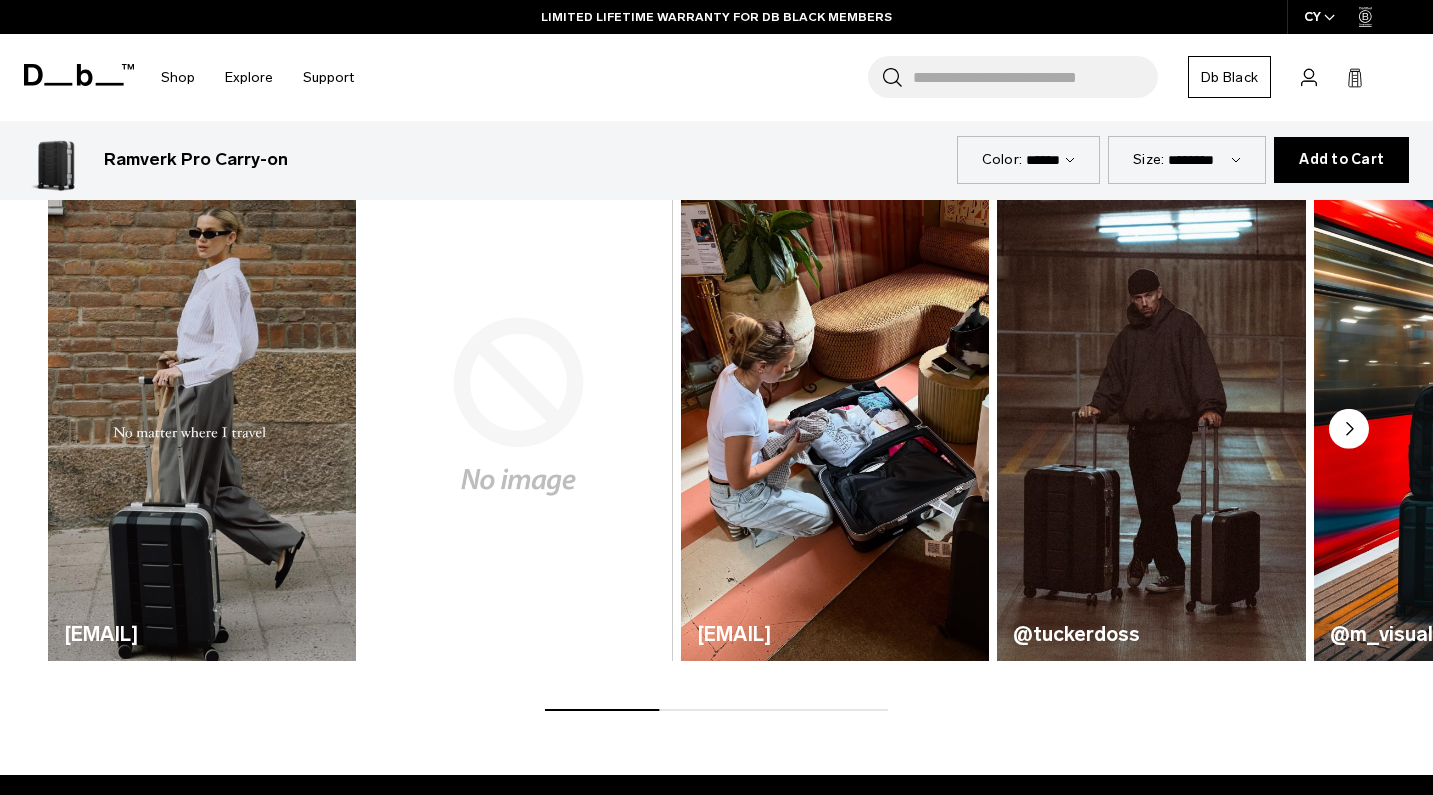 click at bounding box center [202, 406] 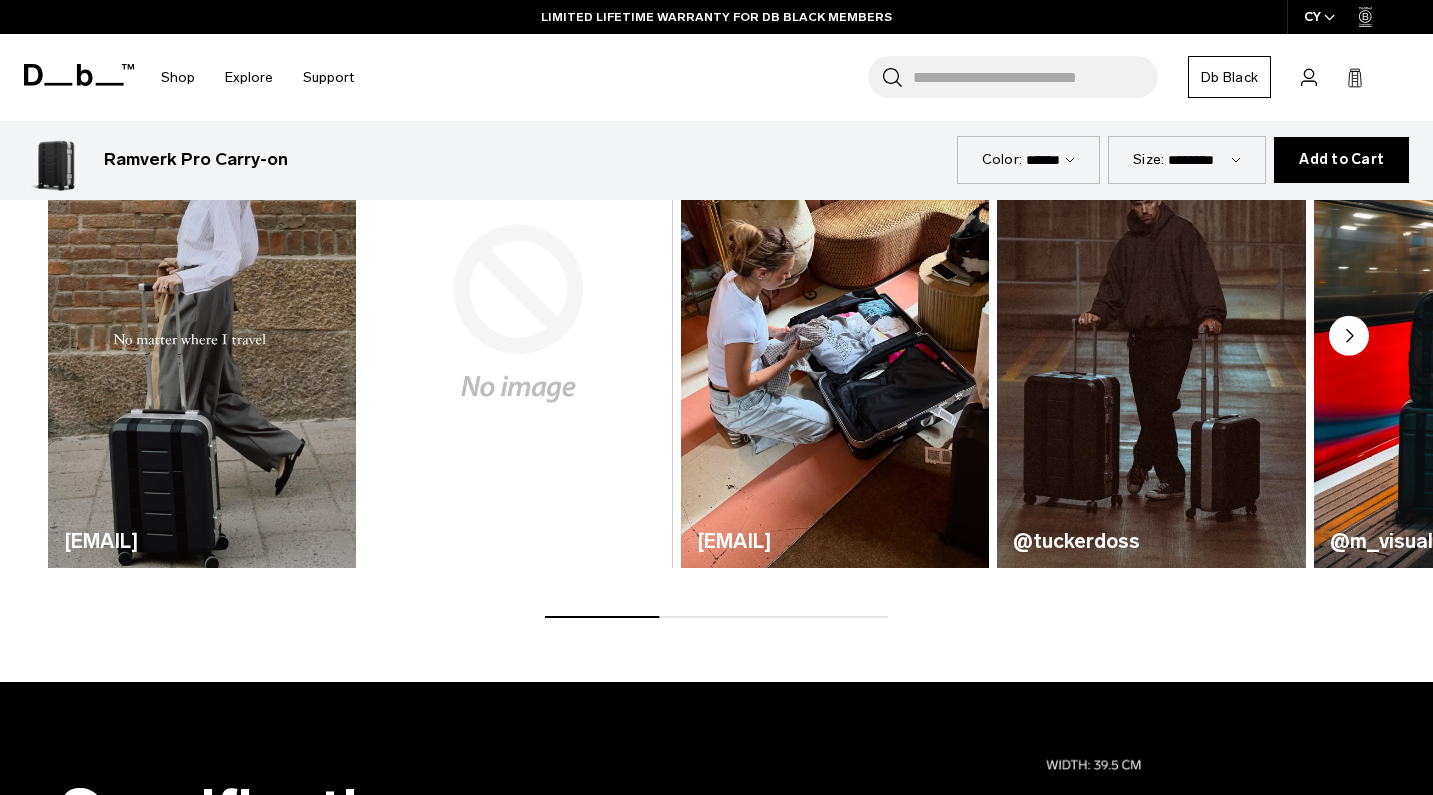 scroll, scrollTop: 1268, scrollLeft: 0, axis: vertical 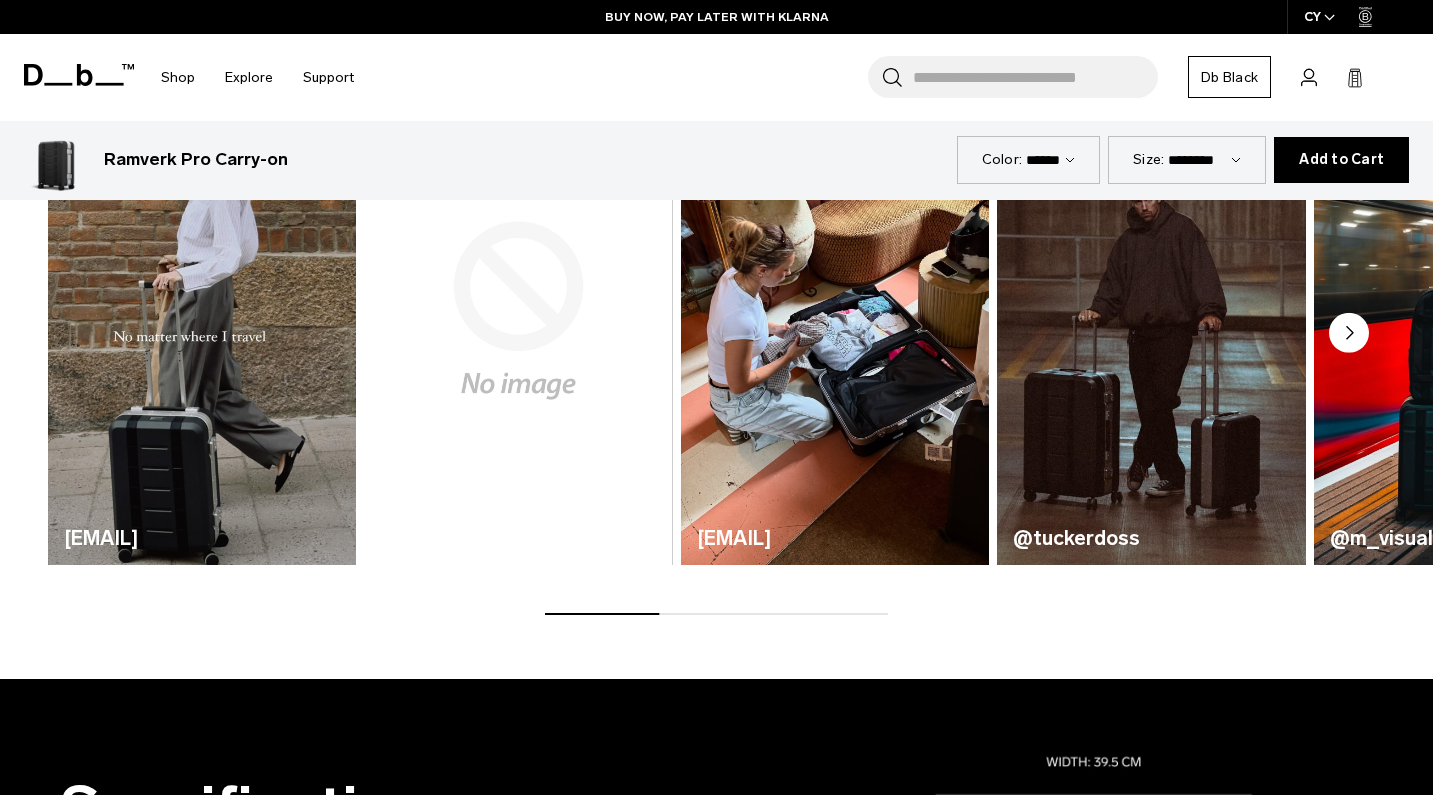 click at bounding box center (202, 310) 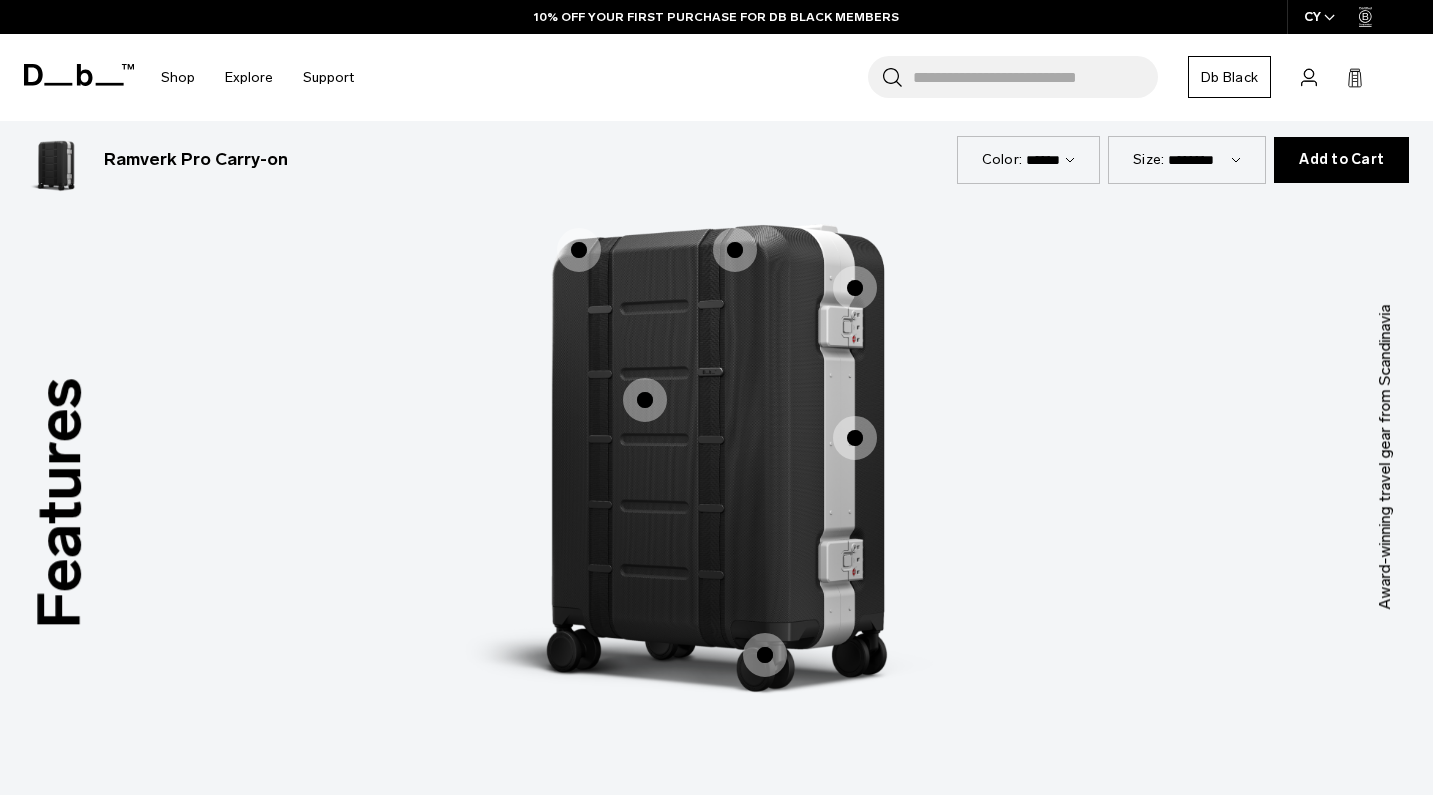 scroll, scrollTop: 2722, scrollLeft: 0, axis: vertical 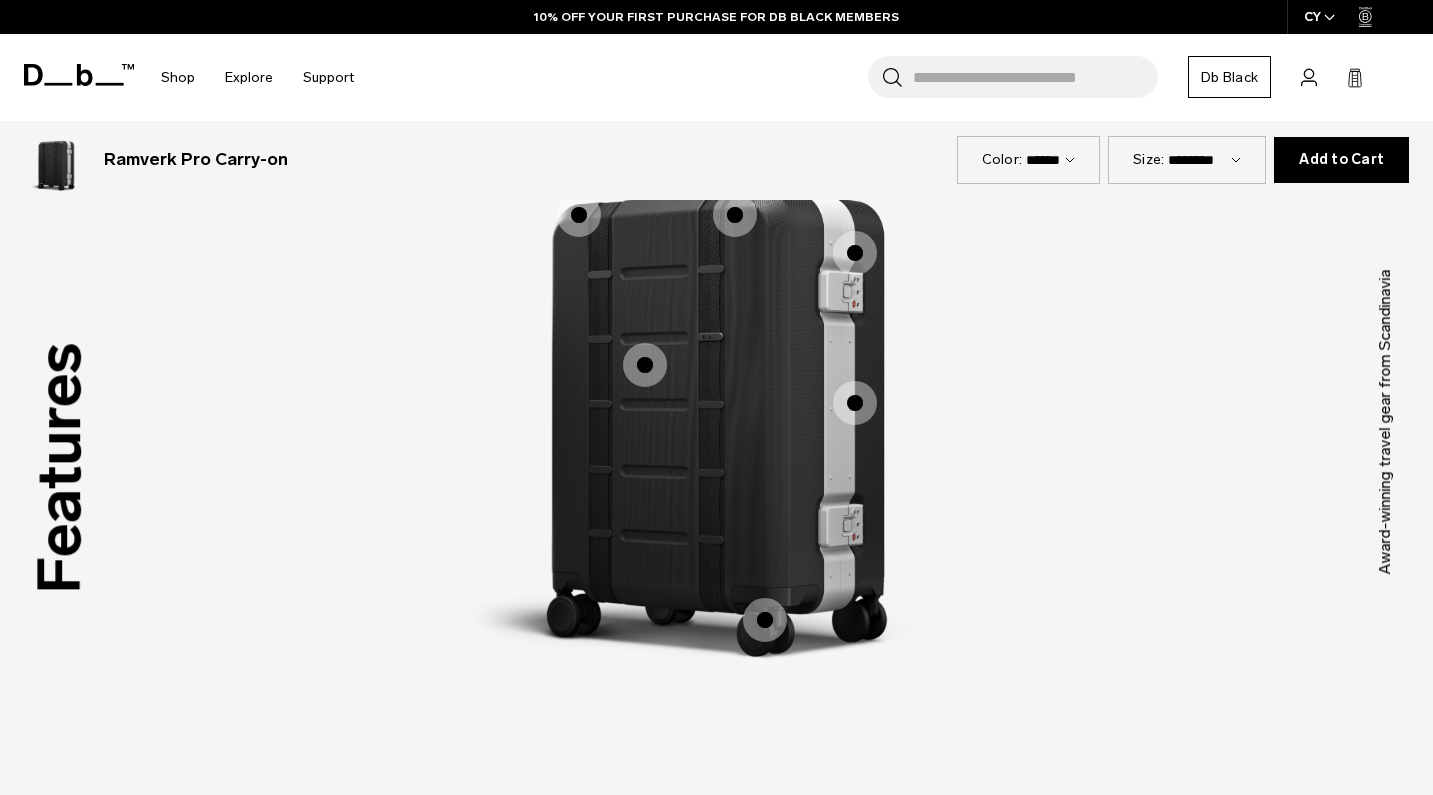click at bounding box center (645, 365) 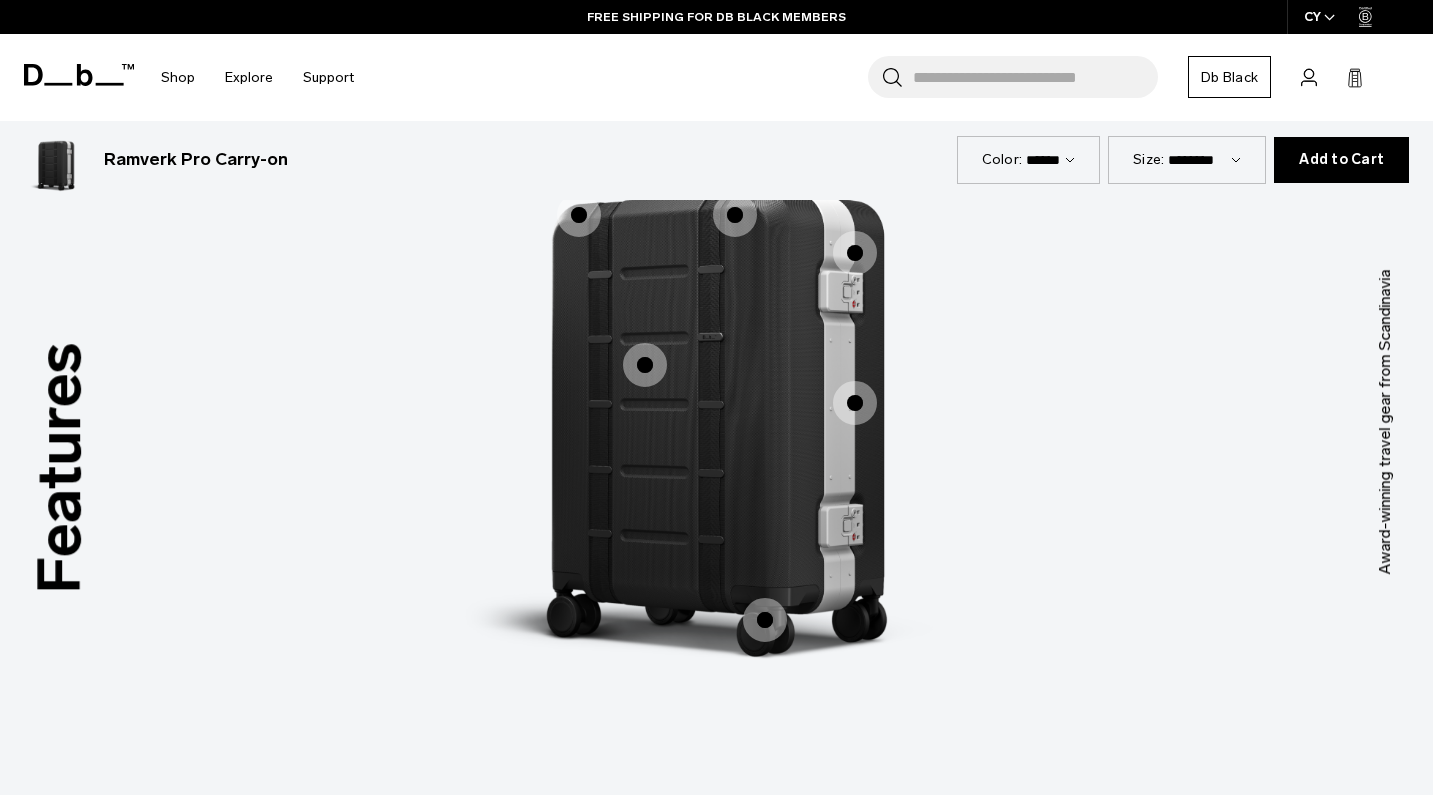 click at bounding box center [855, 403] 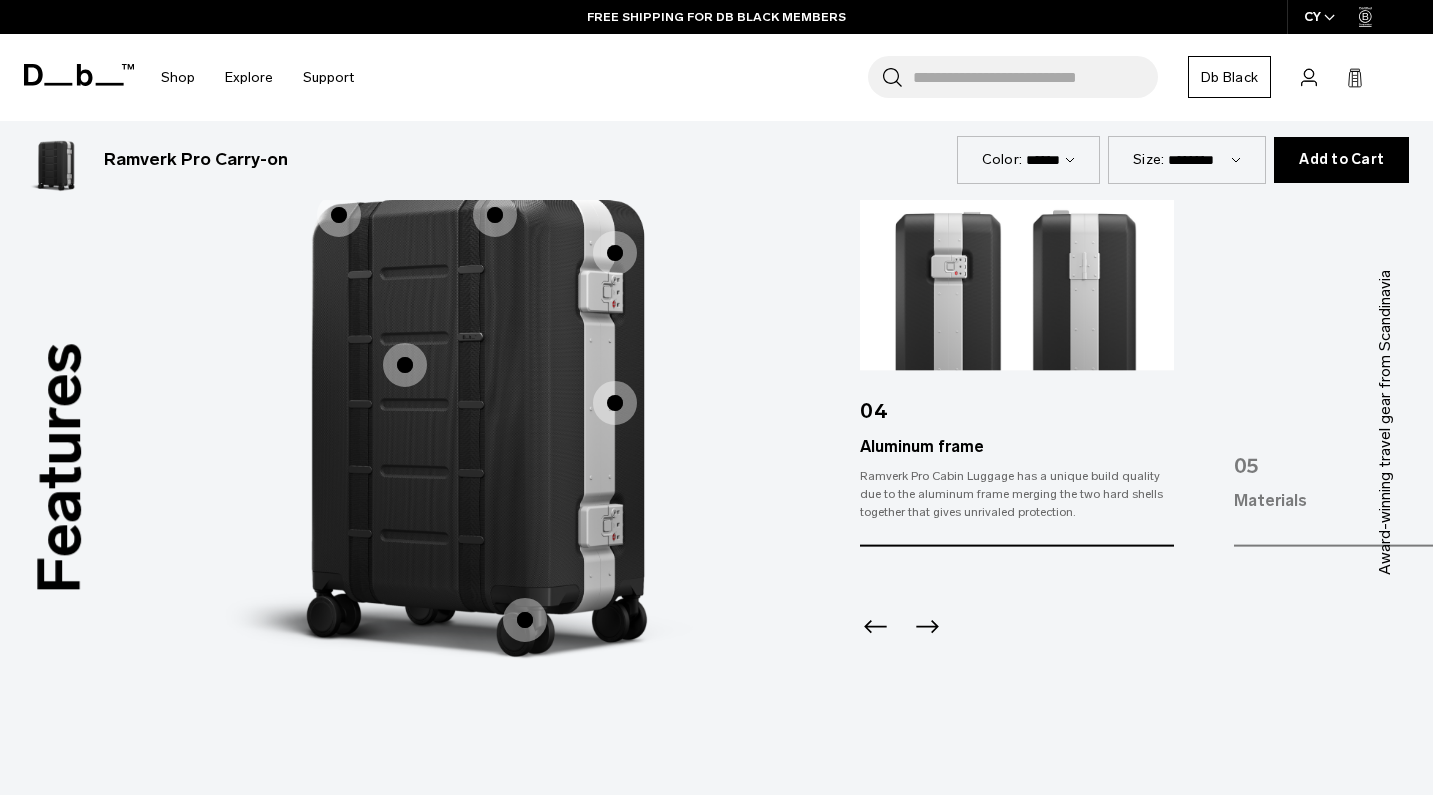 click on "Hook-Up System™
Hook-Up System™
50mm Ultra-Silent 360 Hinomoto Wheels
50mm Ultra-Silent 360 Hinomoto Wheels
Accessibility
Accessibility" at bounding box center (477, 408) 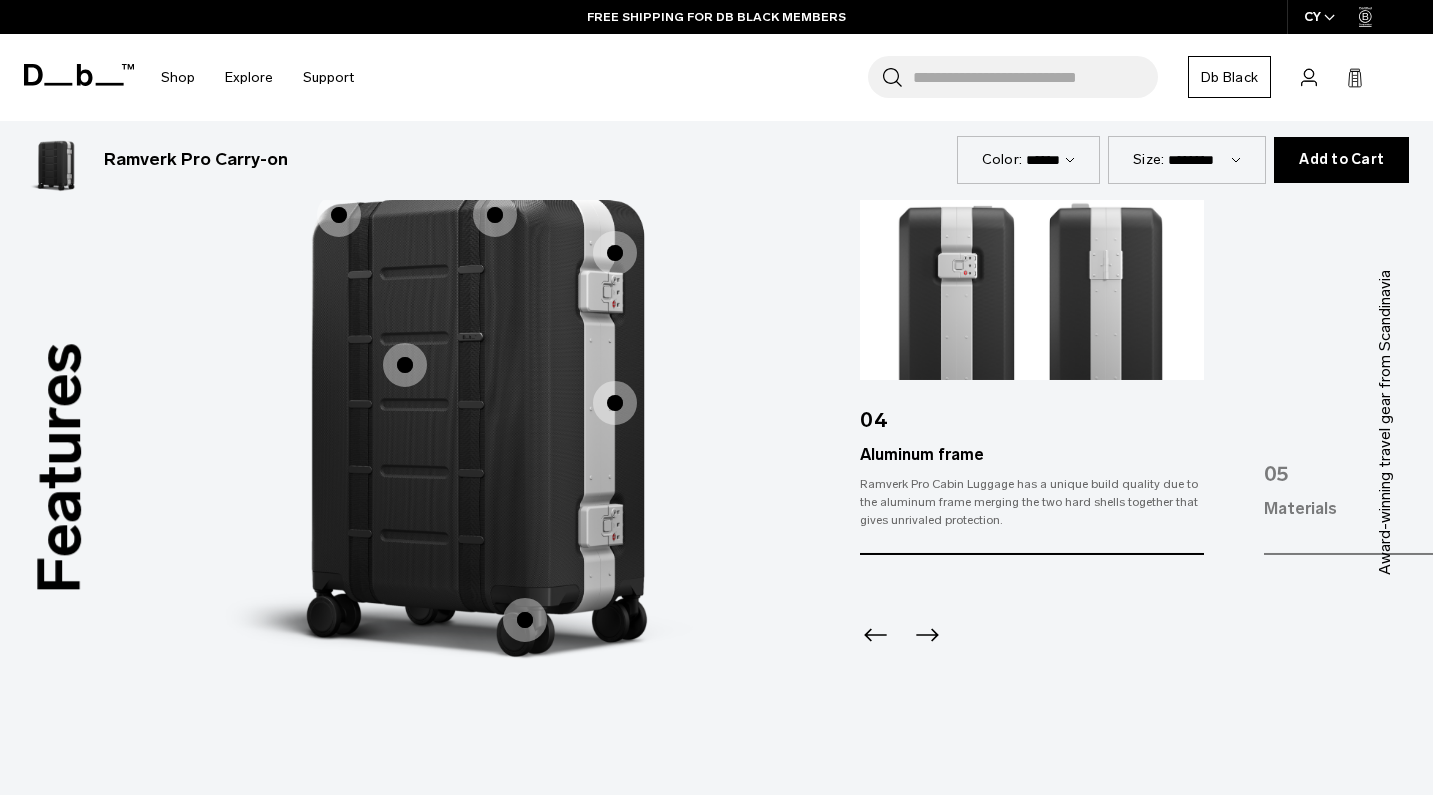 click at bounding box center (525, 620) 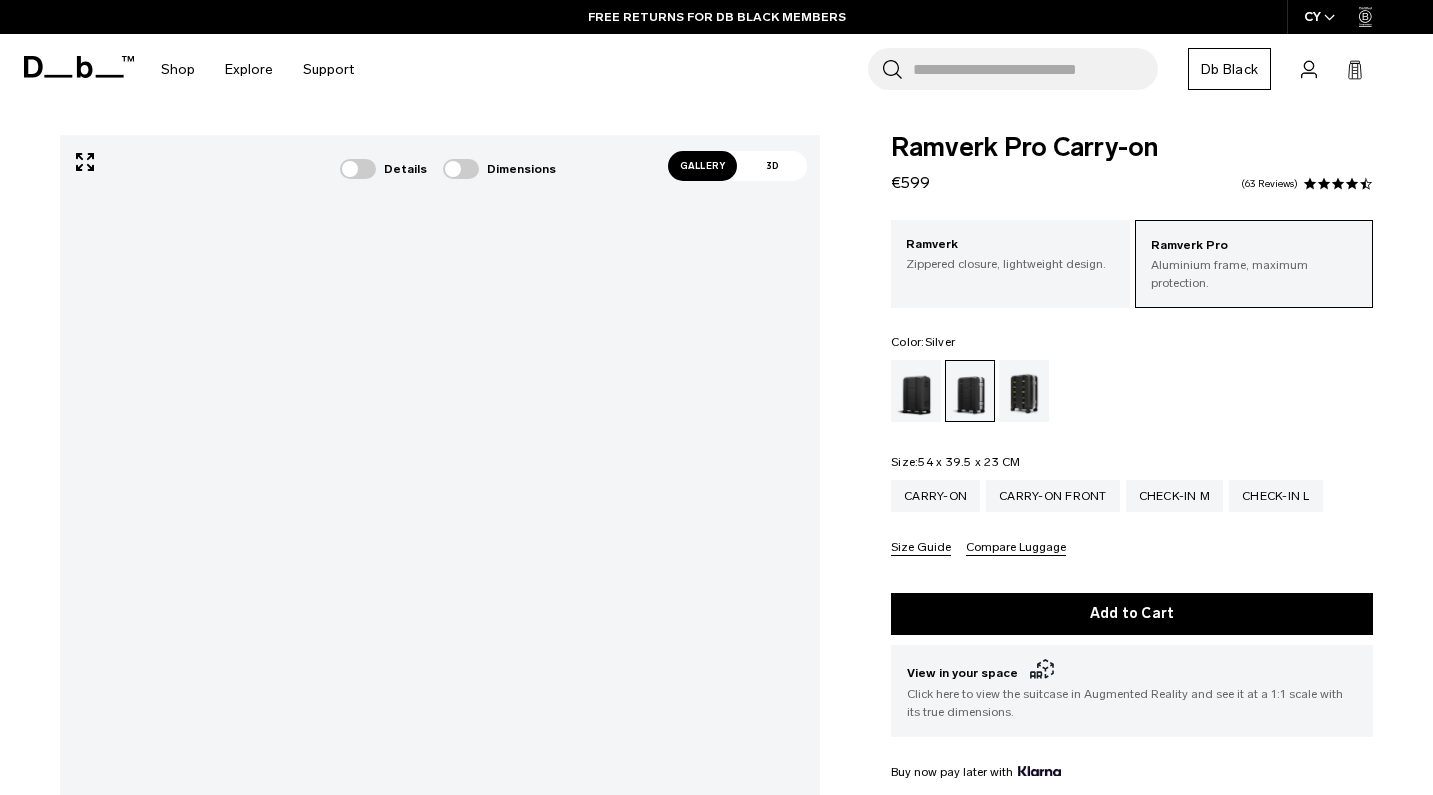 scroll, scrollTop: 0, scrollLeft: 0, axis: both 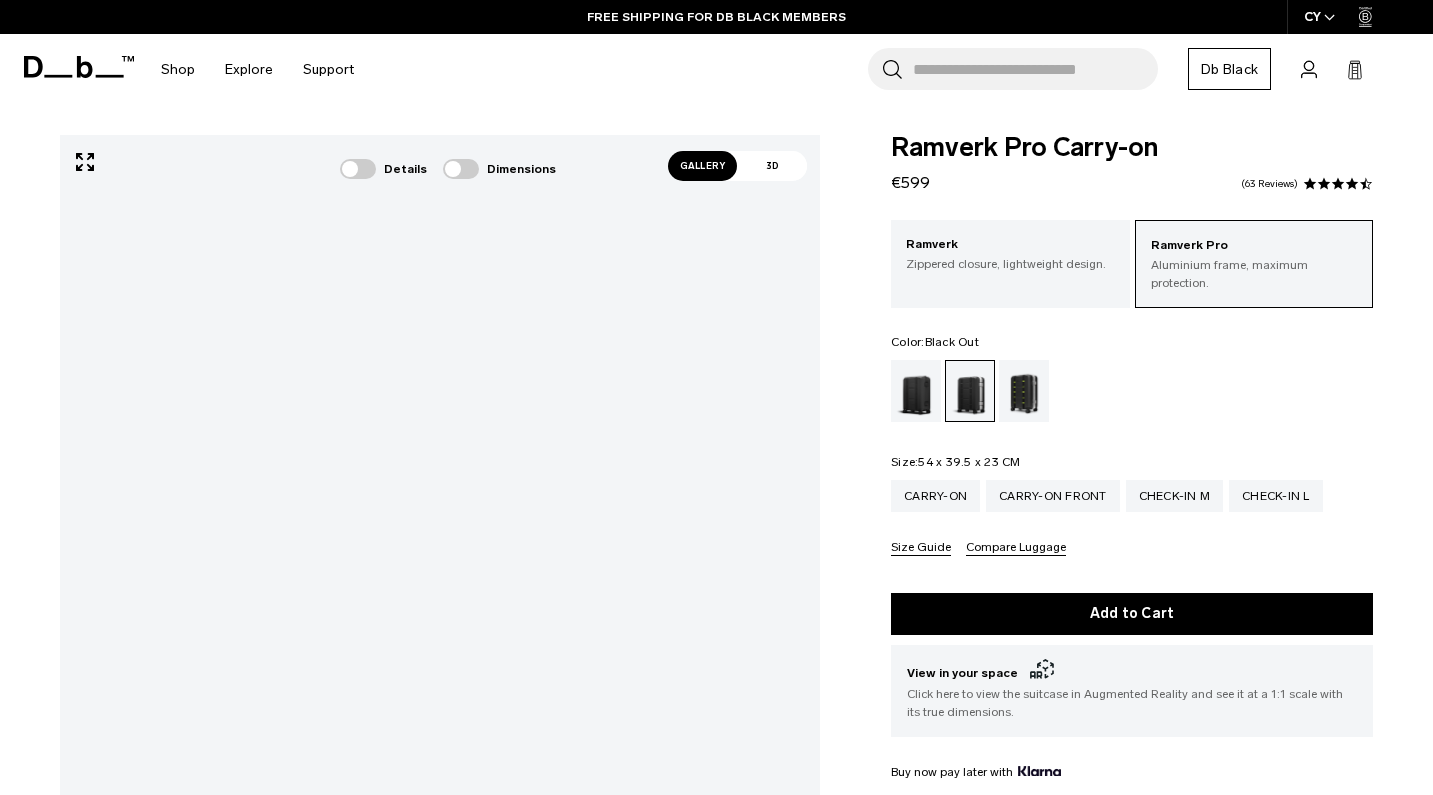 click at bounding box center (916, 391) 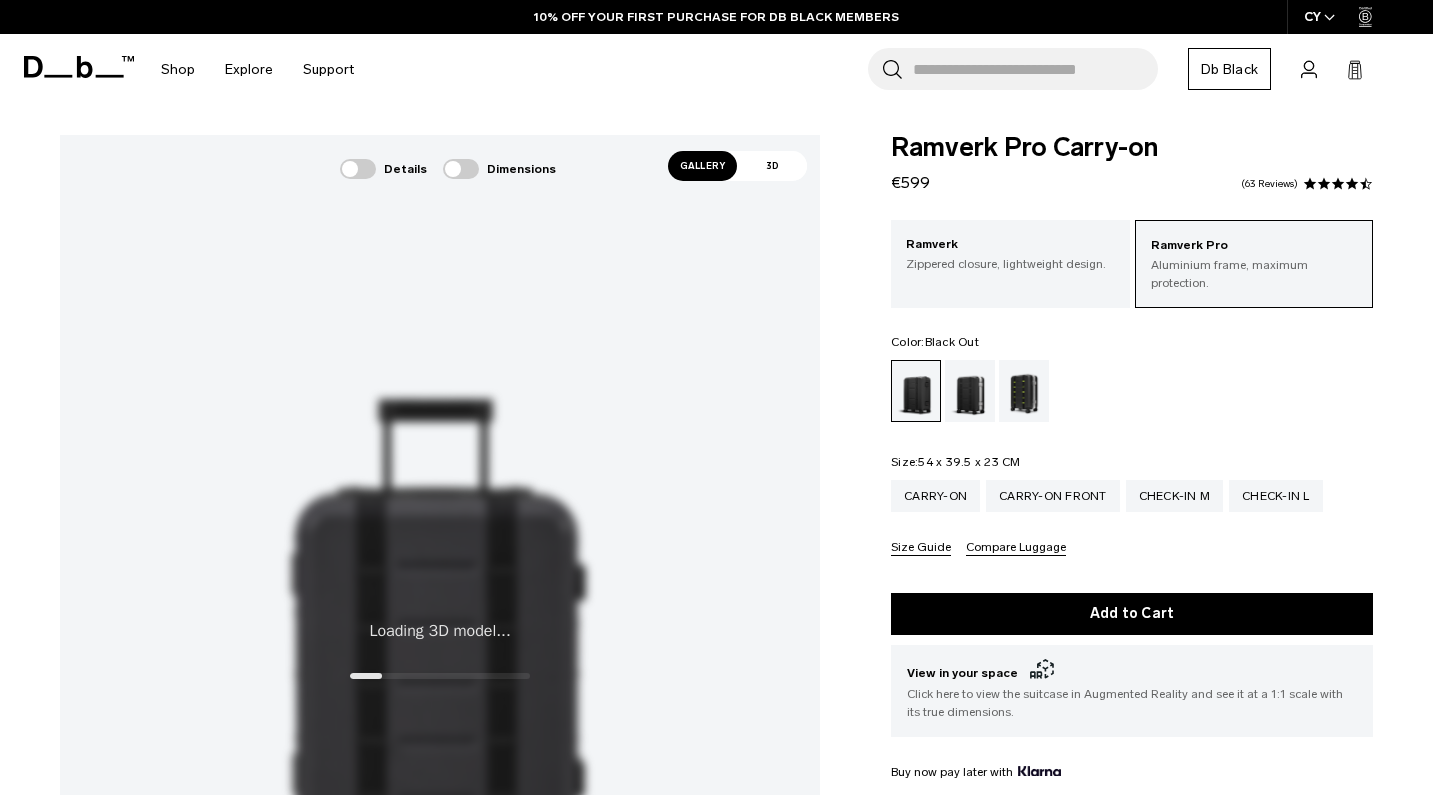 scroll, scrollTop: 27, scrollLeft: 0, axis: vertical 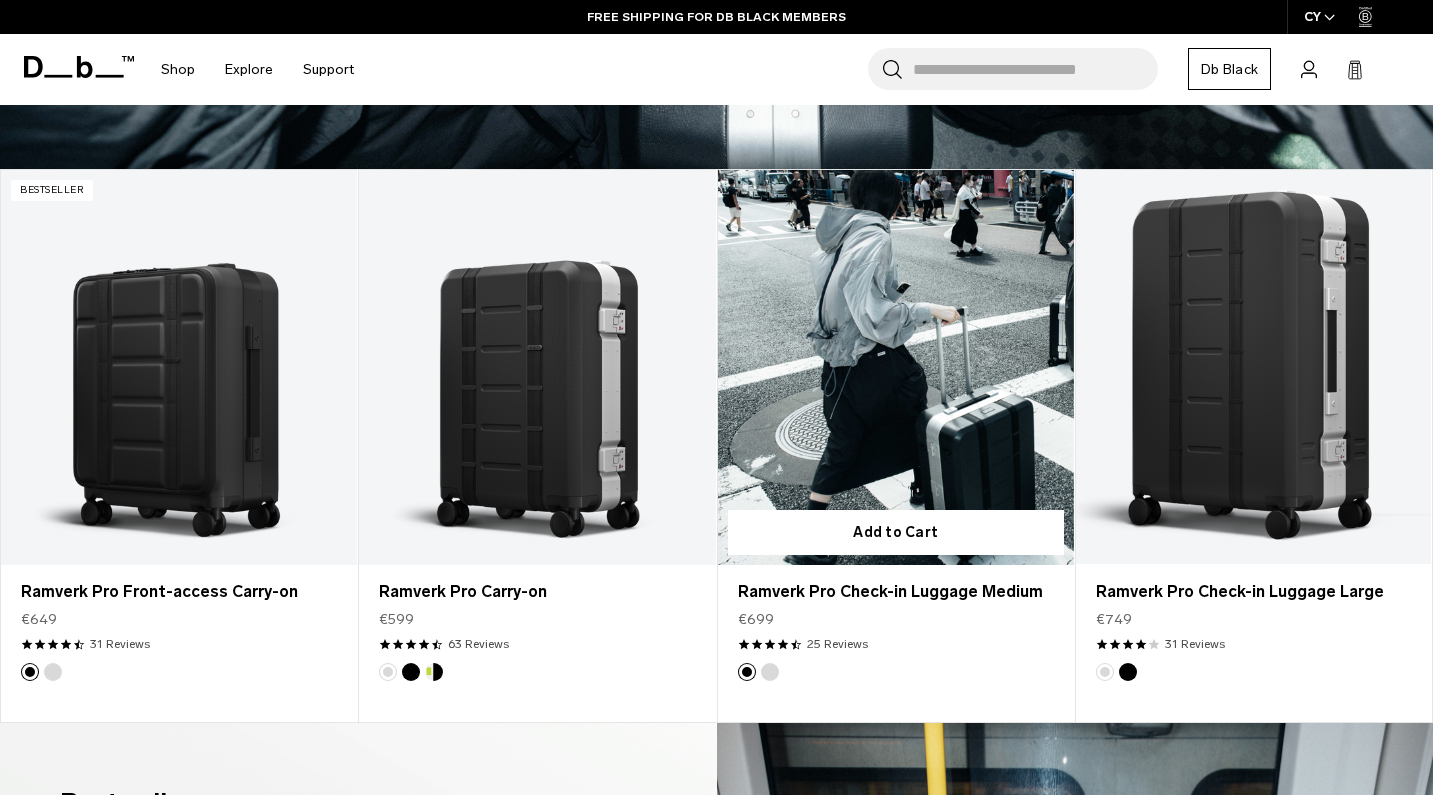 click at bounding box center [896, 368] 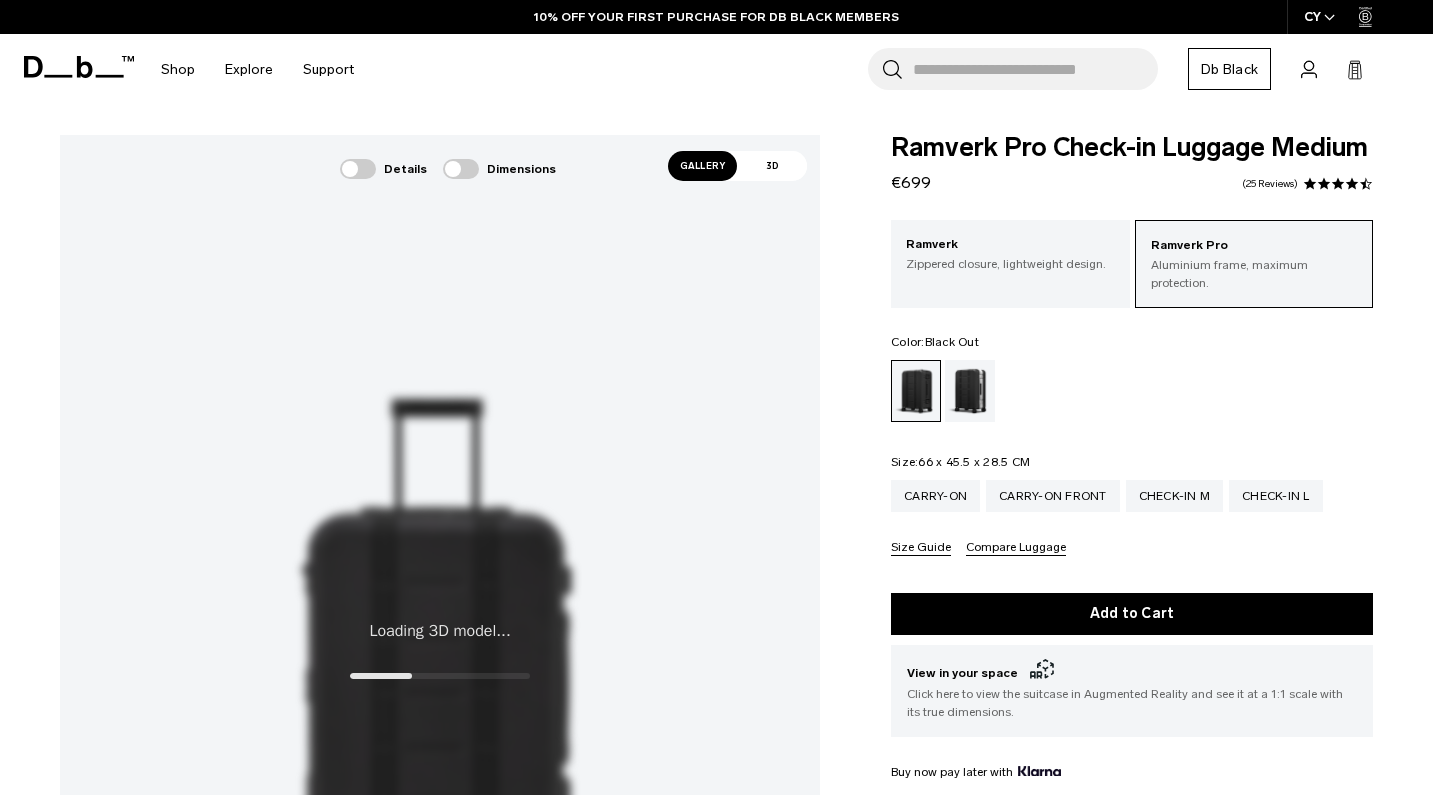 scroll, scrollTop: 0, scrollLeft: 0, axis: both 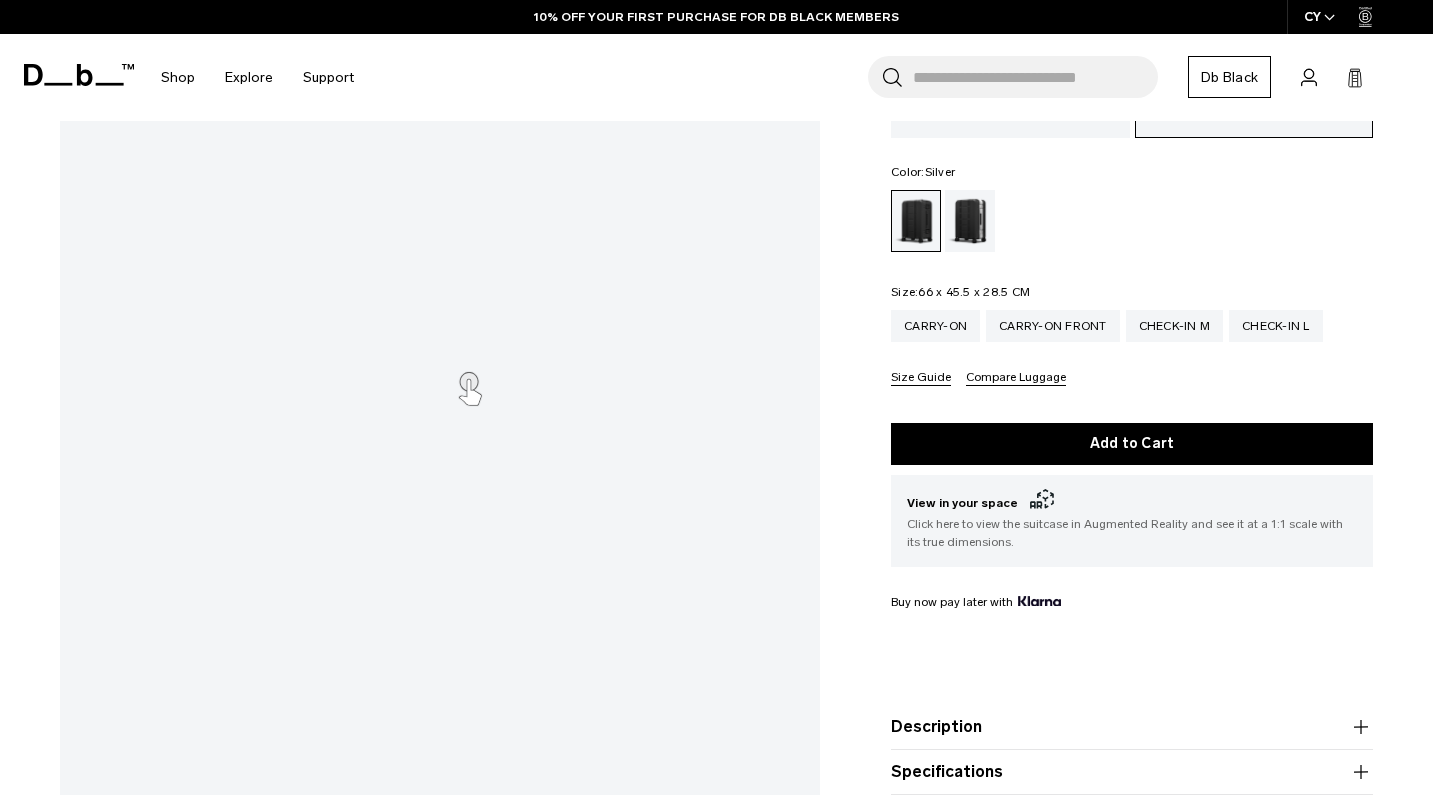 click at bounding box center [970, 221] 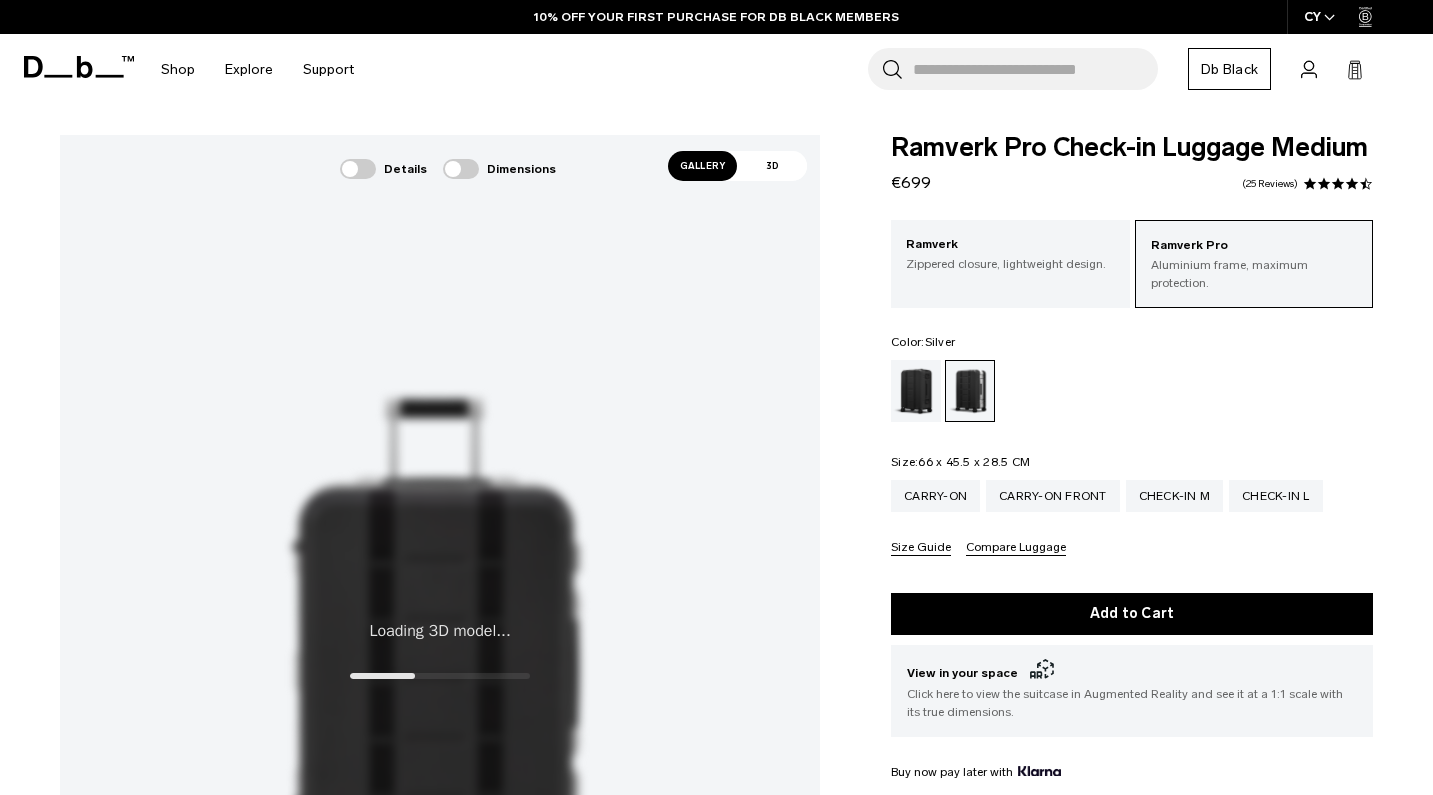 scroll, scrollTop: 0, scrollLeft: 0, axis: both 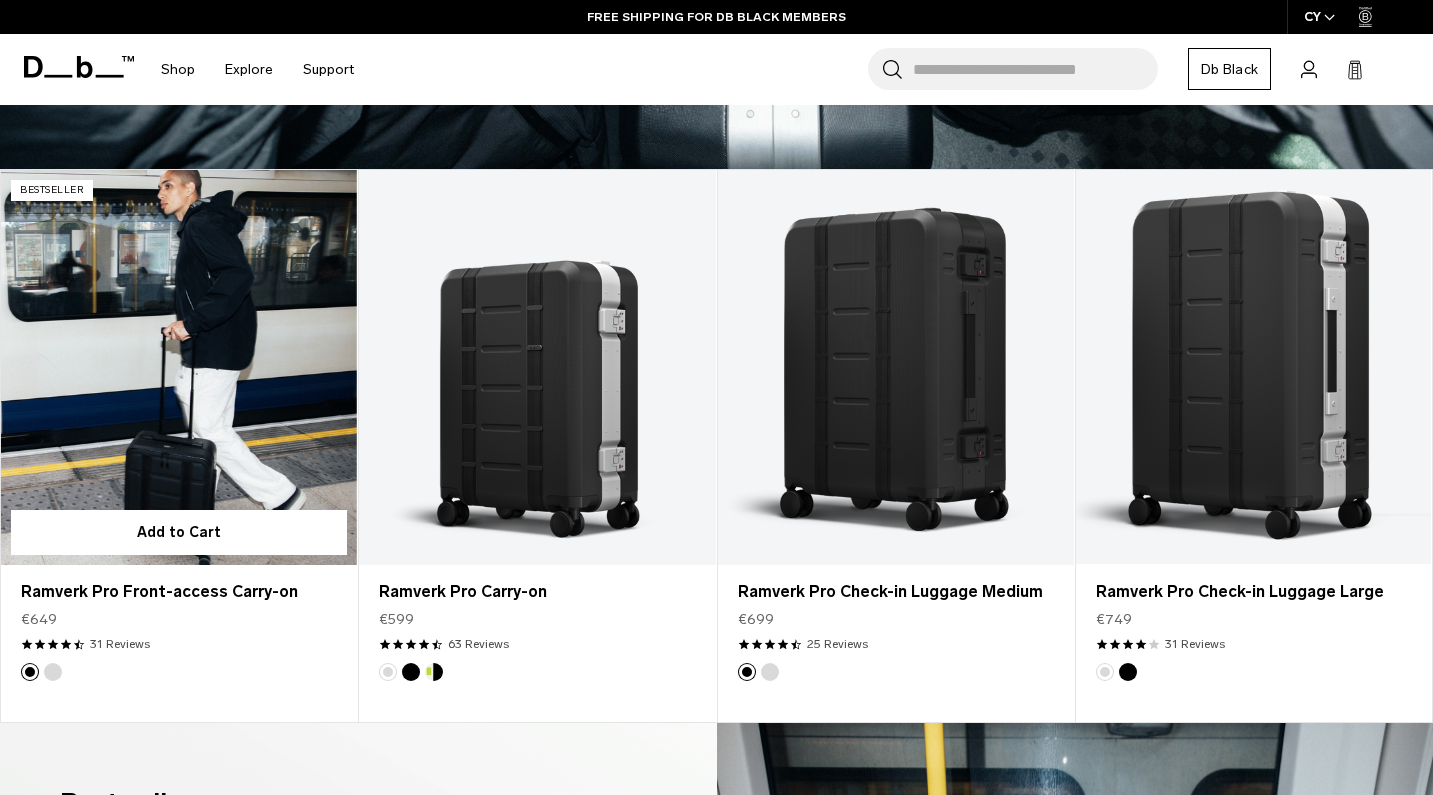 click at bounding box center (179, 368) 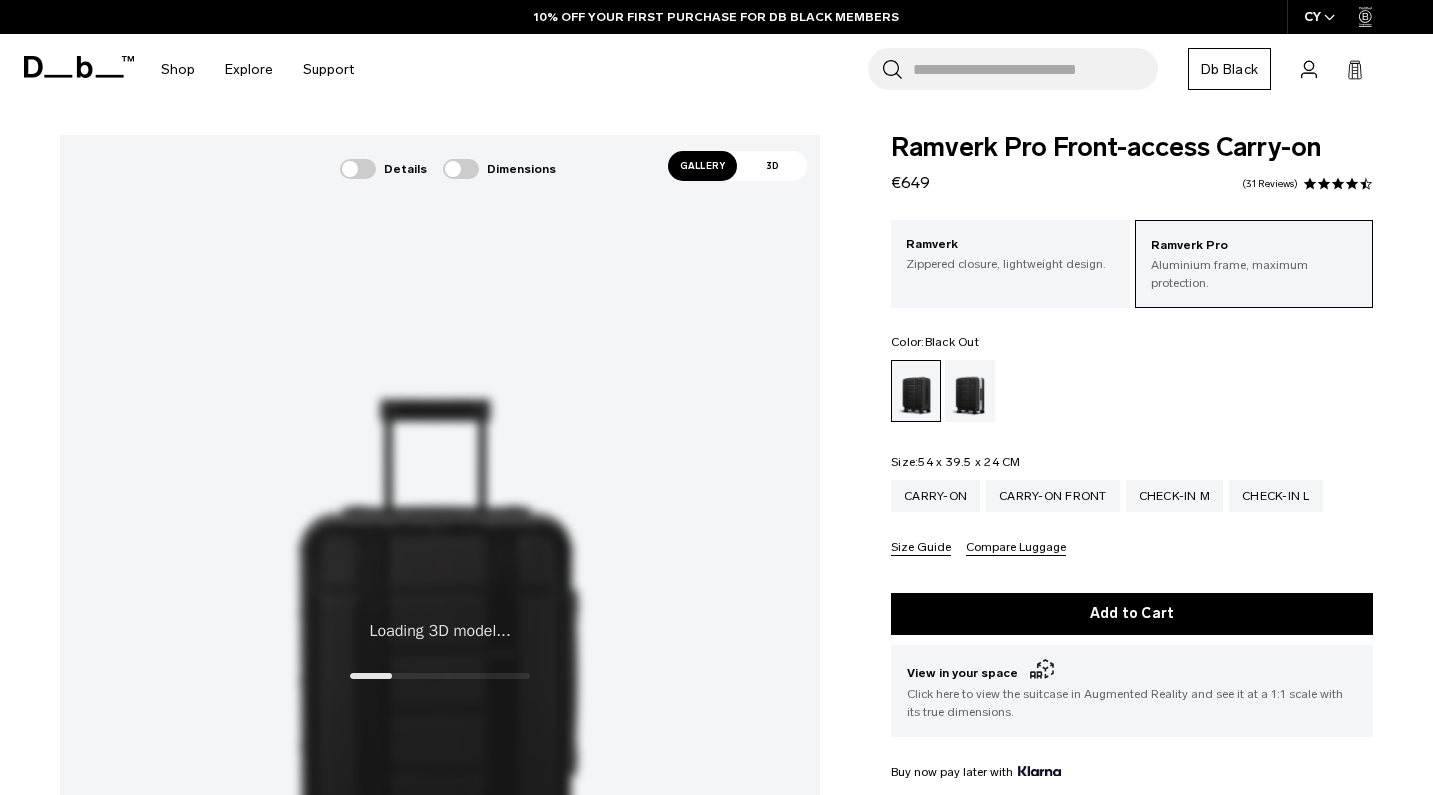 scroll, scrollTop: 0, scrollLeft: 0, axis: both 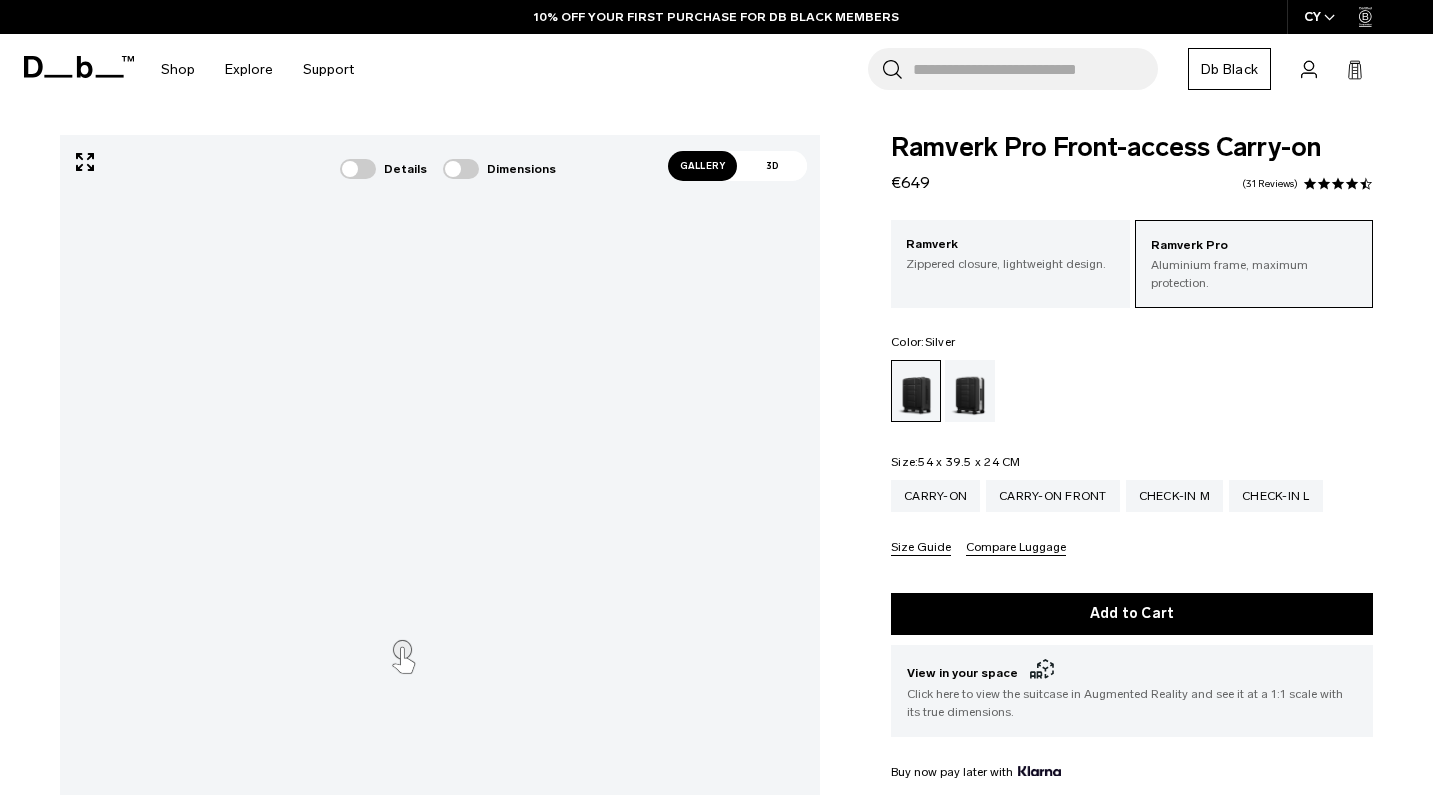click at bounding box center [970, 391] 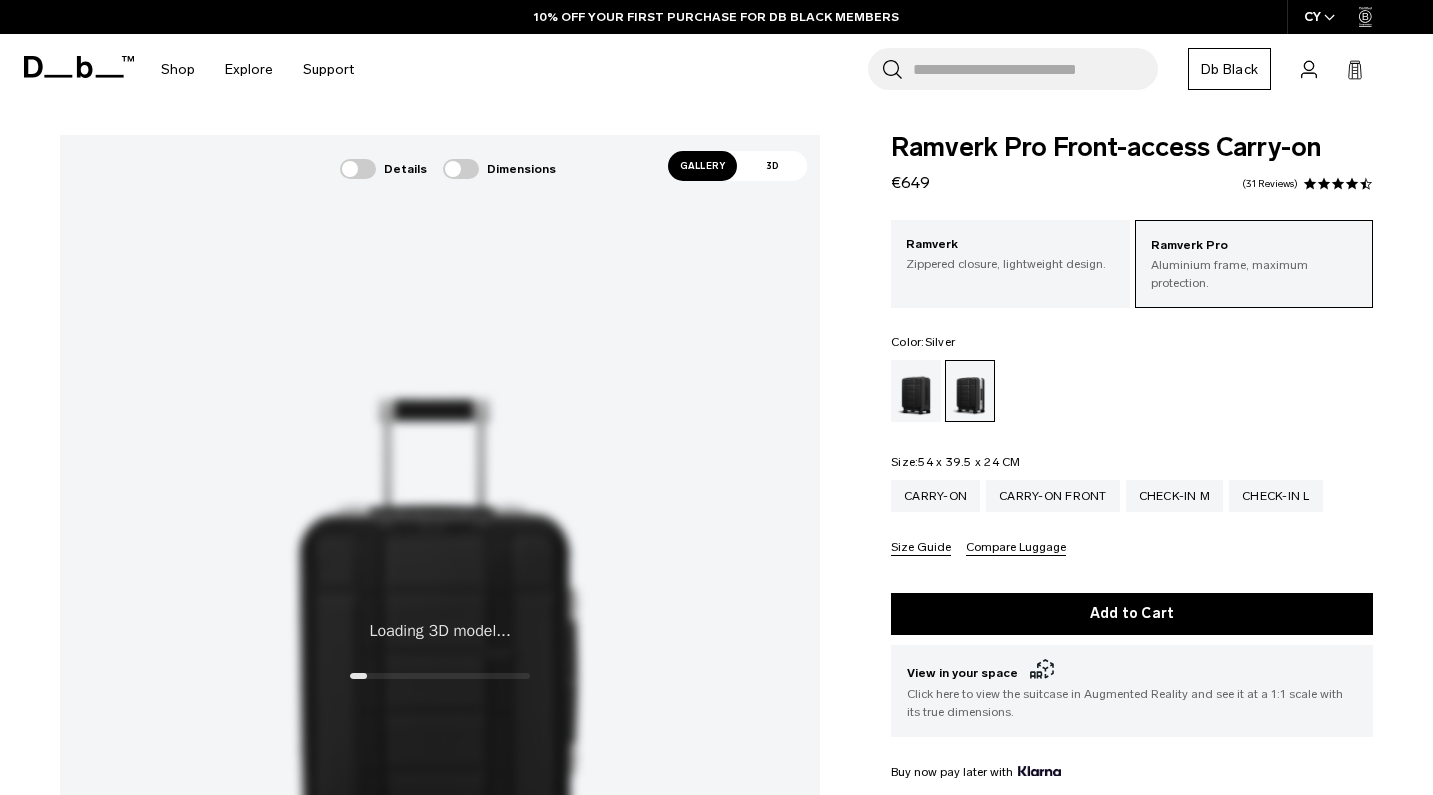 scroll, scrollTop: 0, scrollLeft: 0, axis: both 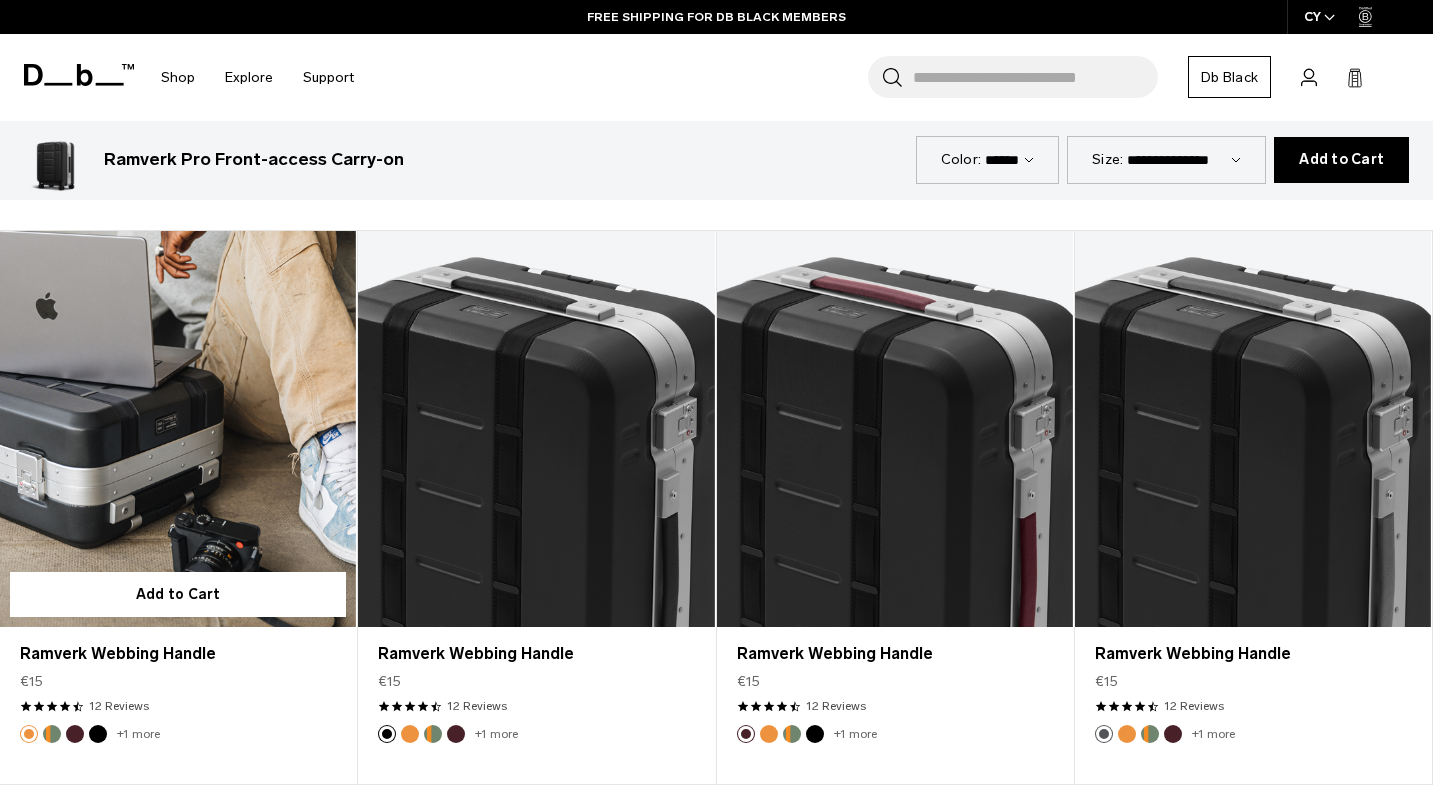 click at bounding box center [178, 429] 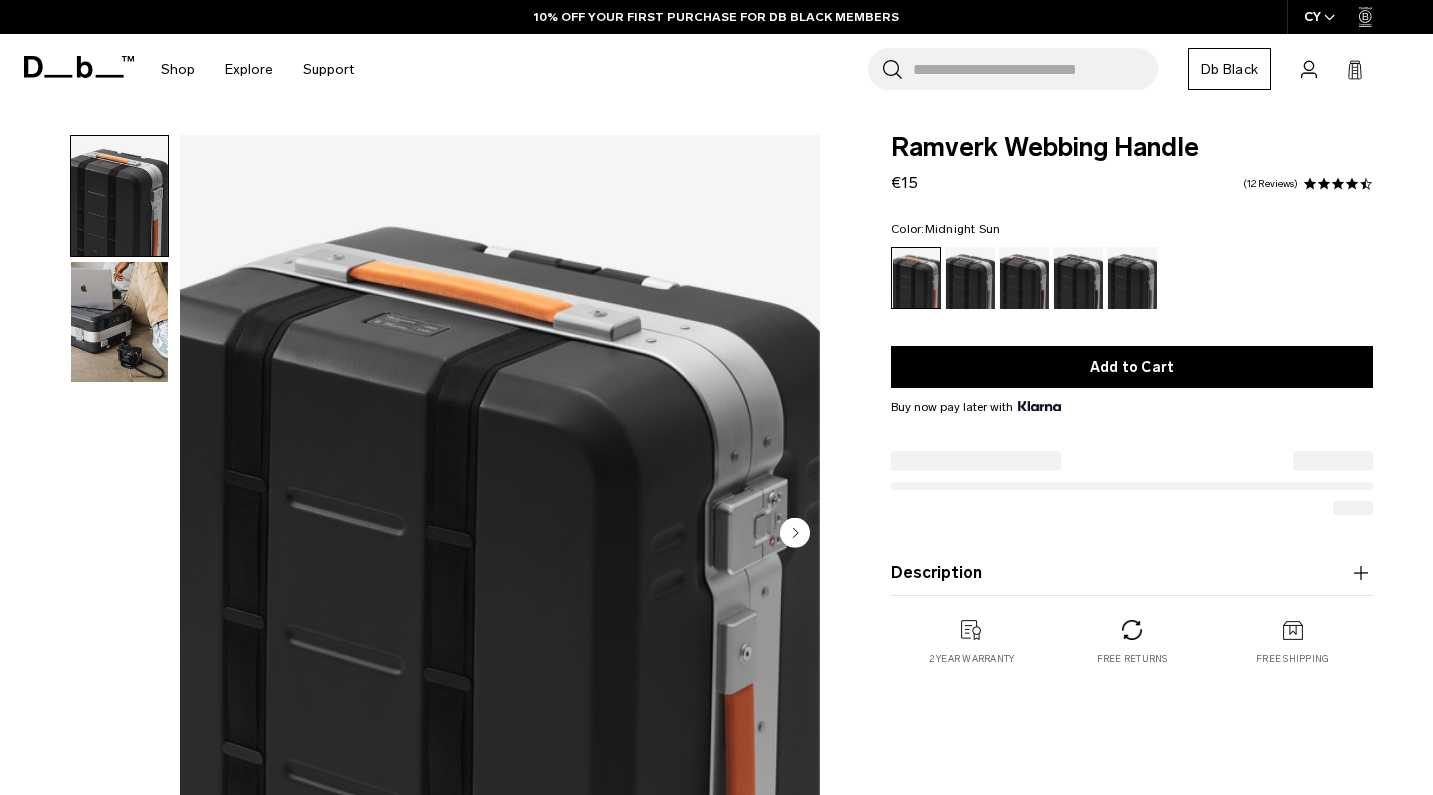 scroll, scrollTop: 0, scrollLeft: 0, axis: both 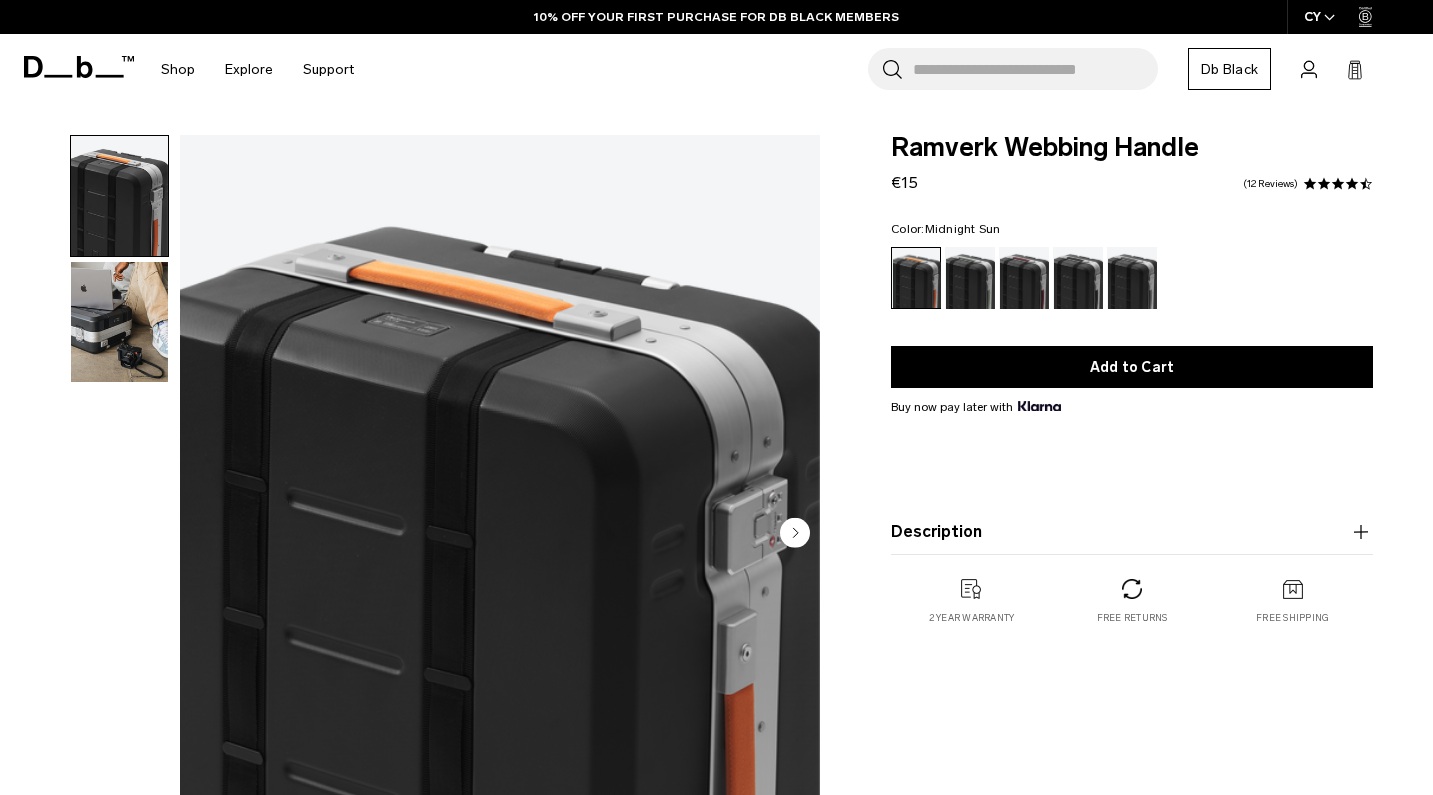 click at bounding box center (119, 322) 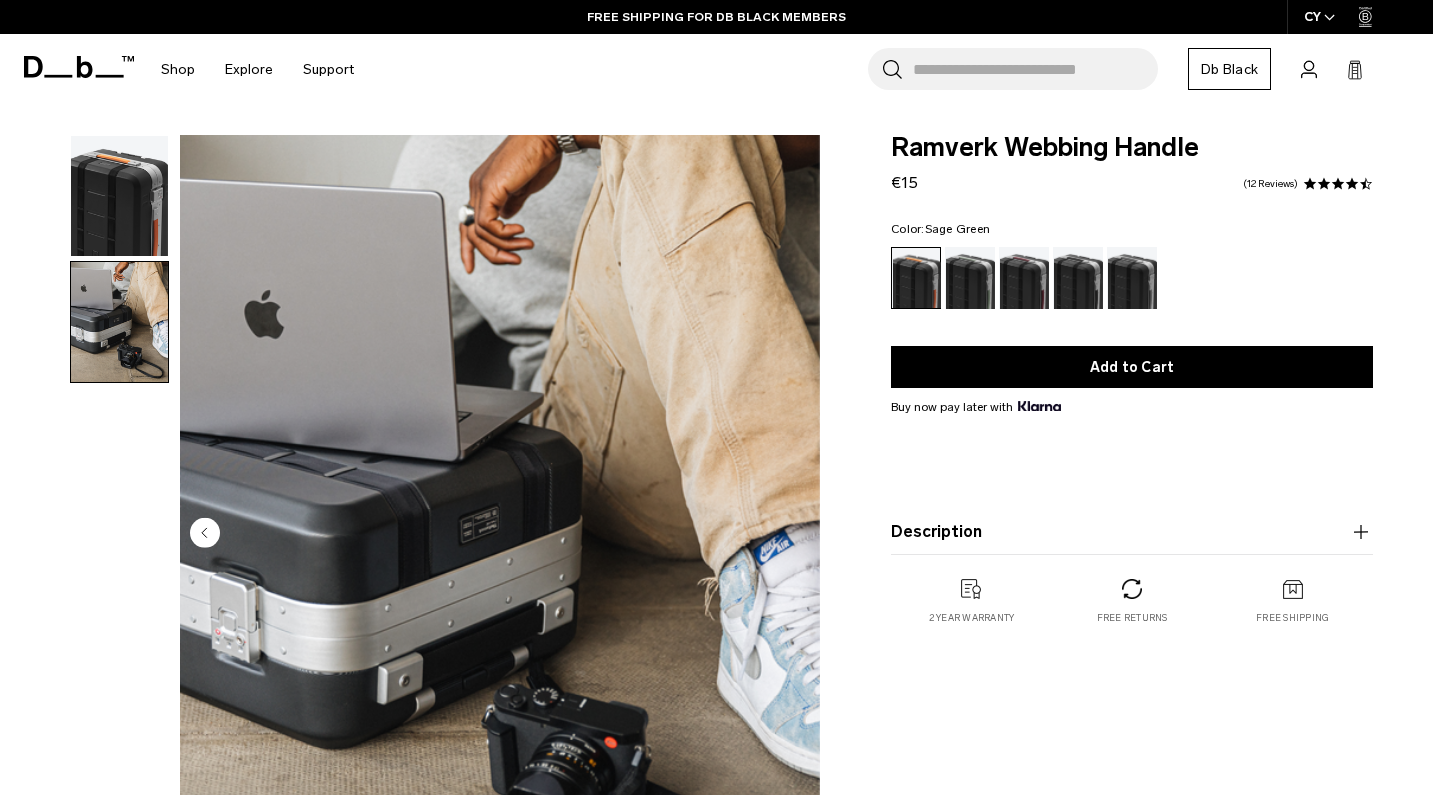 click at bounding box center [970, 278] 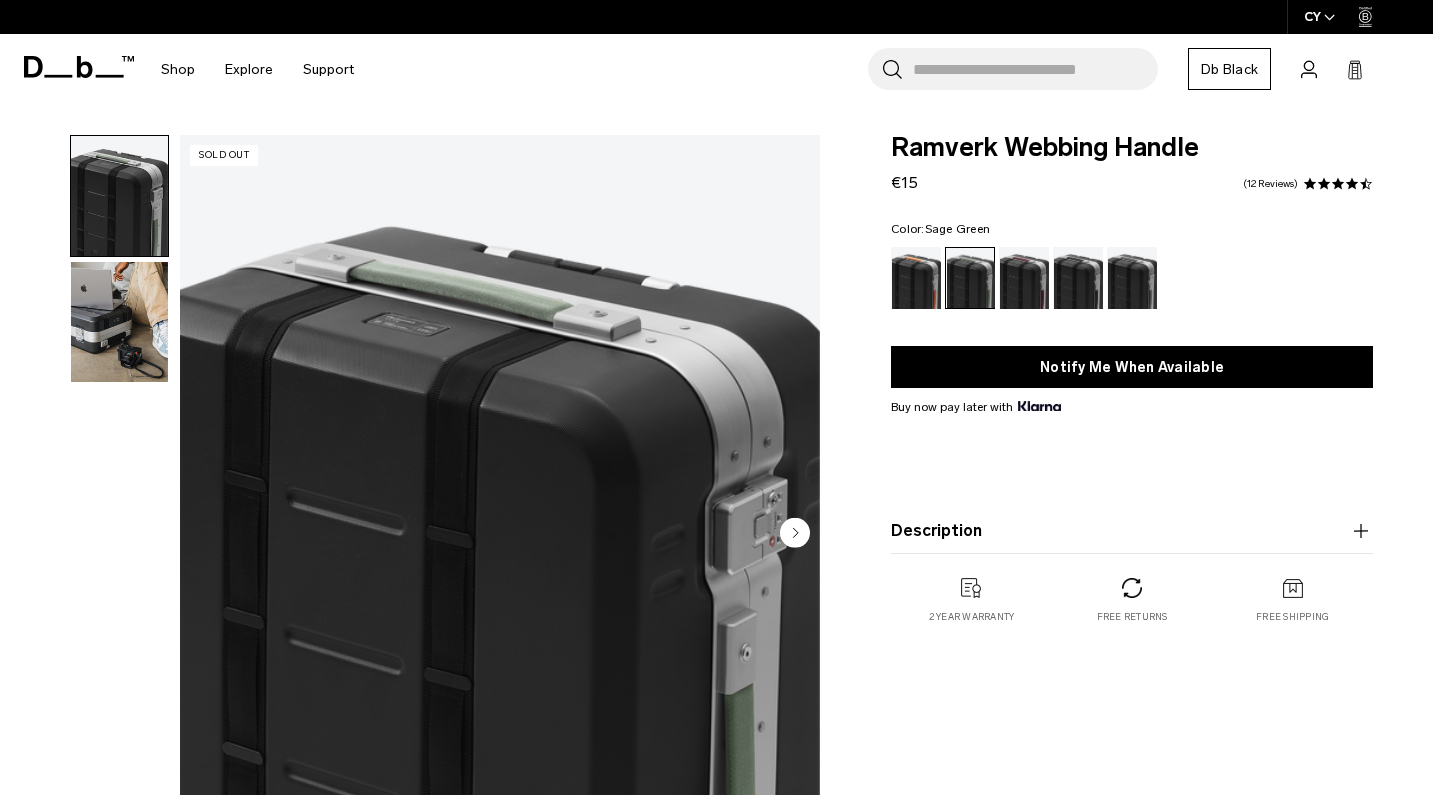 scroll, scrollTop: 0, scrollLeft: 0, axis: both 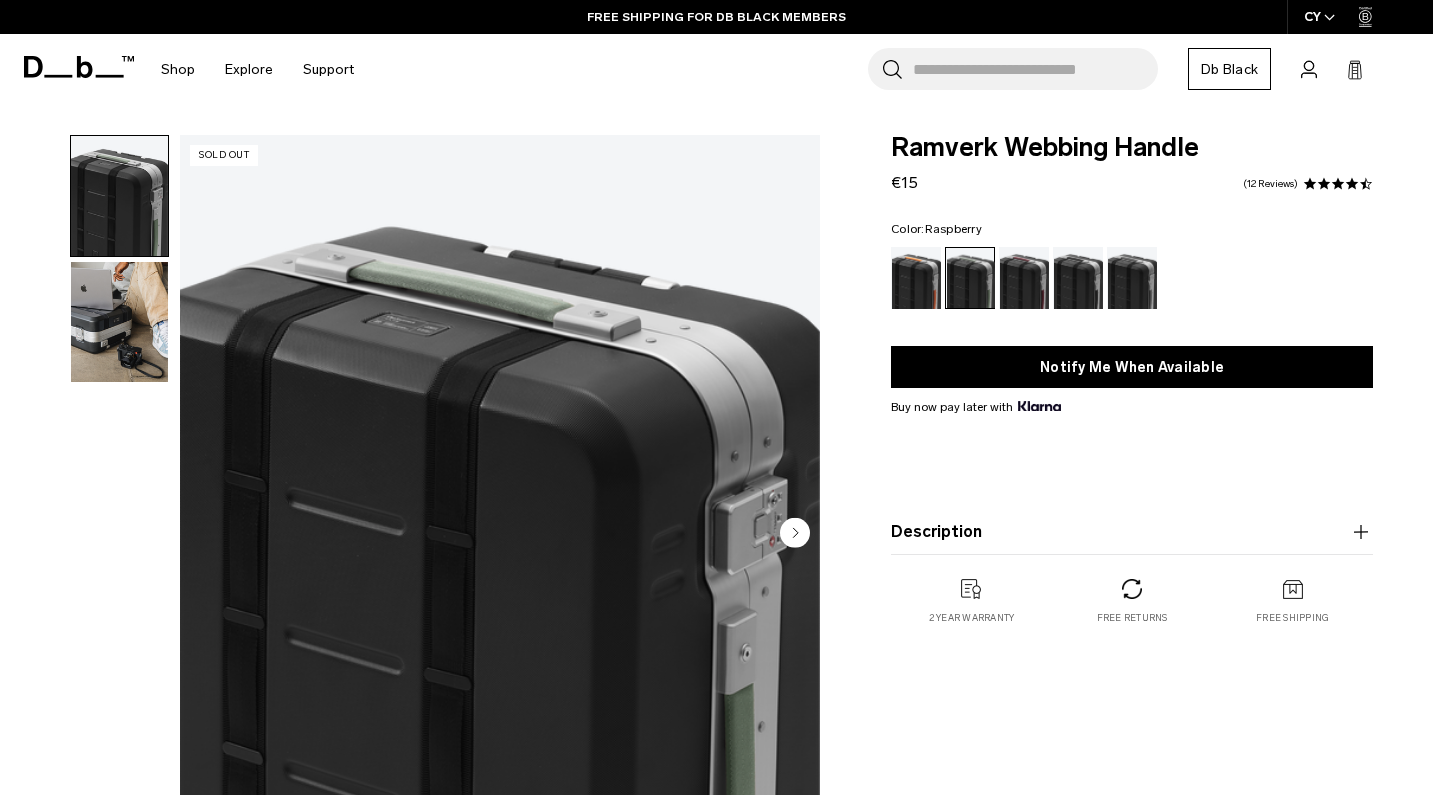 click at bounding box center (1024, 278) 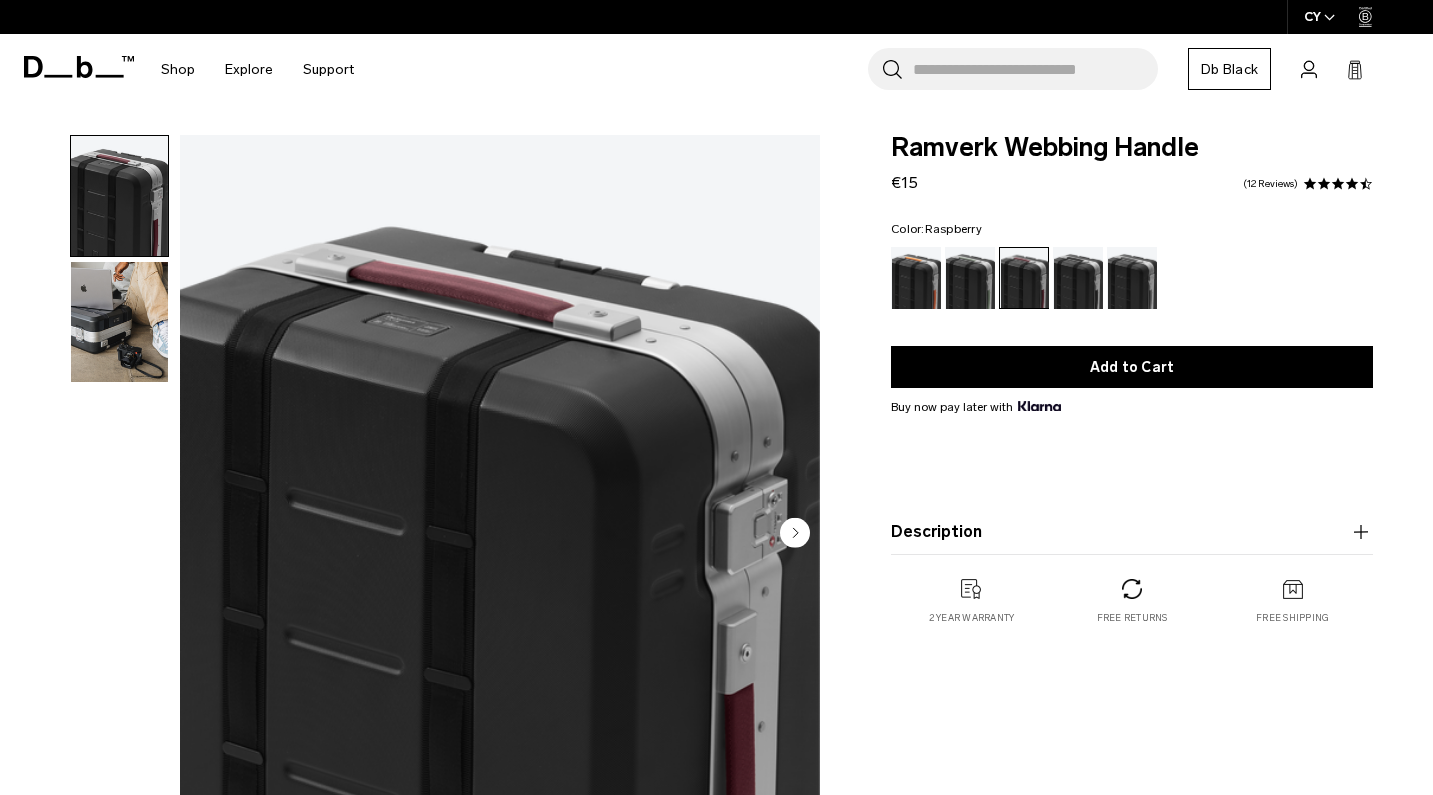 scroll, scrollTop: 0, scrollLeft: 0, axis: both 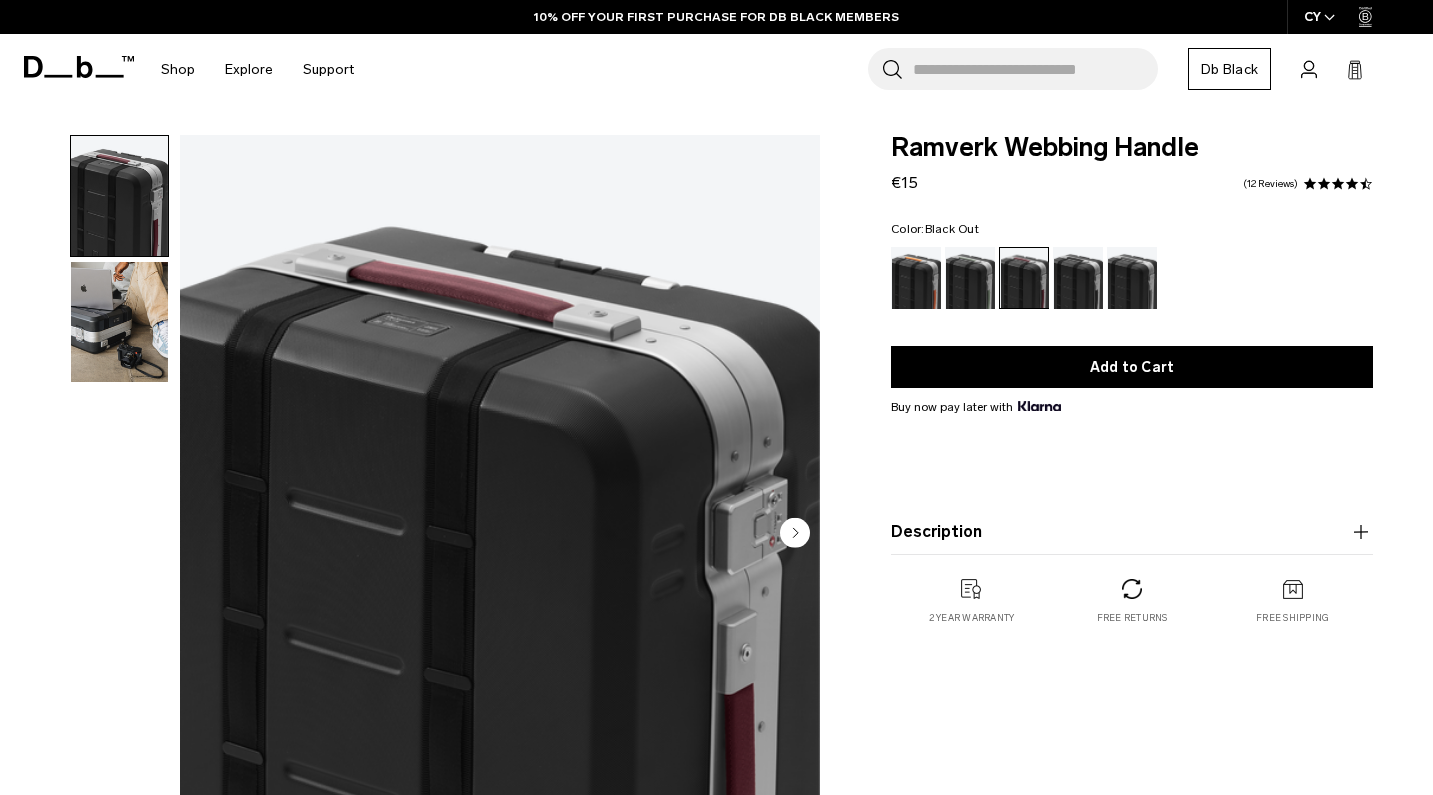 click at bounding box center (1078, 278) 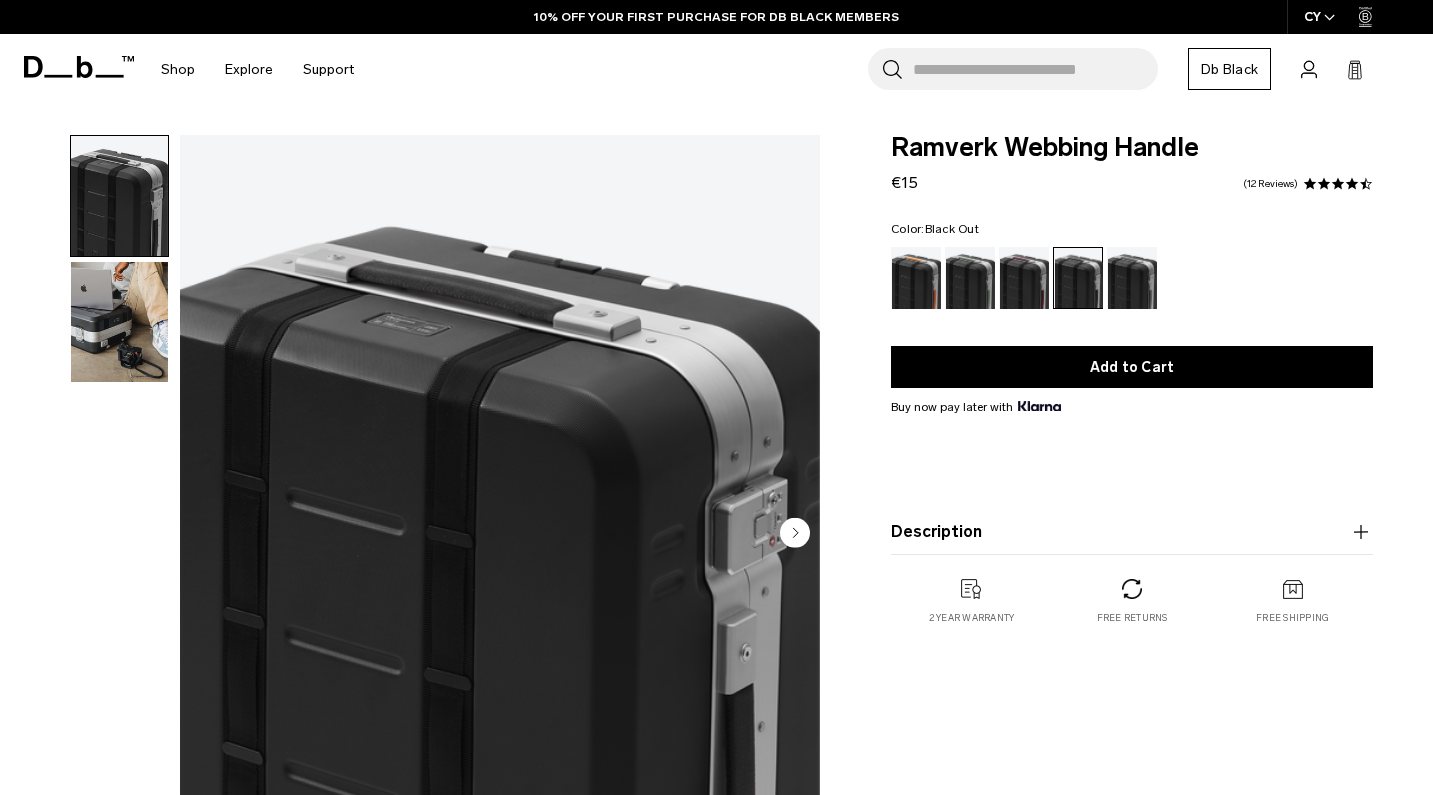 scroll, scrollTop: 0, scrollLeft: 0, axis: both 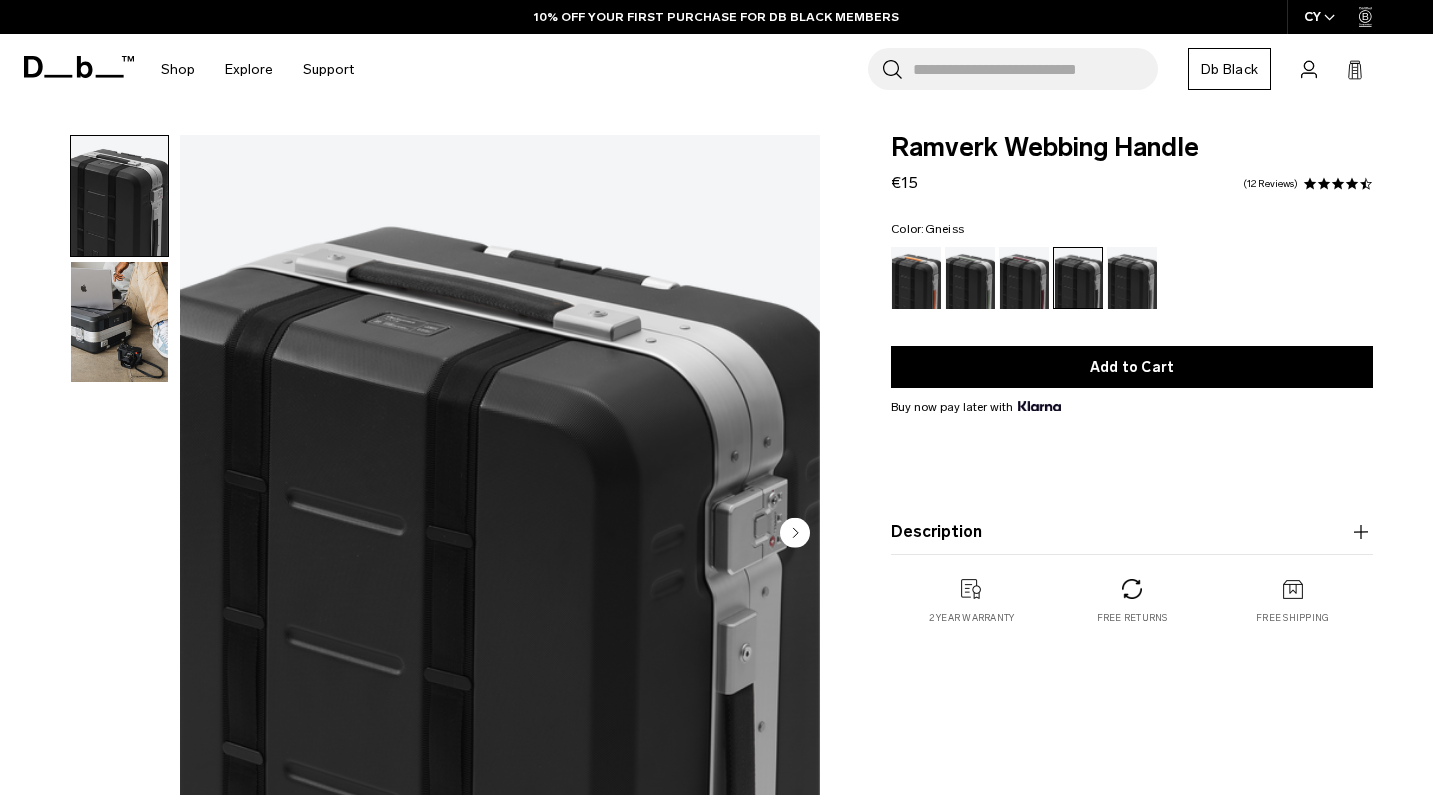 click at bounding box center (1132, 278) 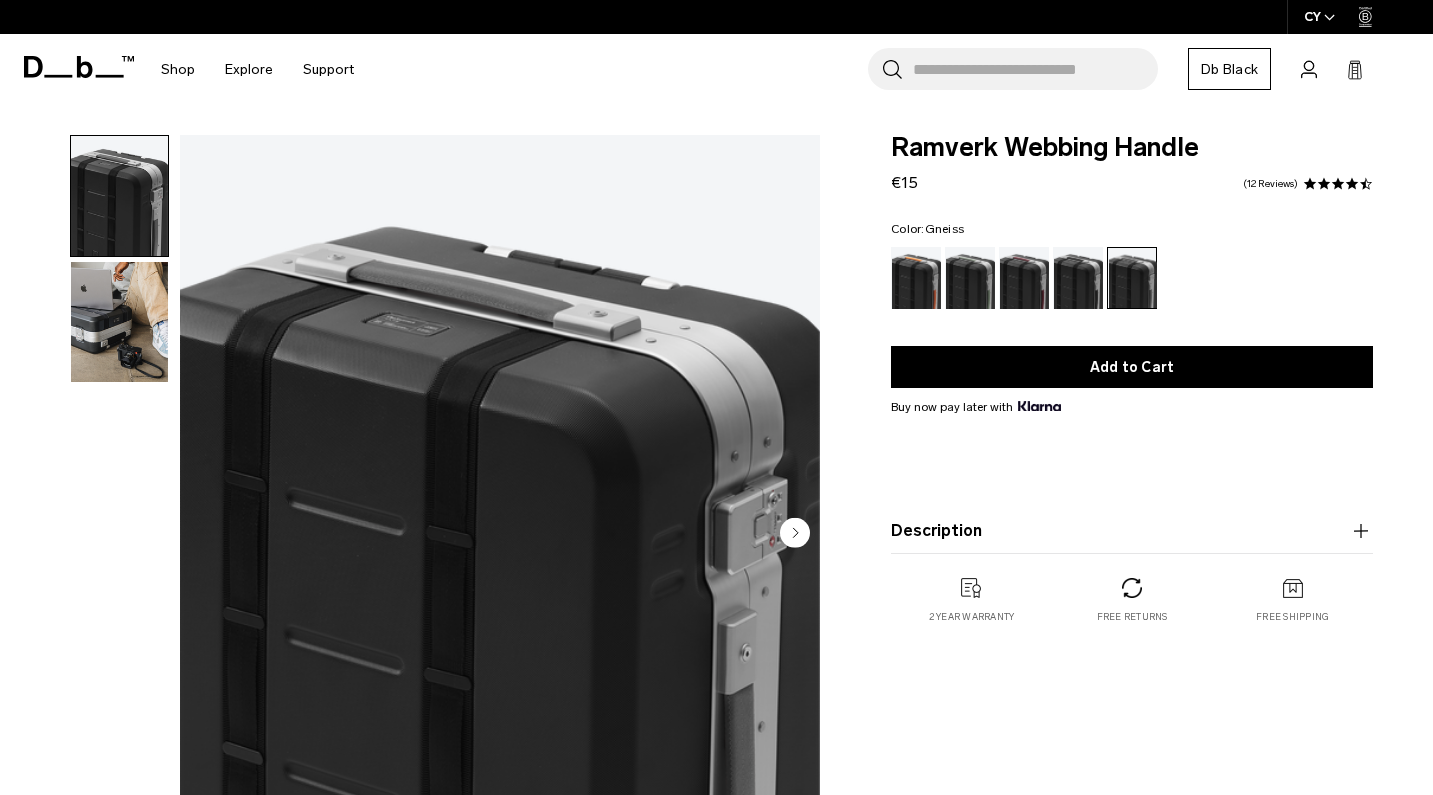 scroll, scrollTop: 0, scrollLeft: 0, axis: both 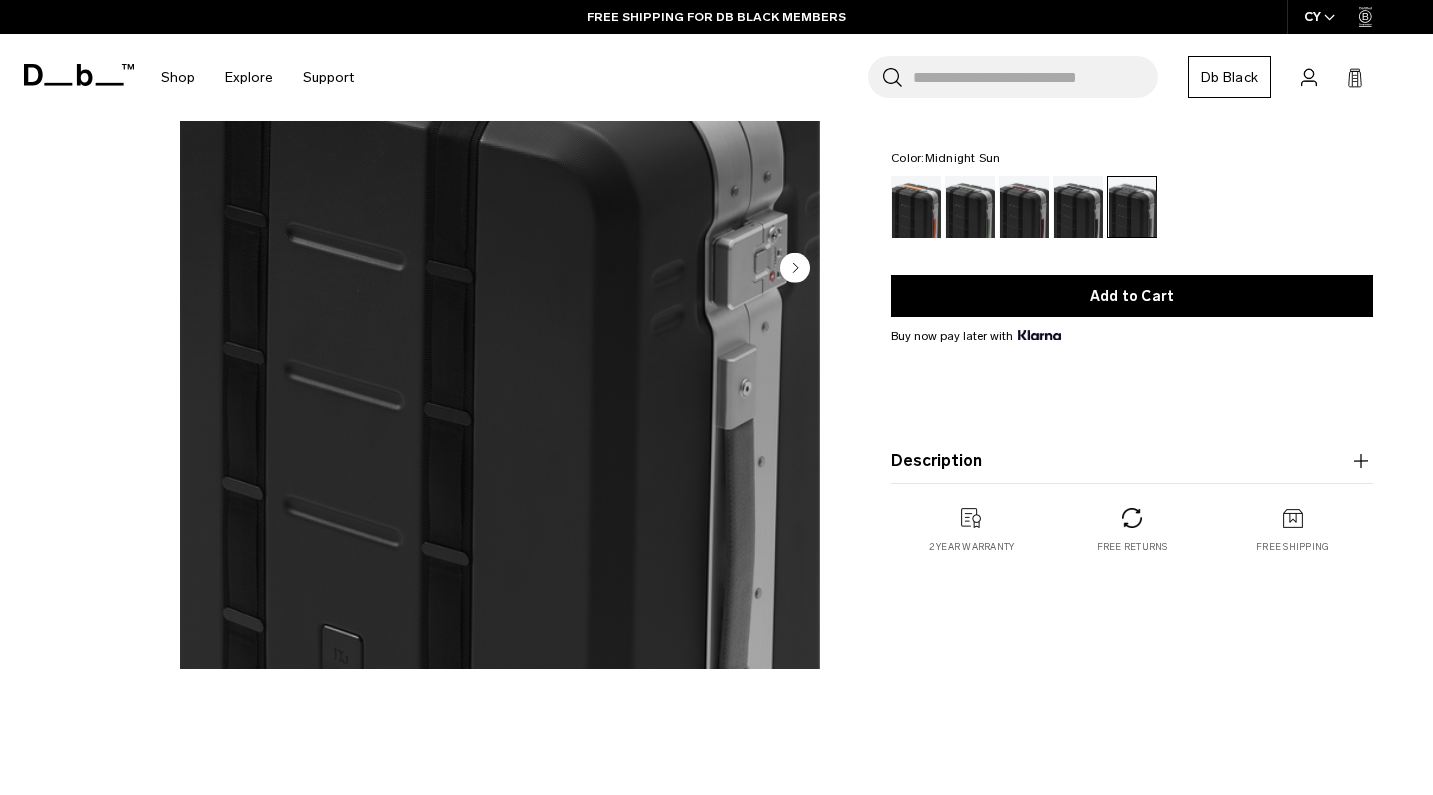 click at bounding box center (916, 207) 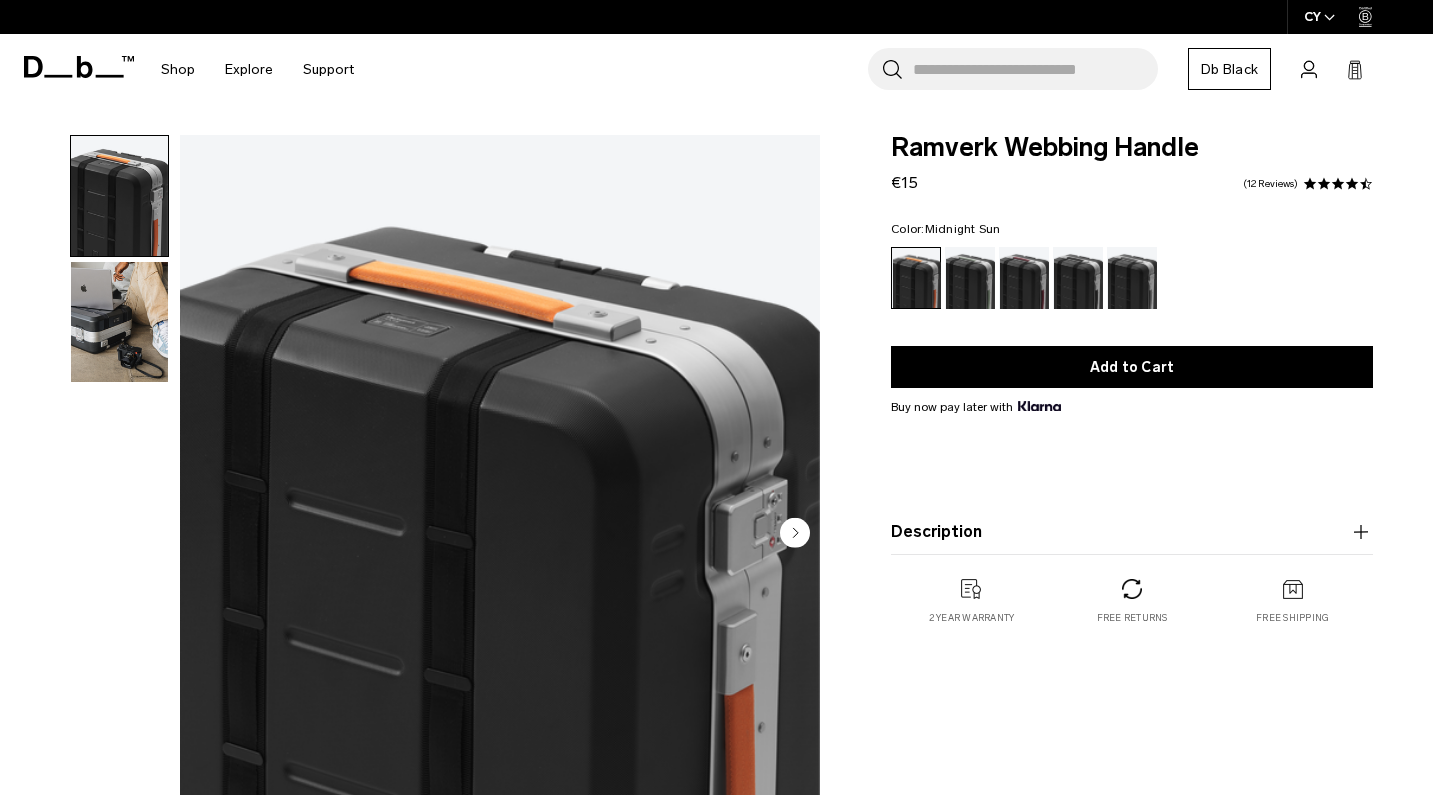 scroll, scrollTop: 0, scrollLeft: 0, axis: both 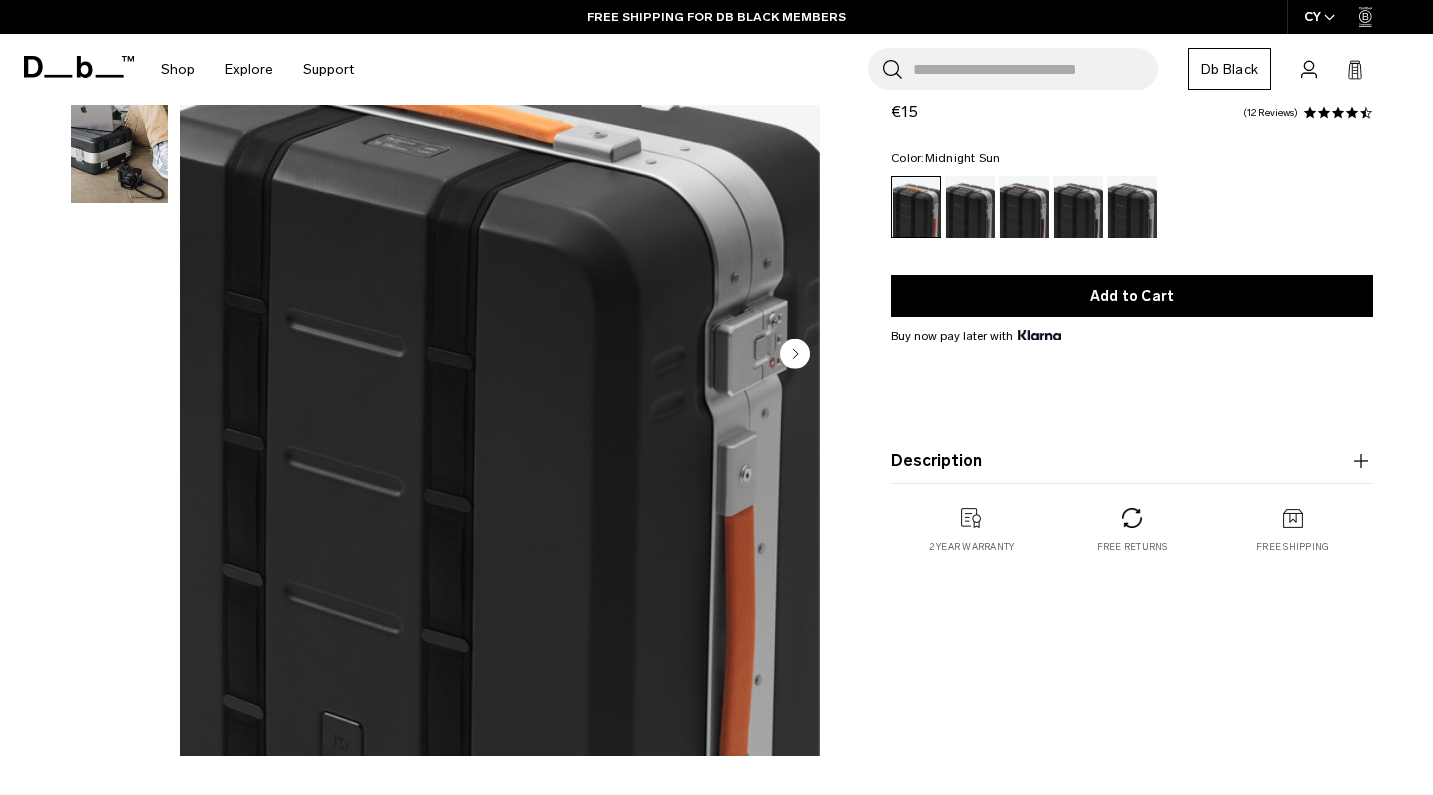 click 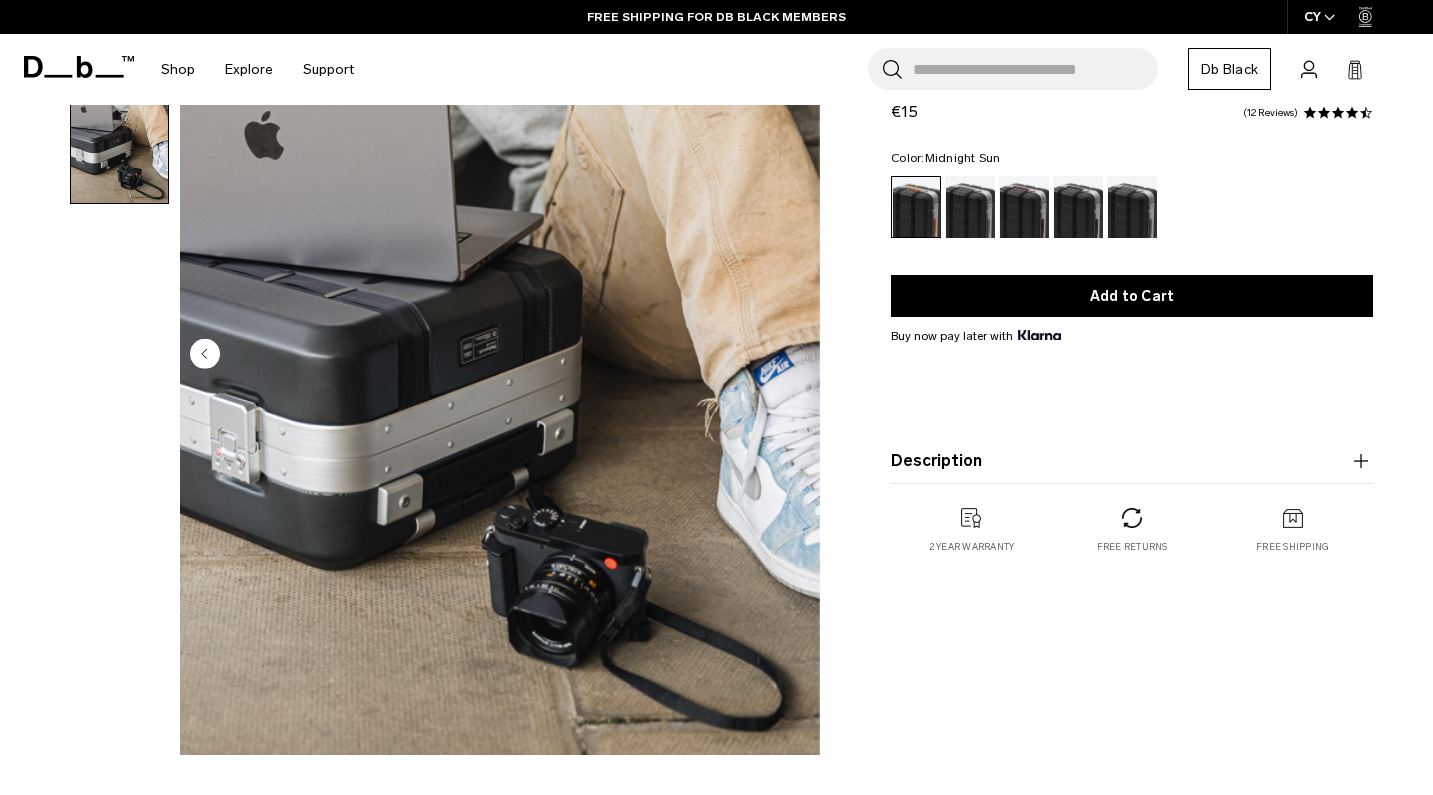 click at bounding box center [500, 355] 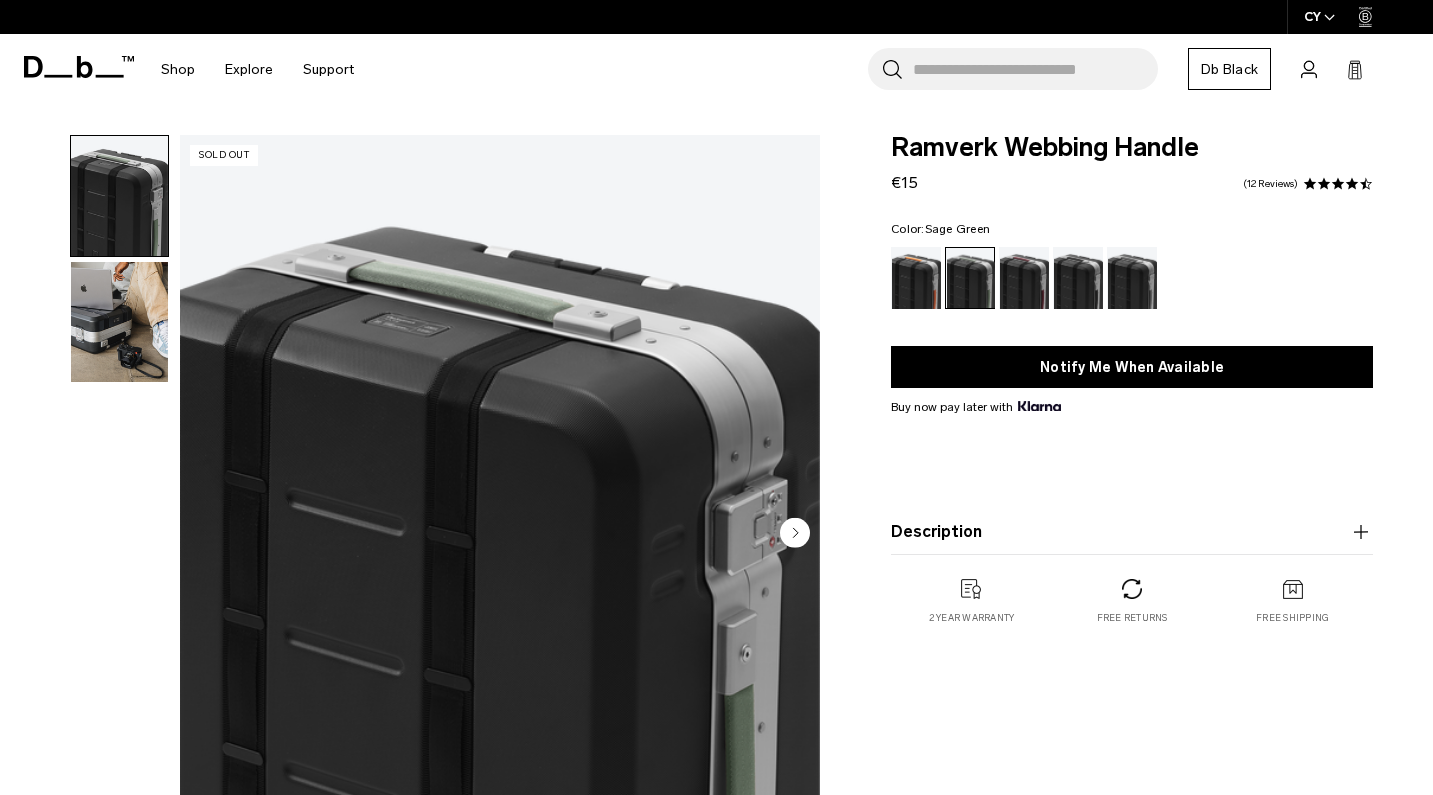 scroll, scrollTop: 0, scrollLeft: 0, axis: both 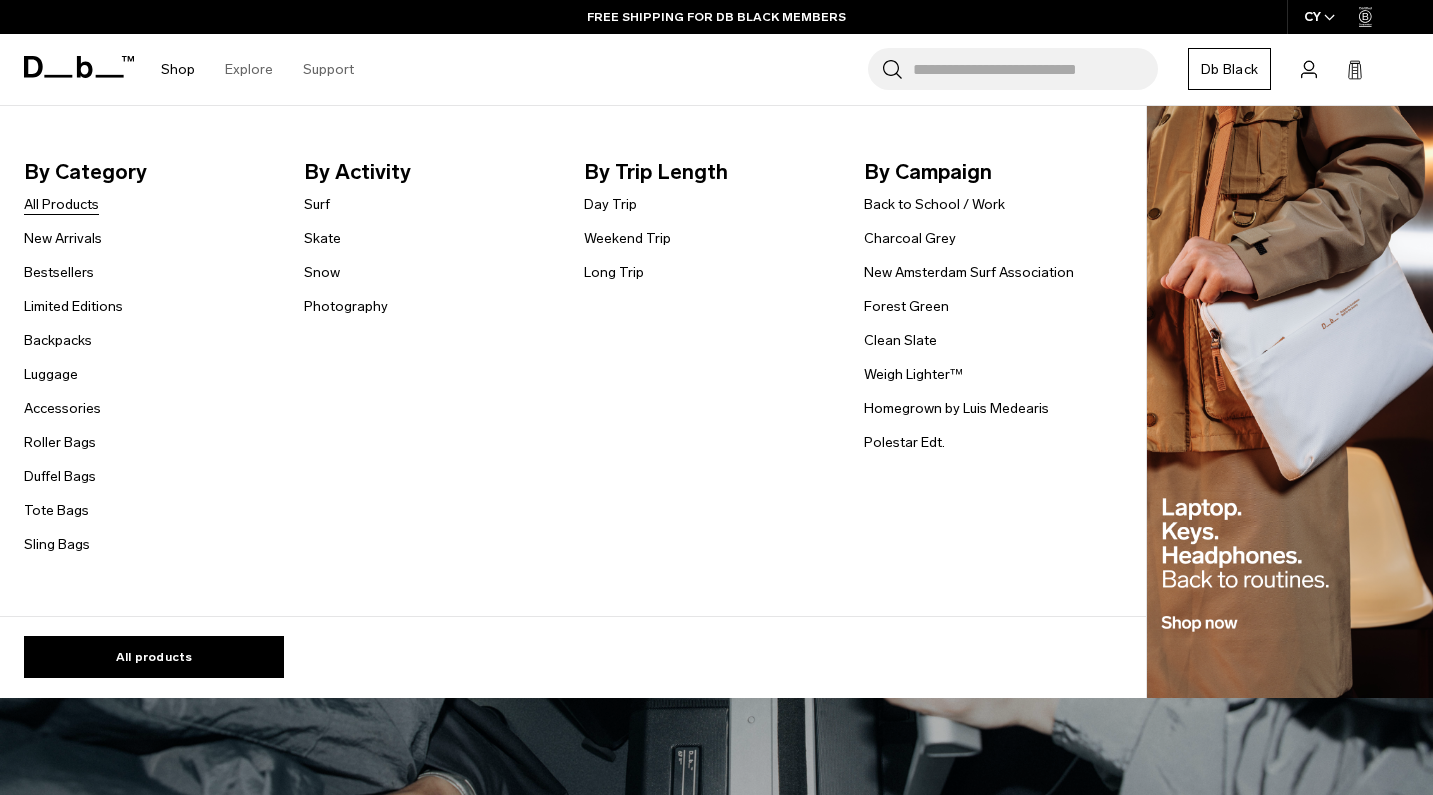 click on "All Products" at bounding box center (61, 204) 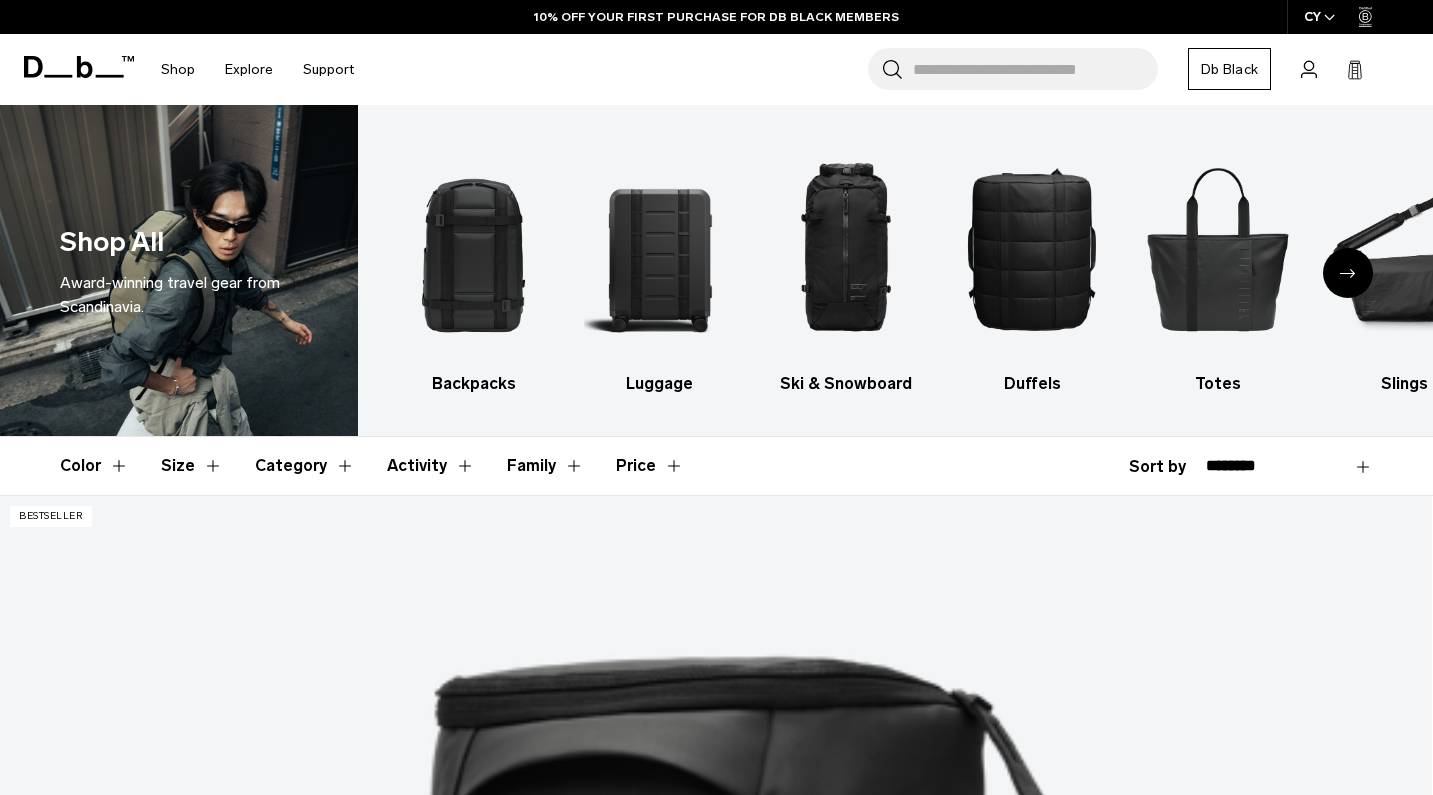 scroll, scrollTop: 0, scrollLeft: 0, axis: both 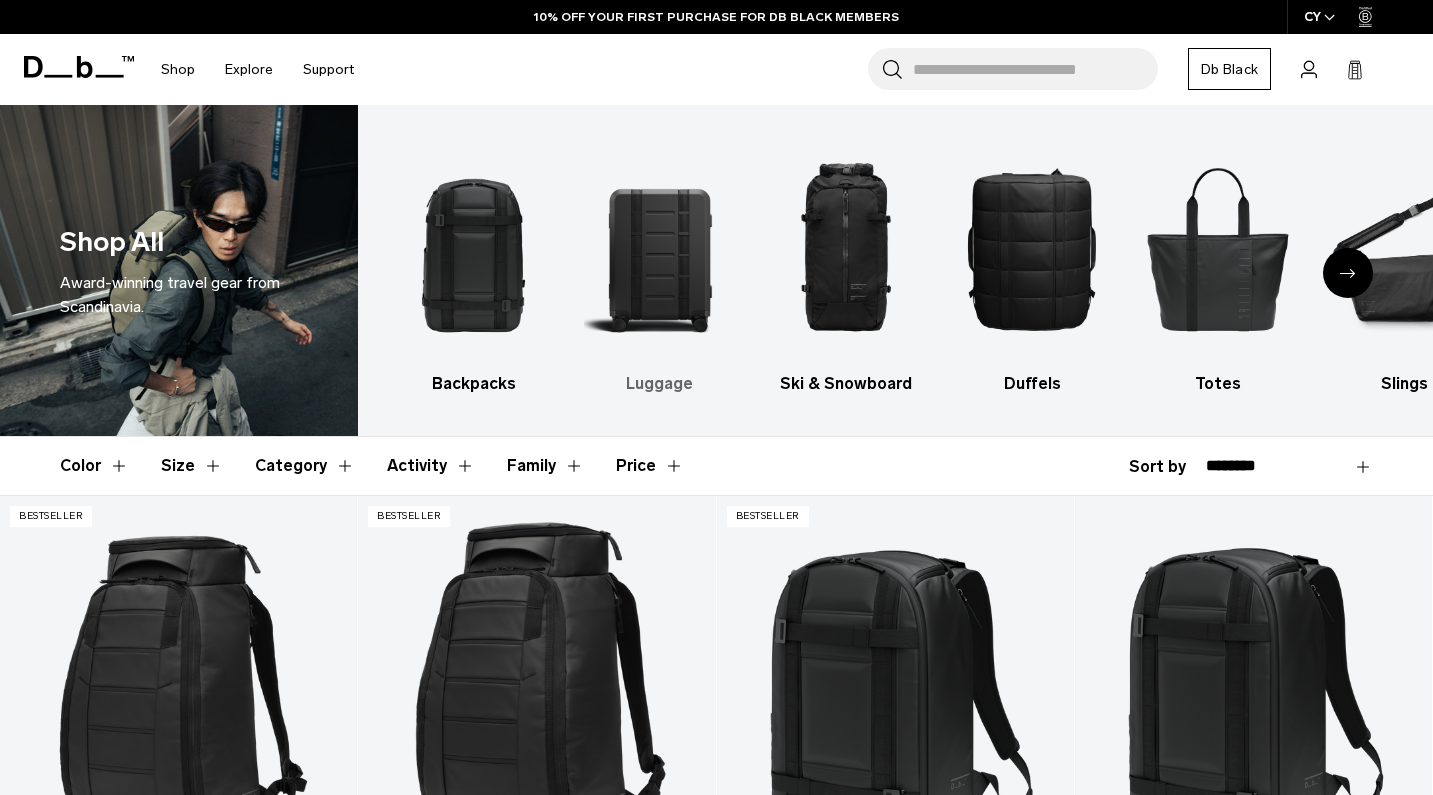 click at bounding box center [659, 248] 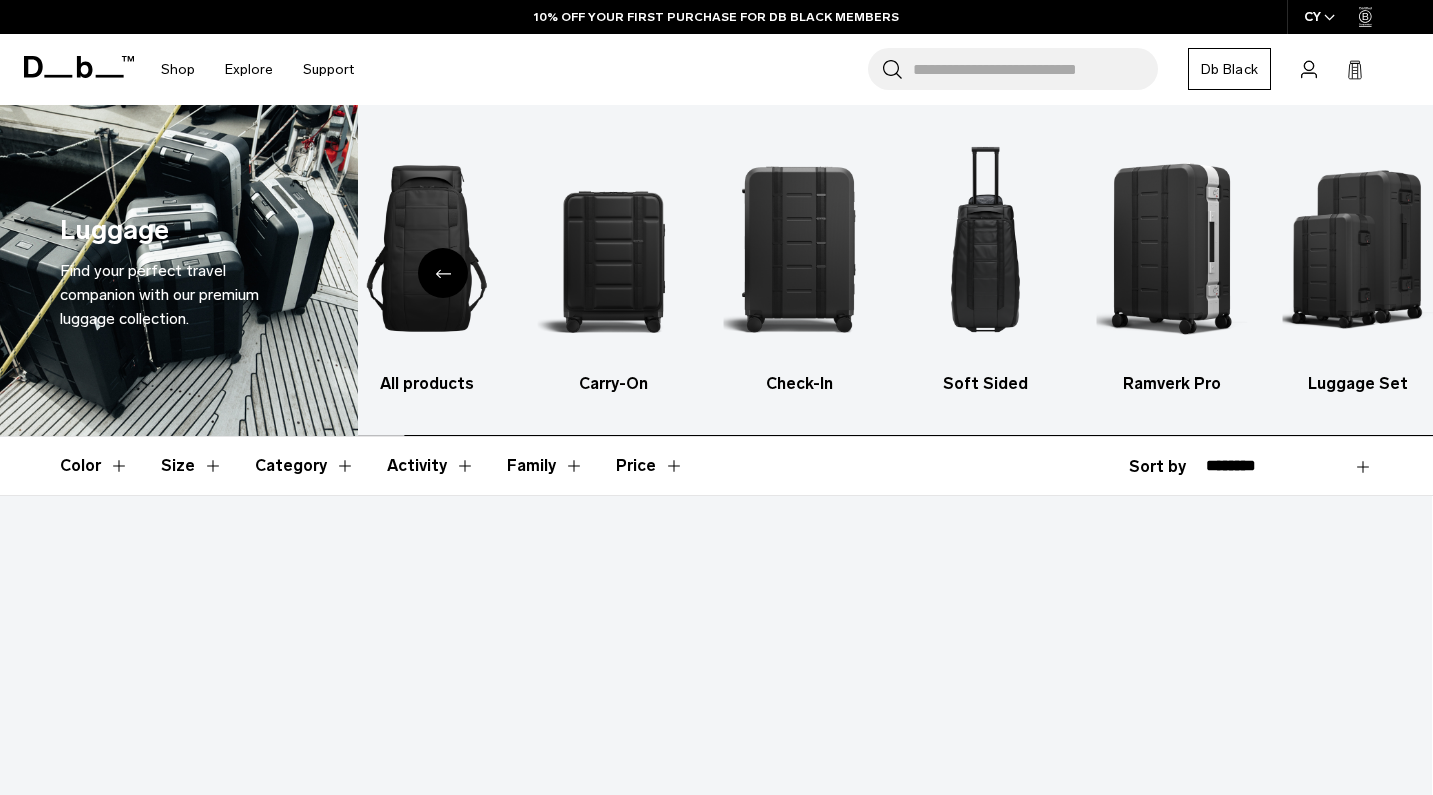 scroll, scrollTop: 282, scrollLeft: 0, axis: vertical 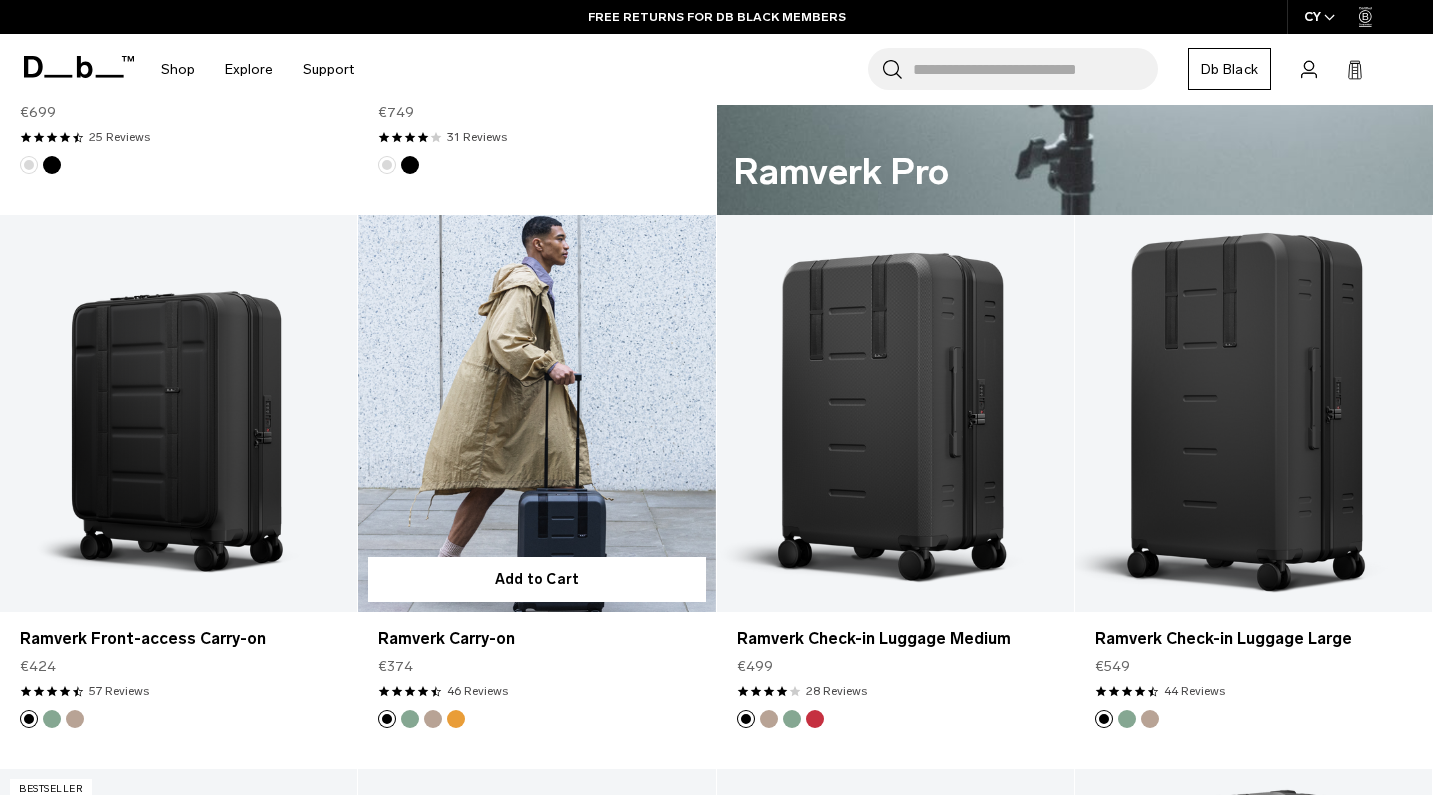 click at bounding box center (536, 413) 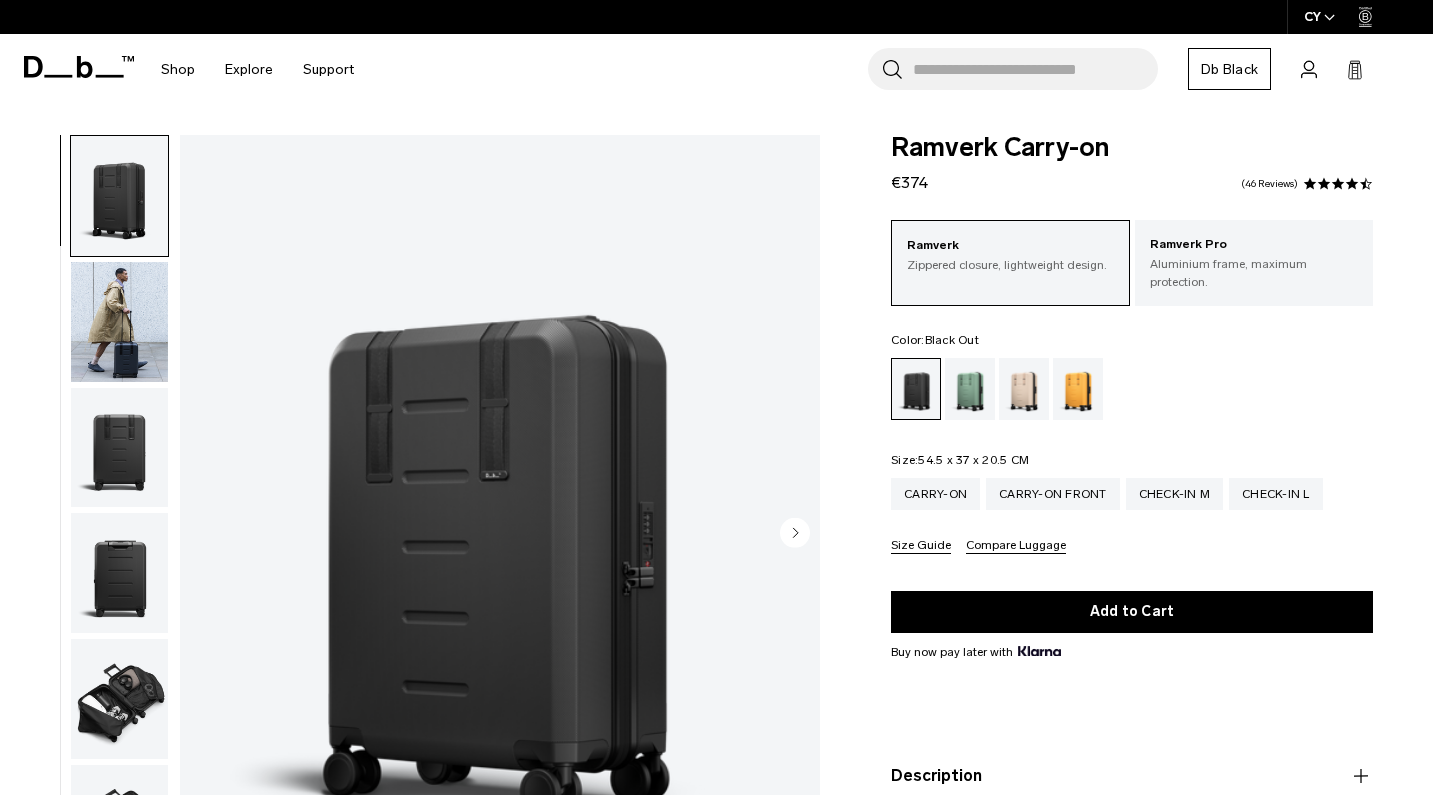 scroll, scrollTop: 0, scrollLeft: 0, axis: both 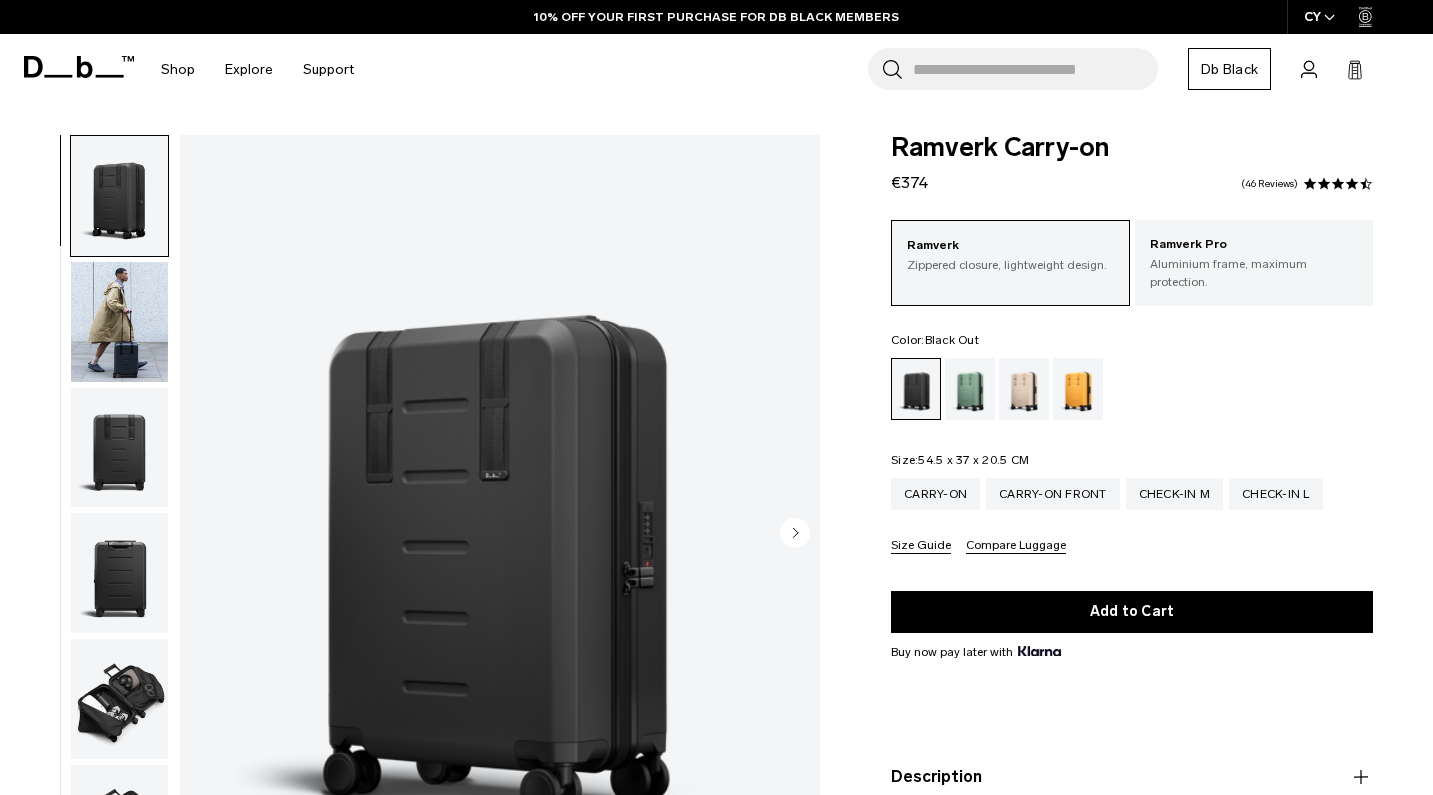 click at bounding box center (119, 322) 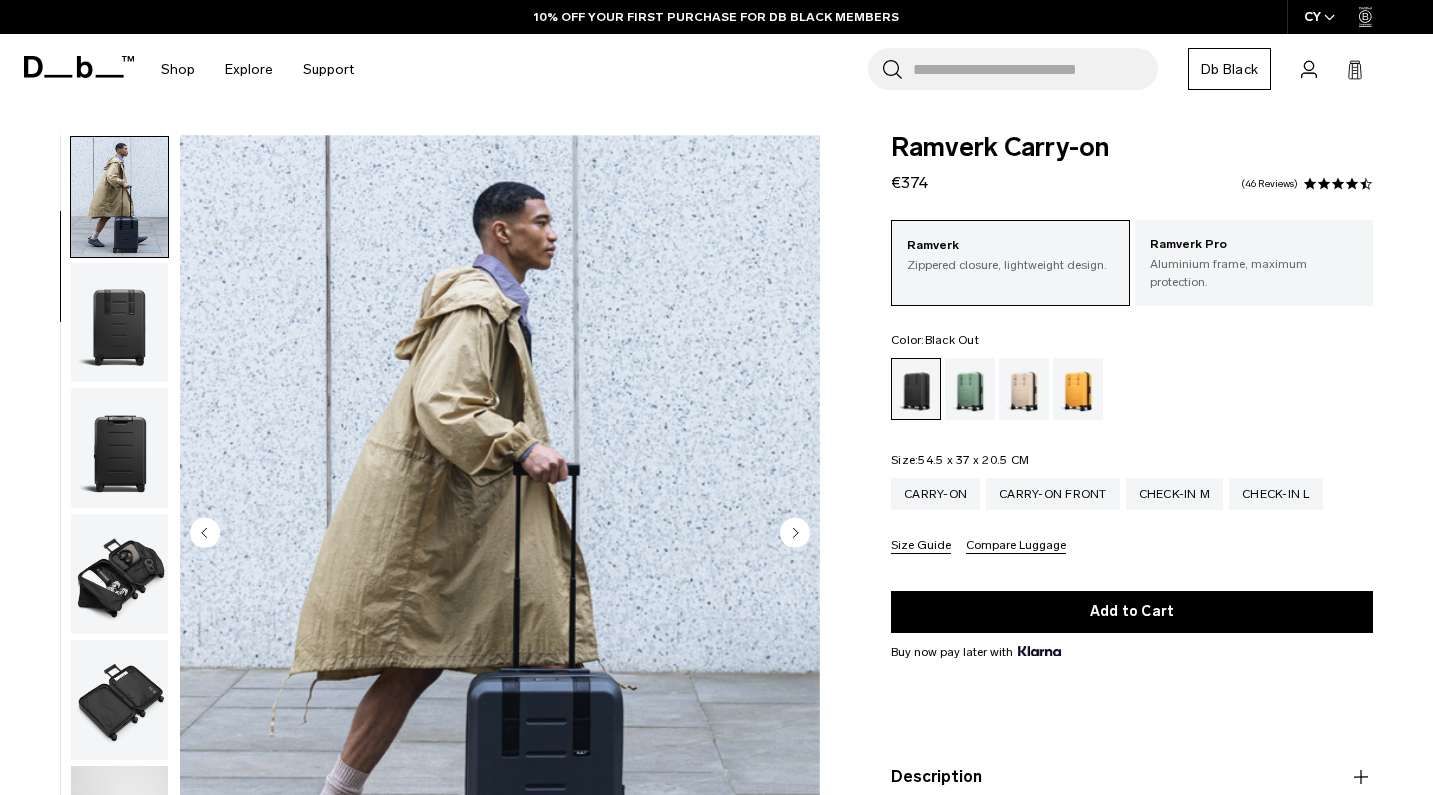 scroll, scrollTop: 127, scrollLeft: 0, axis: vertical 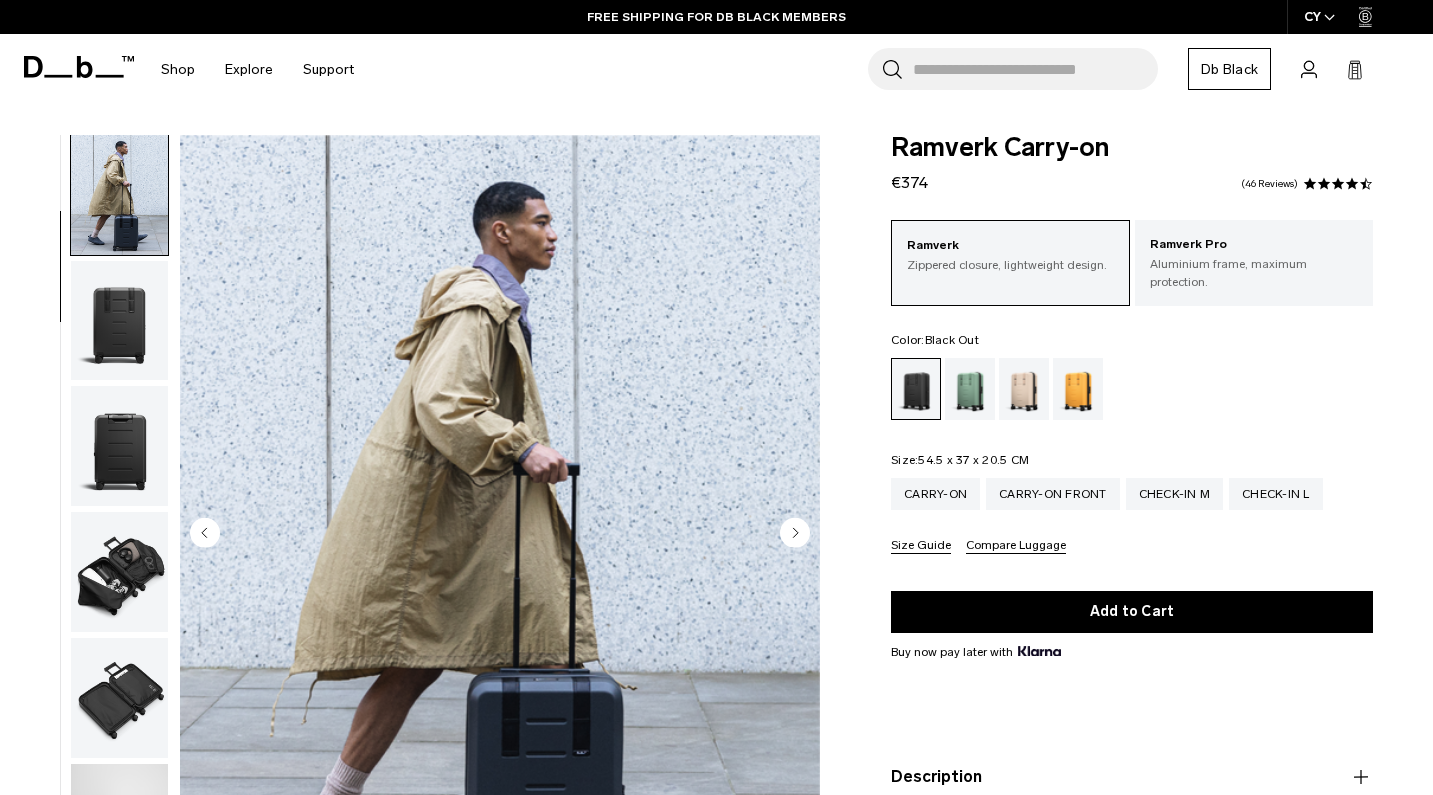 click at bounding box center (119, 321) 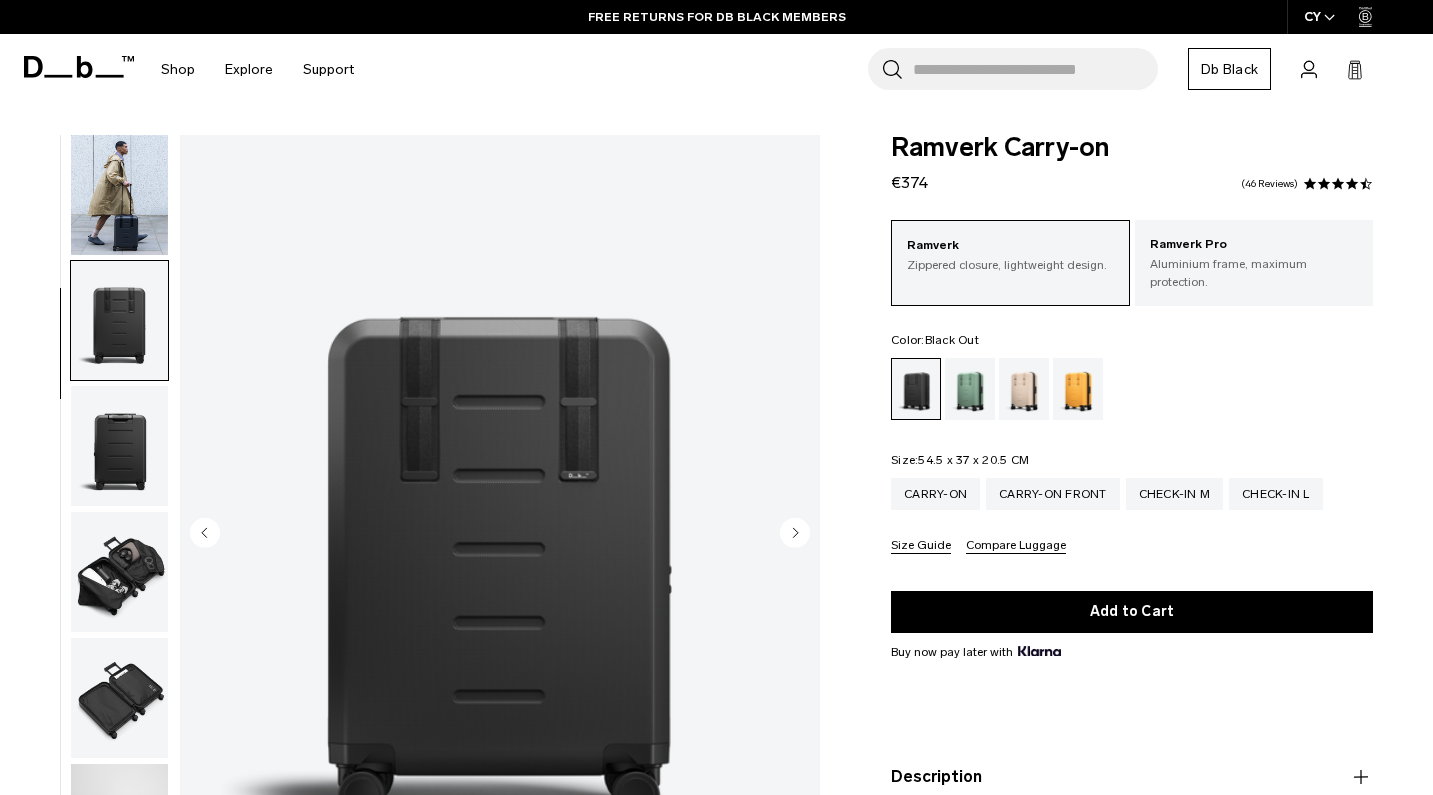 scroll, scrollTop: 255, scrollLeft: 0, axis: vertical 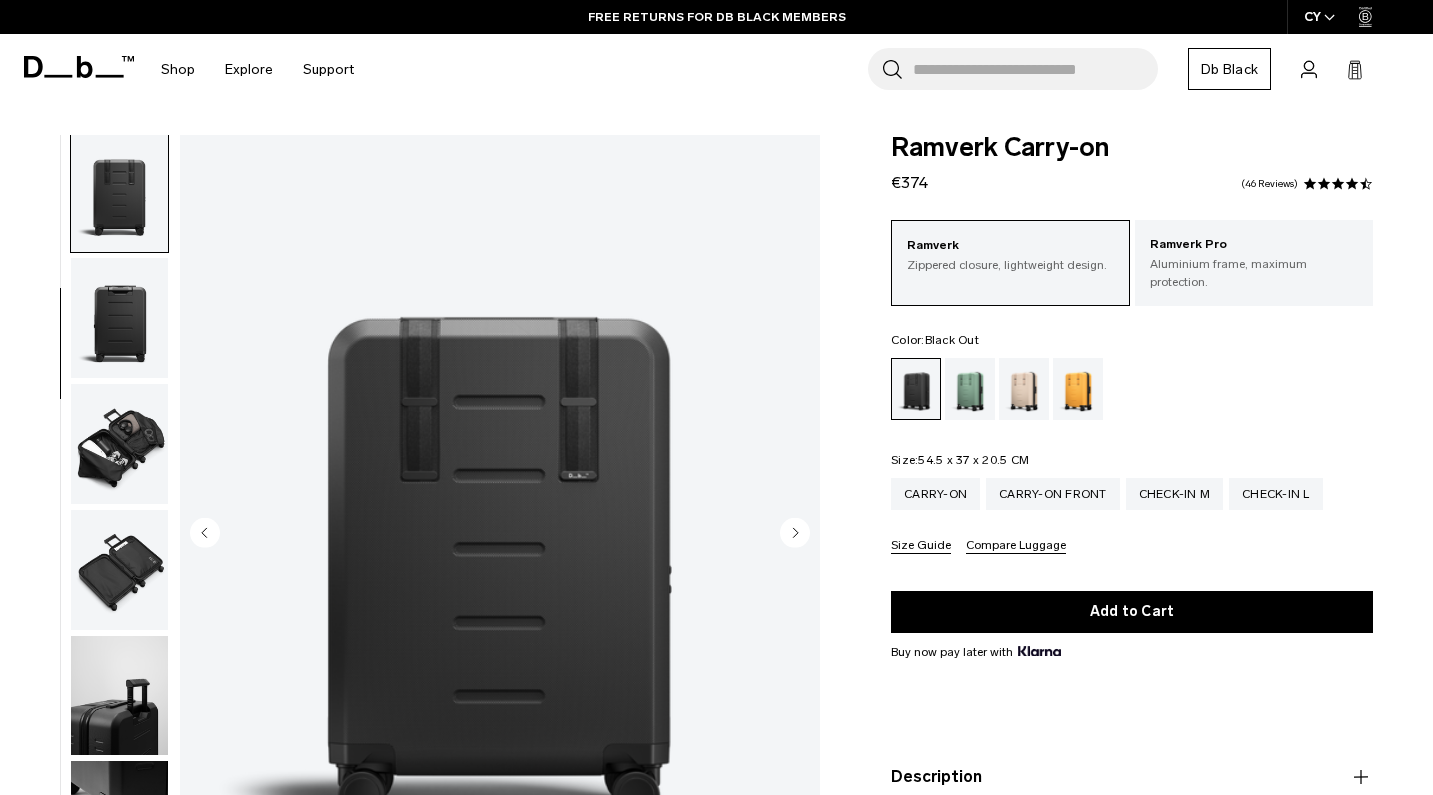 click at bounding box center (119, 444) 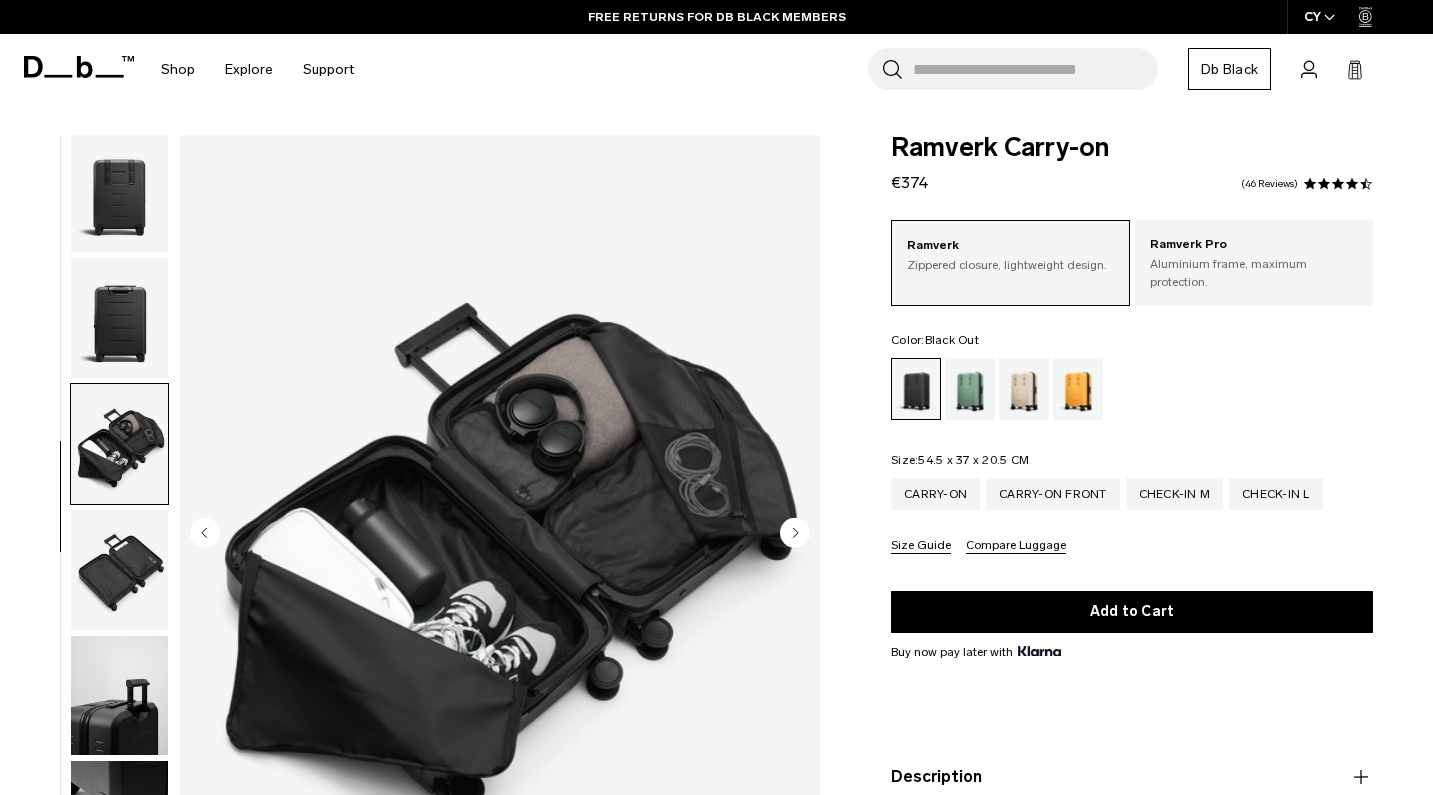scroll, scrollTop: 470, scrollLeft: 0, axis: vertical 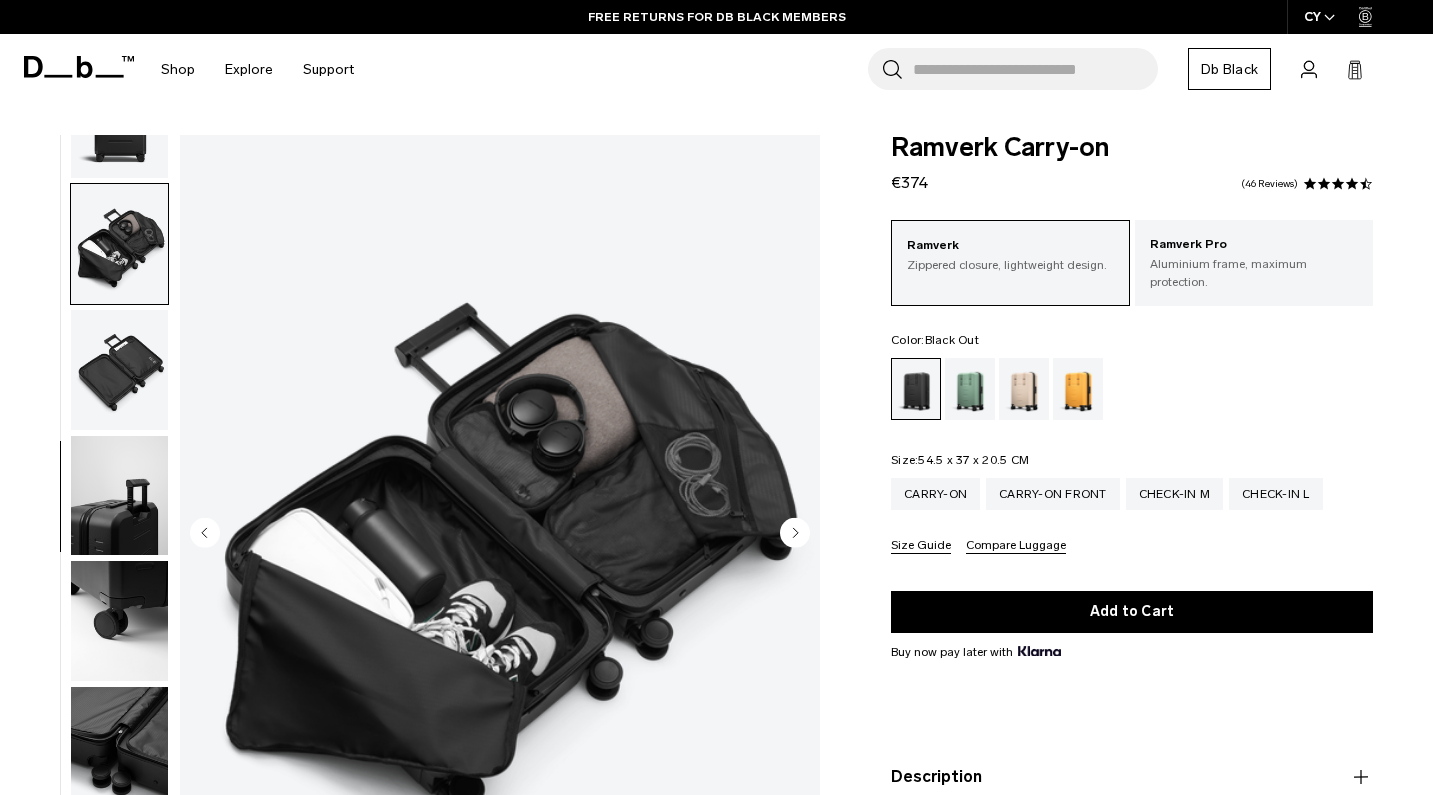 click at bounding box center [119, 496] 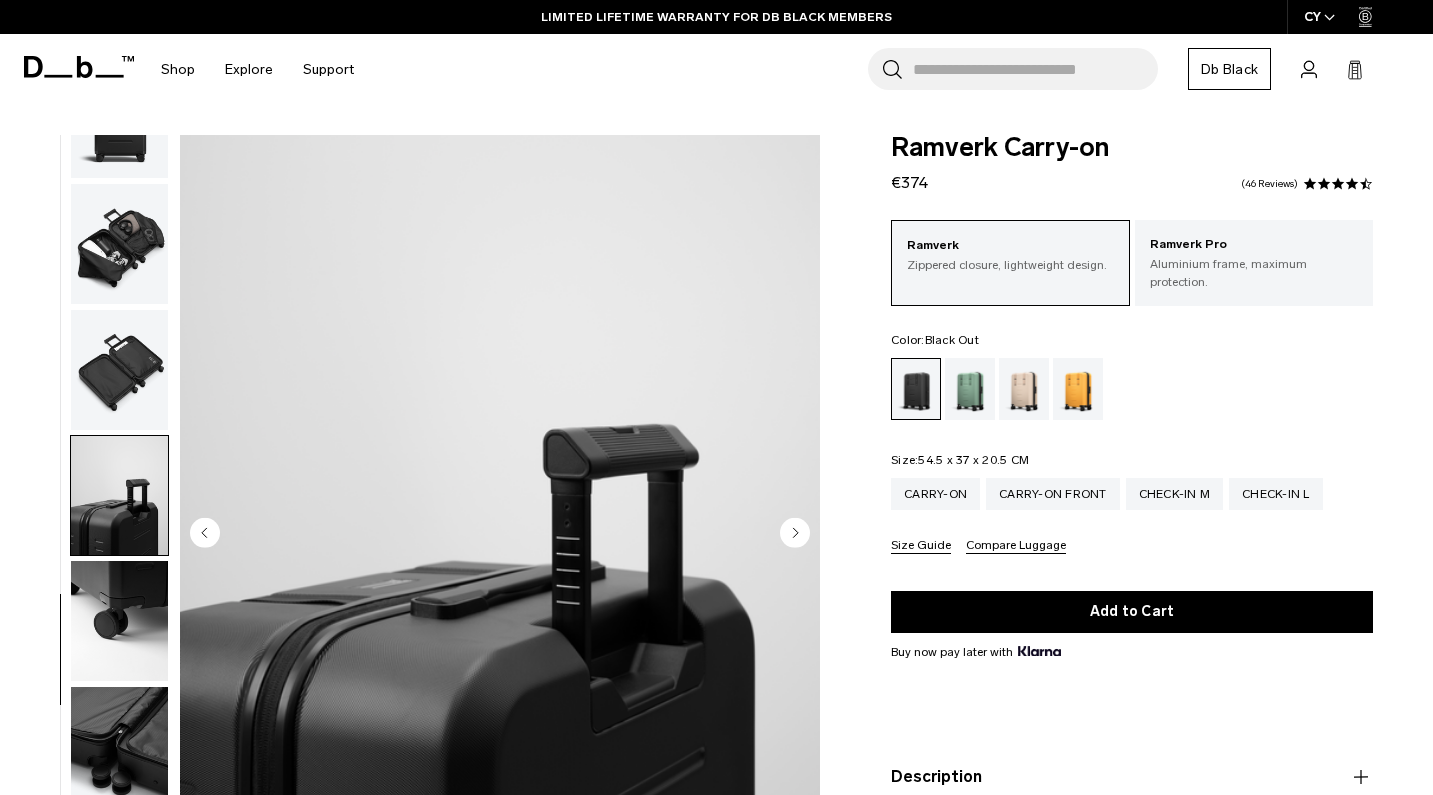 click at bounding box center (500, 534) 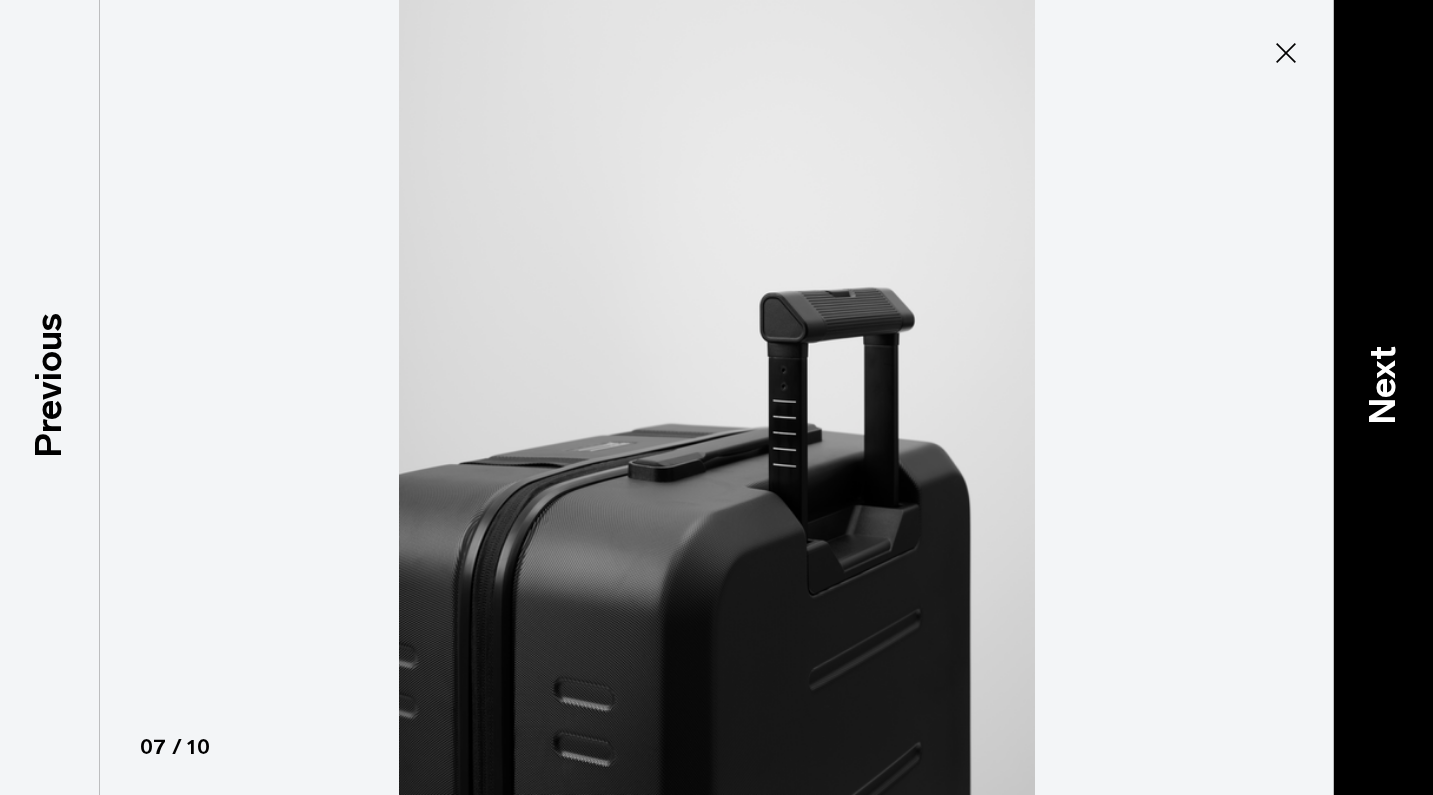 click on "Next" at bounding box center (1383, 385) 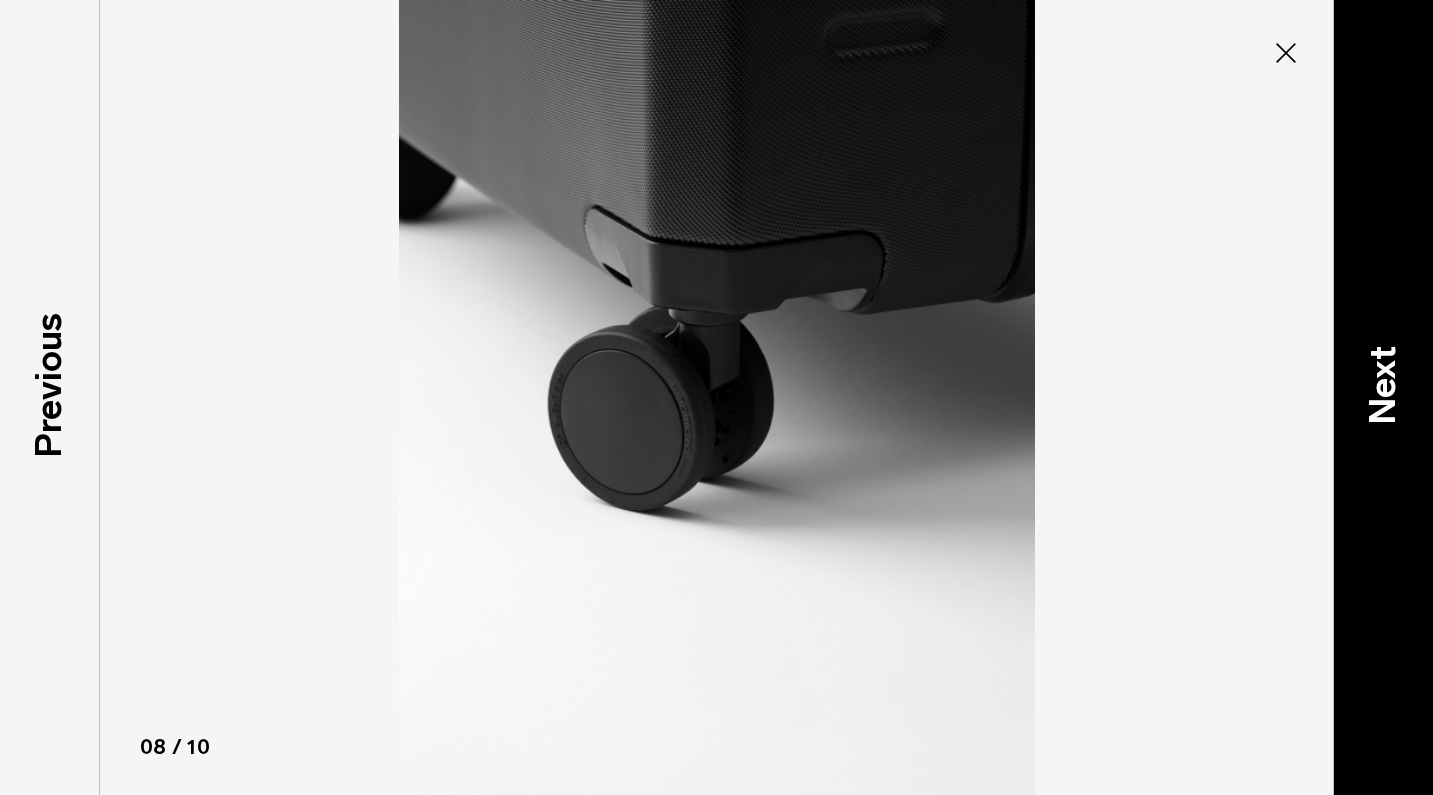 click on "Next" at bounding box center (1383, 385) 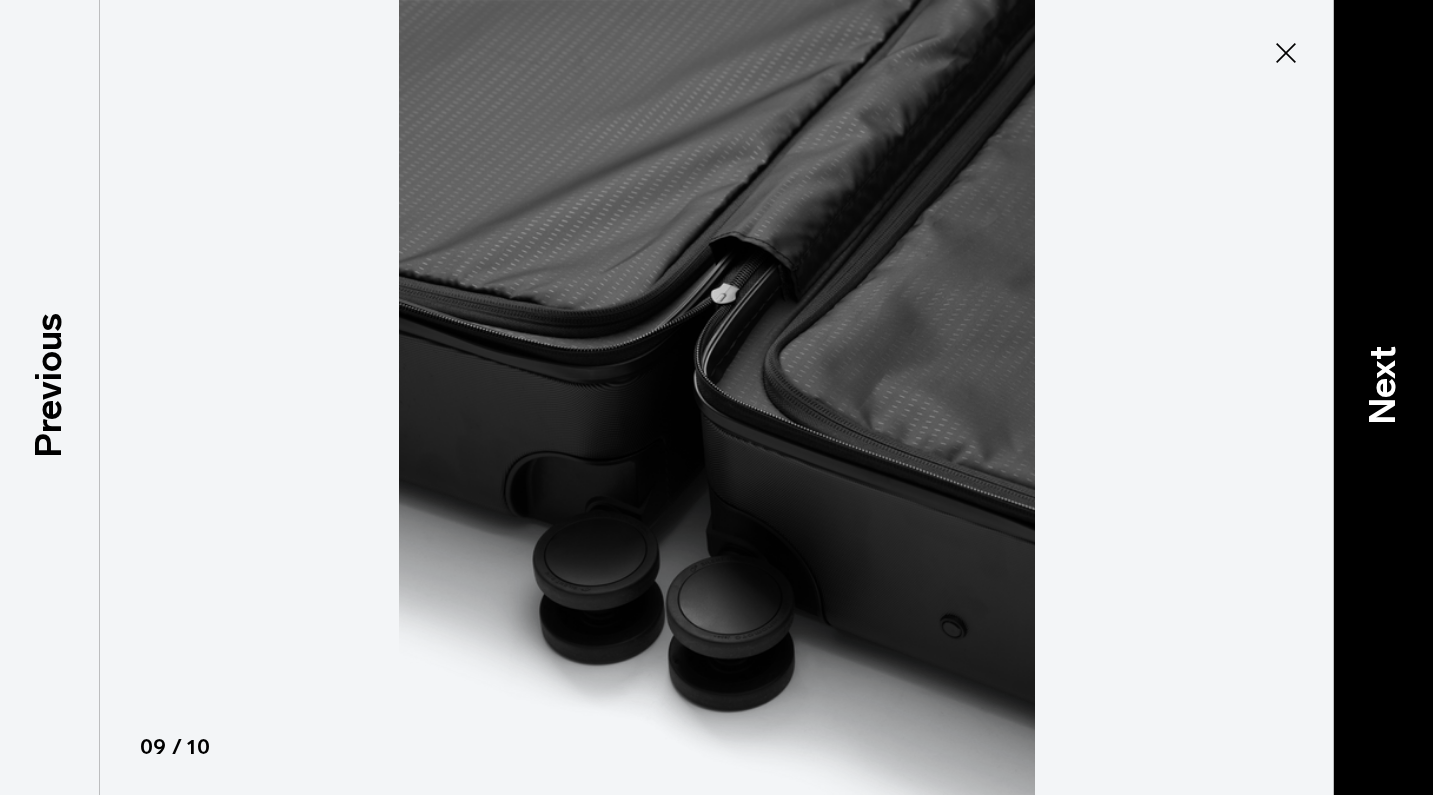 click on "Next" at bounding box center [1383, 385] 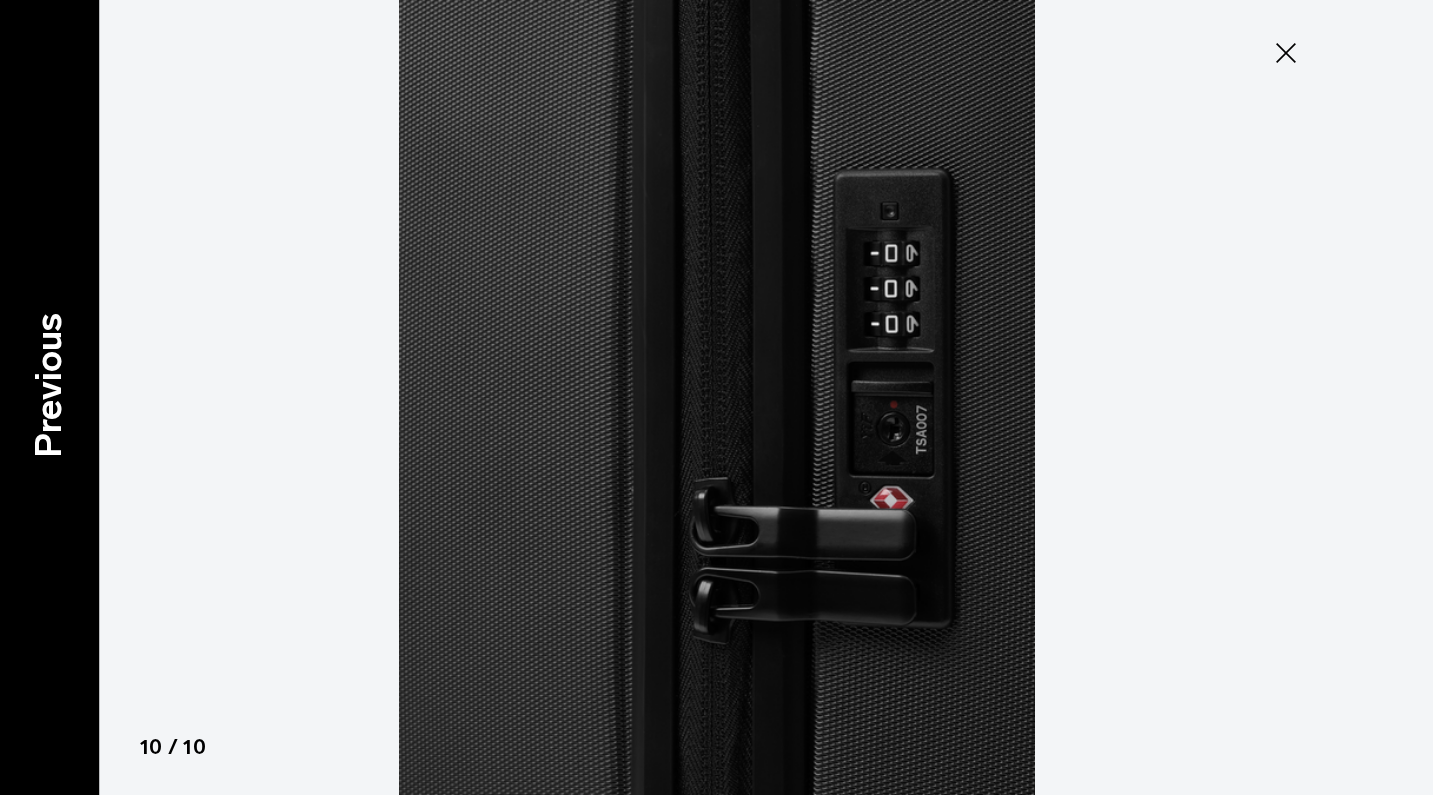 click on "Previous" at bounding box center (49, 385) 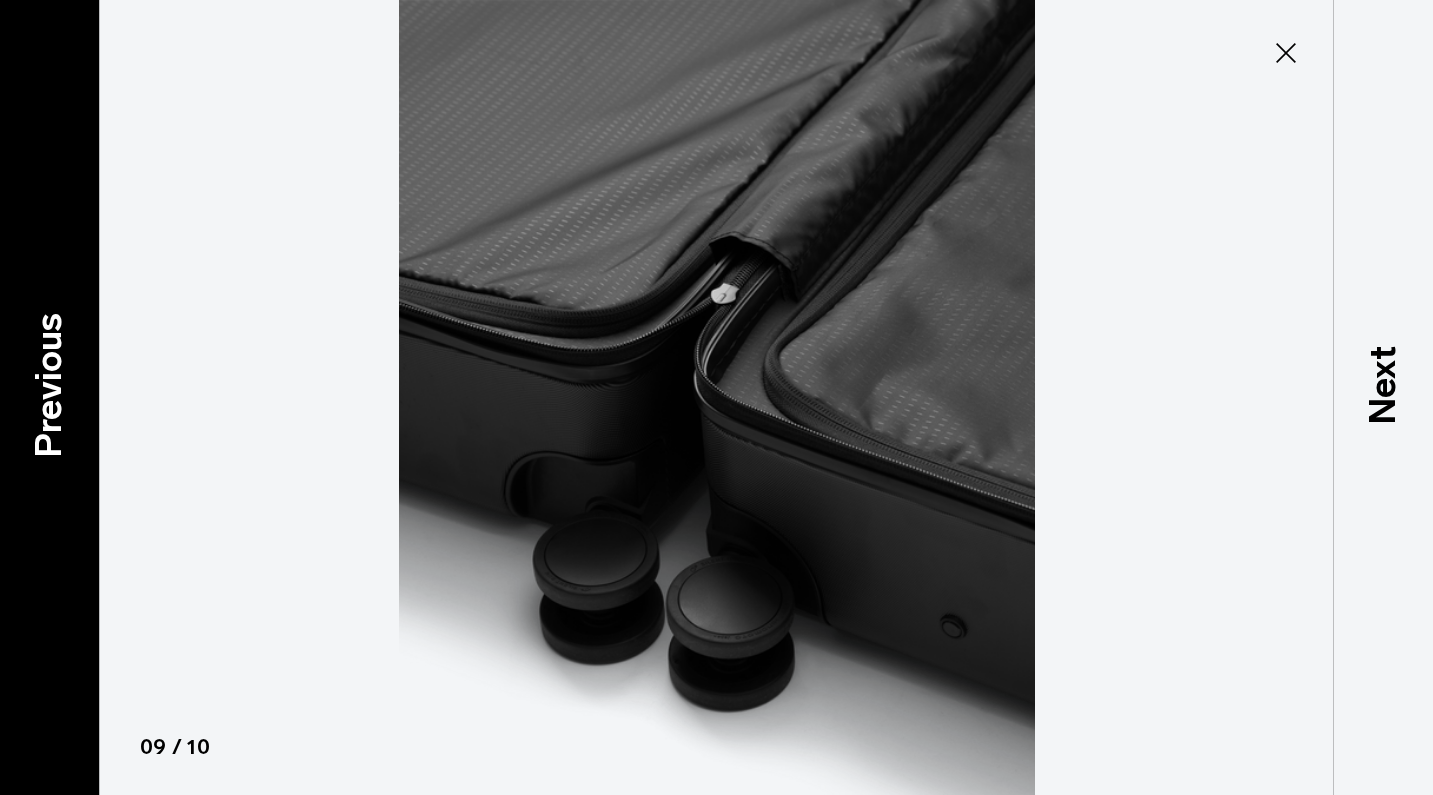 click on "Previous" at bounding box center (49, 385) 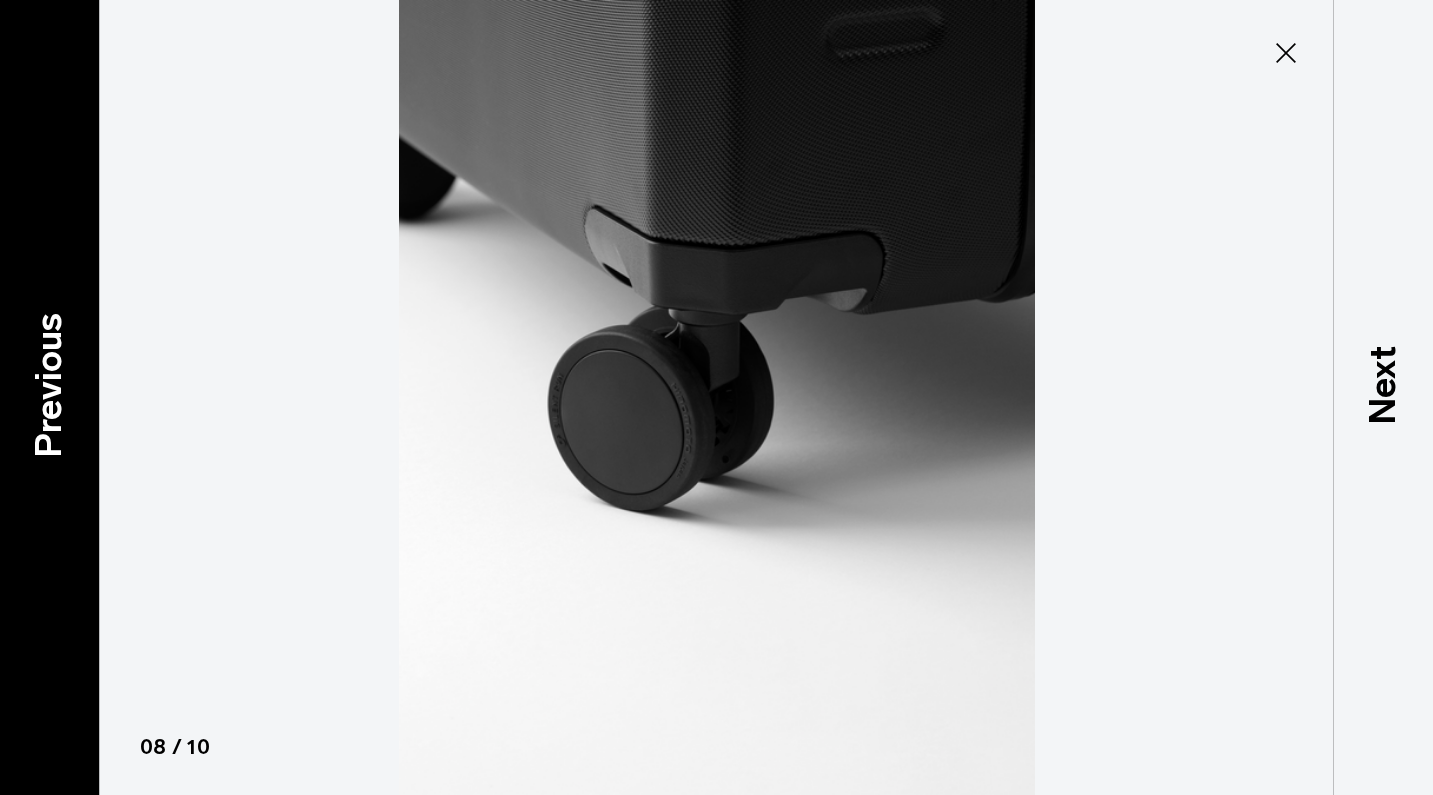 click on "Previous" at bounding box center [49, 385] 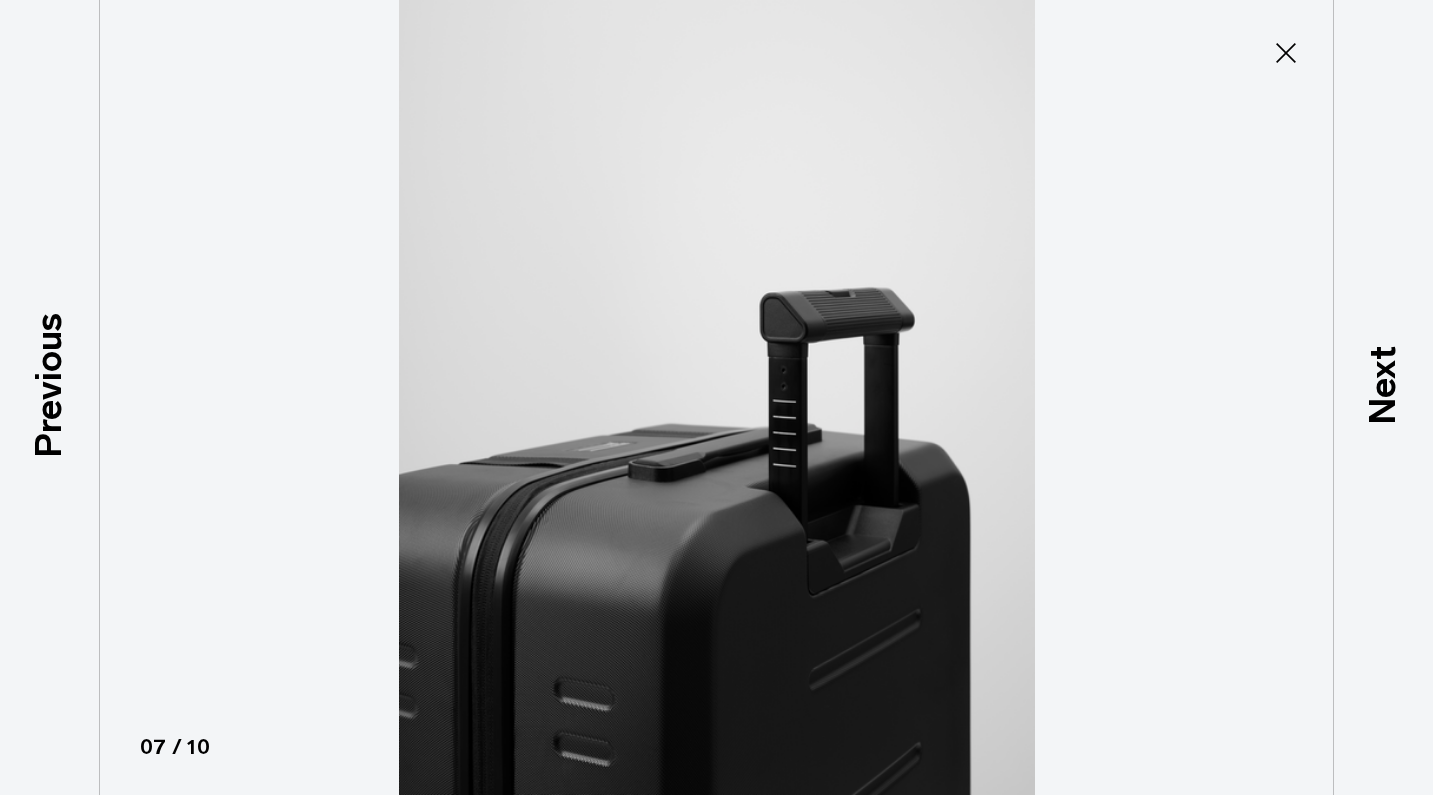 click 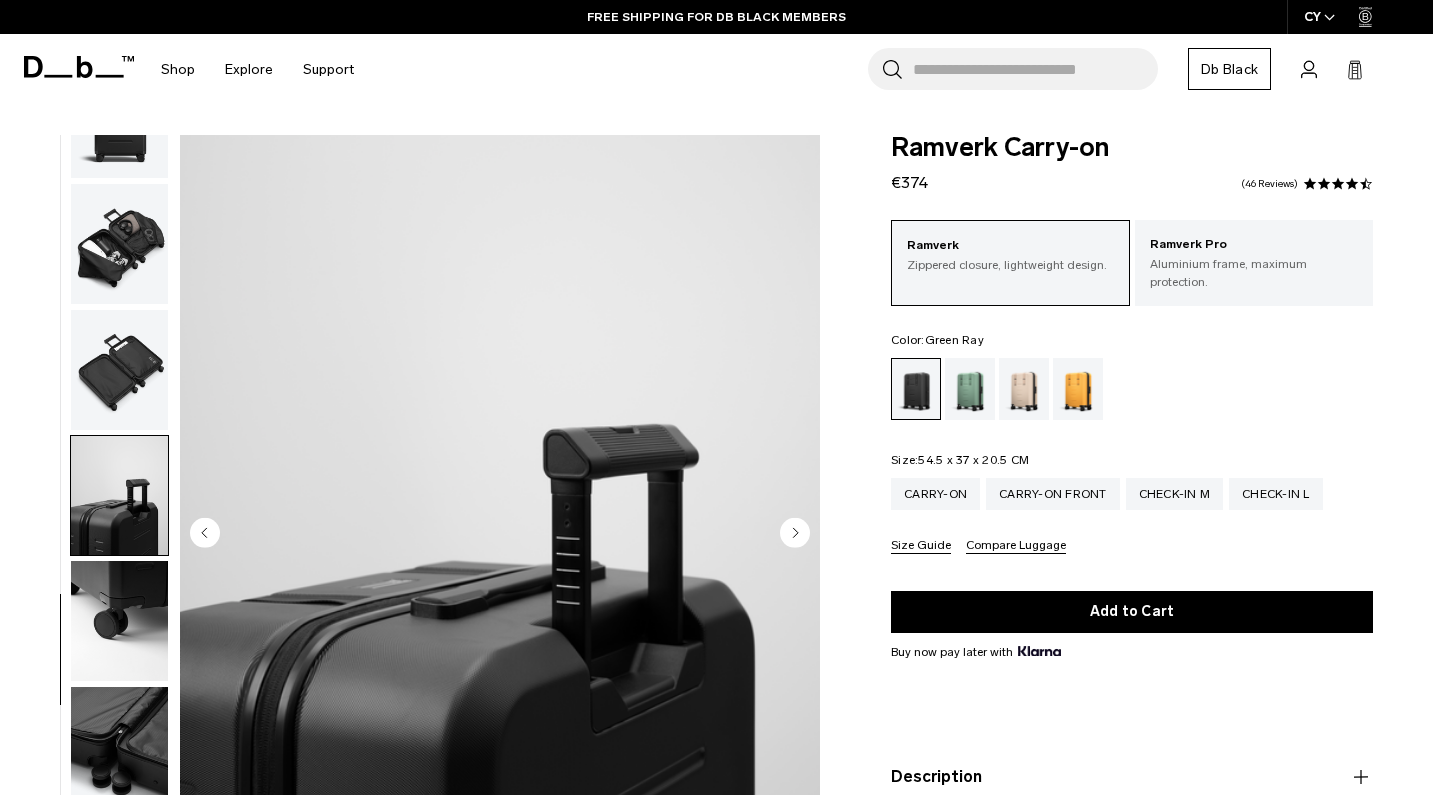 click at bounding box center [970, 389] 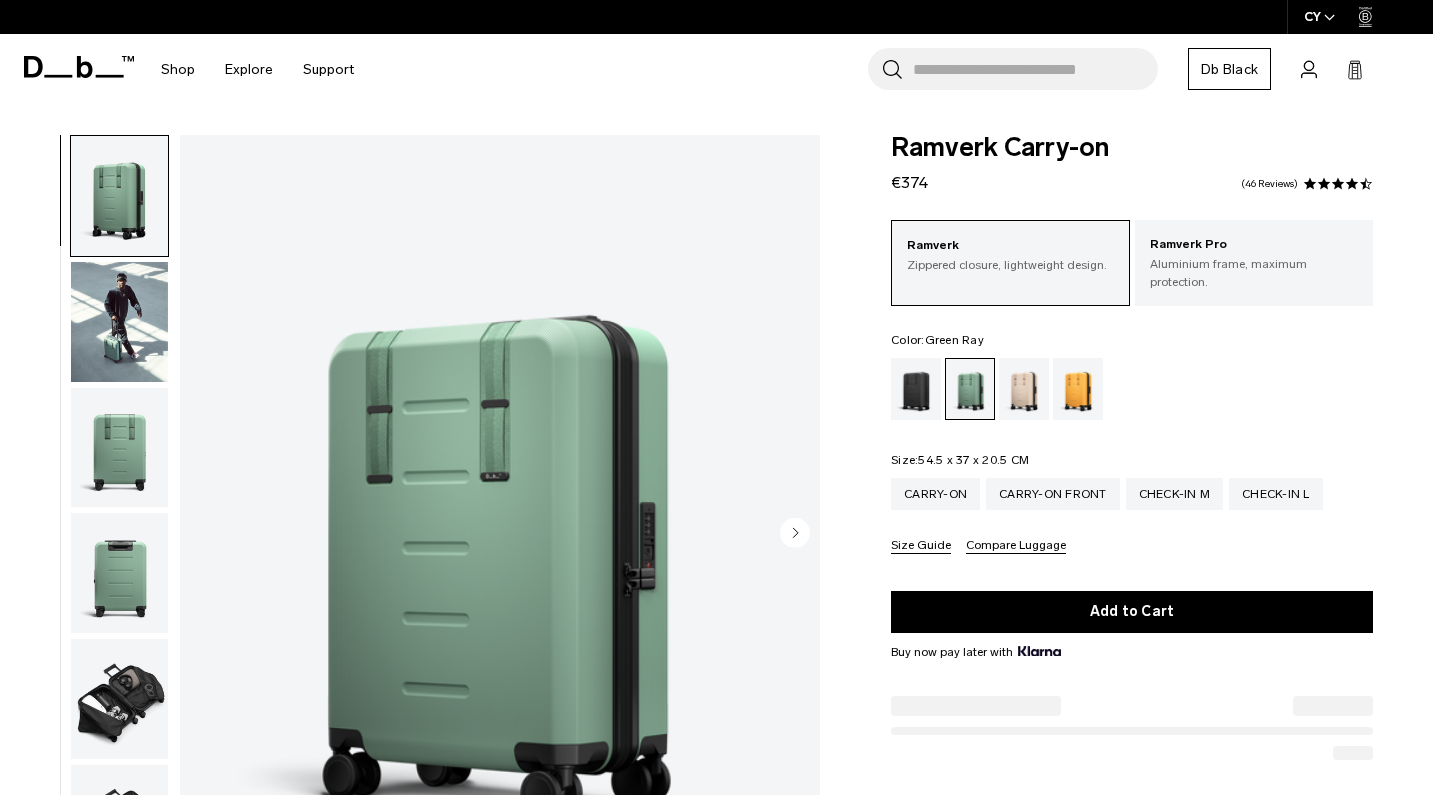 scroll, scrollTop: 0, scrollLeft: 0, axis: both 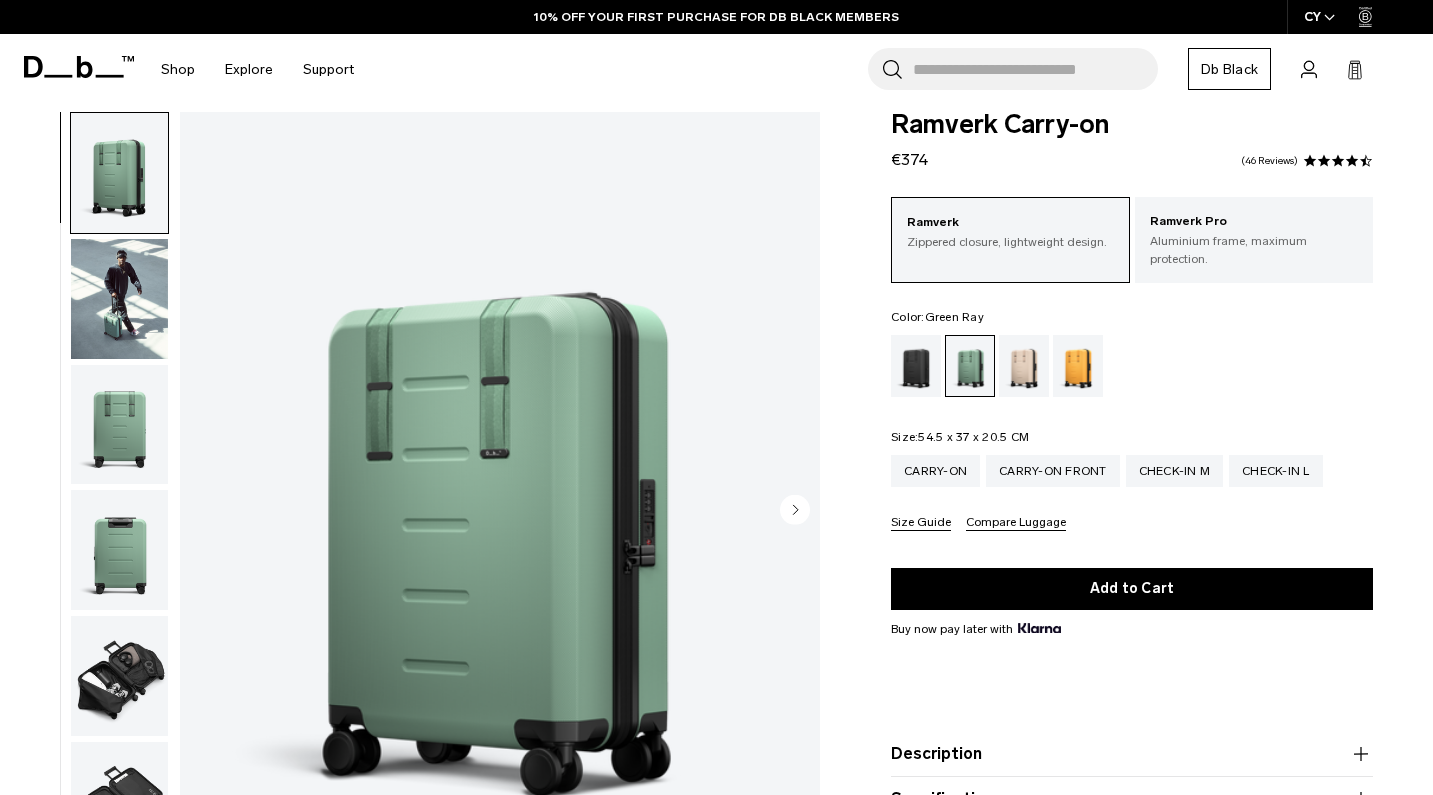 click at bounding box center (119, 299) 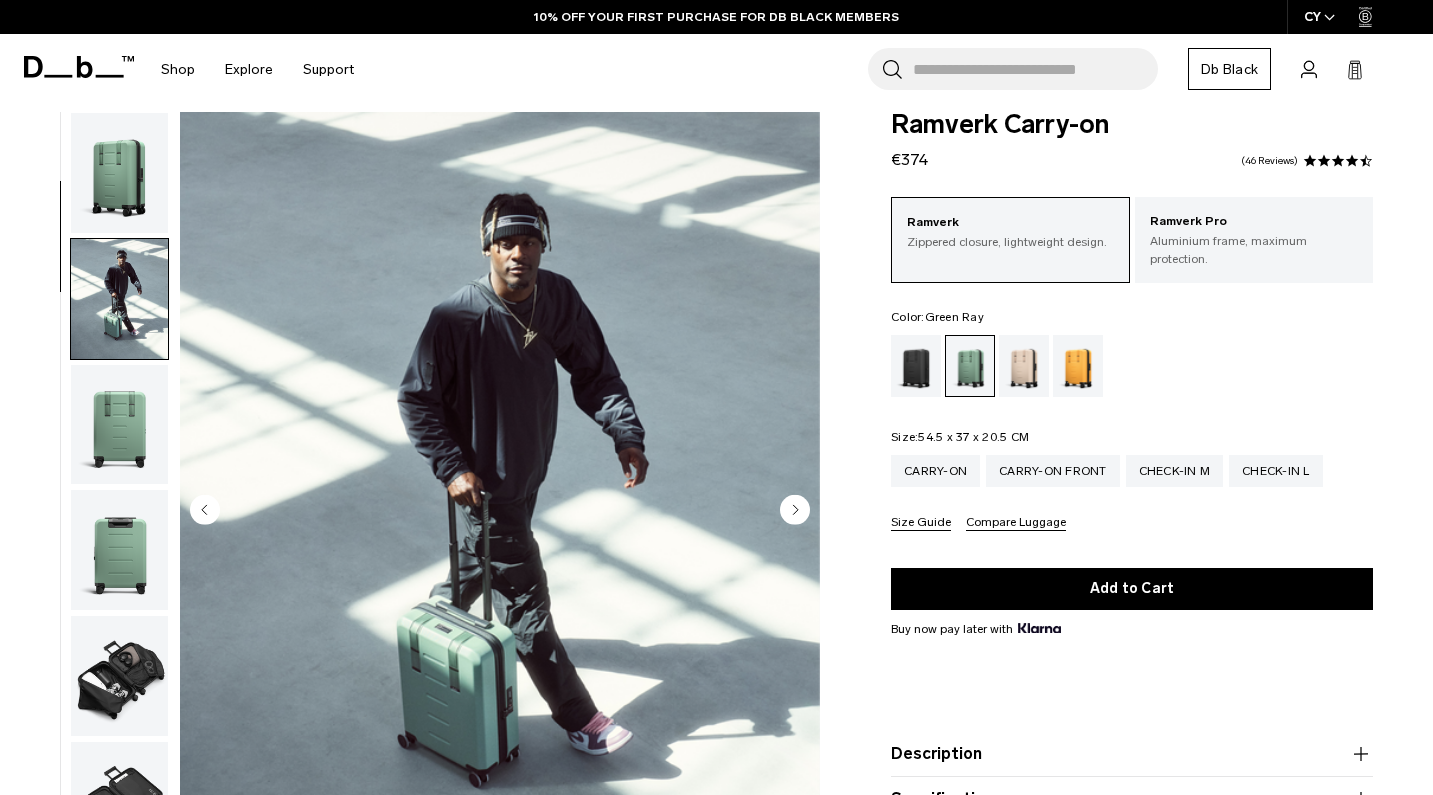 scroll, scrollTop: 127, scrollLeft: 0, axis: vertical 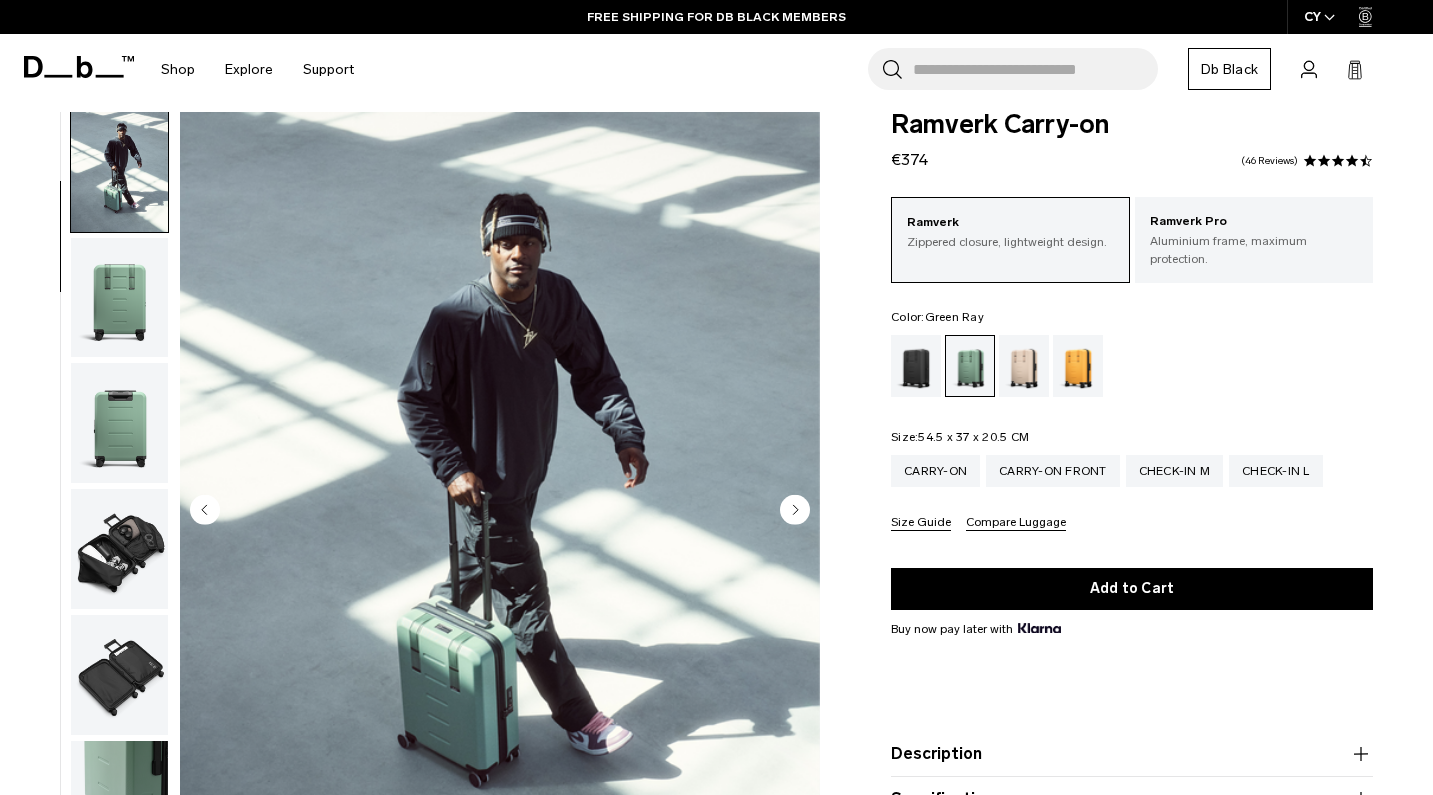 click at bounding box center [119, 298] 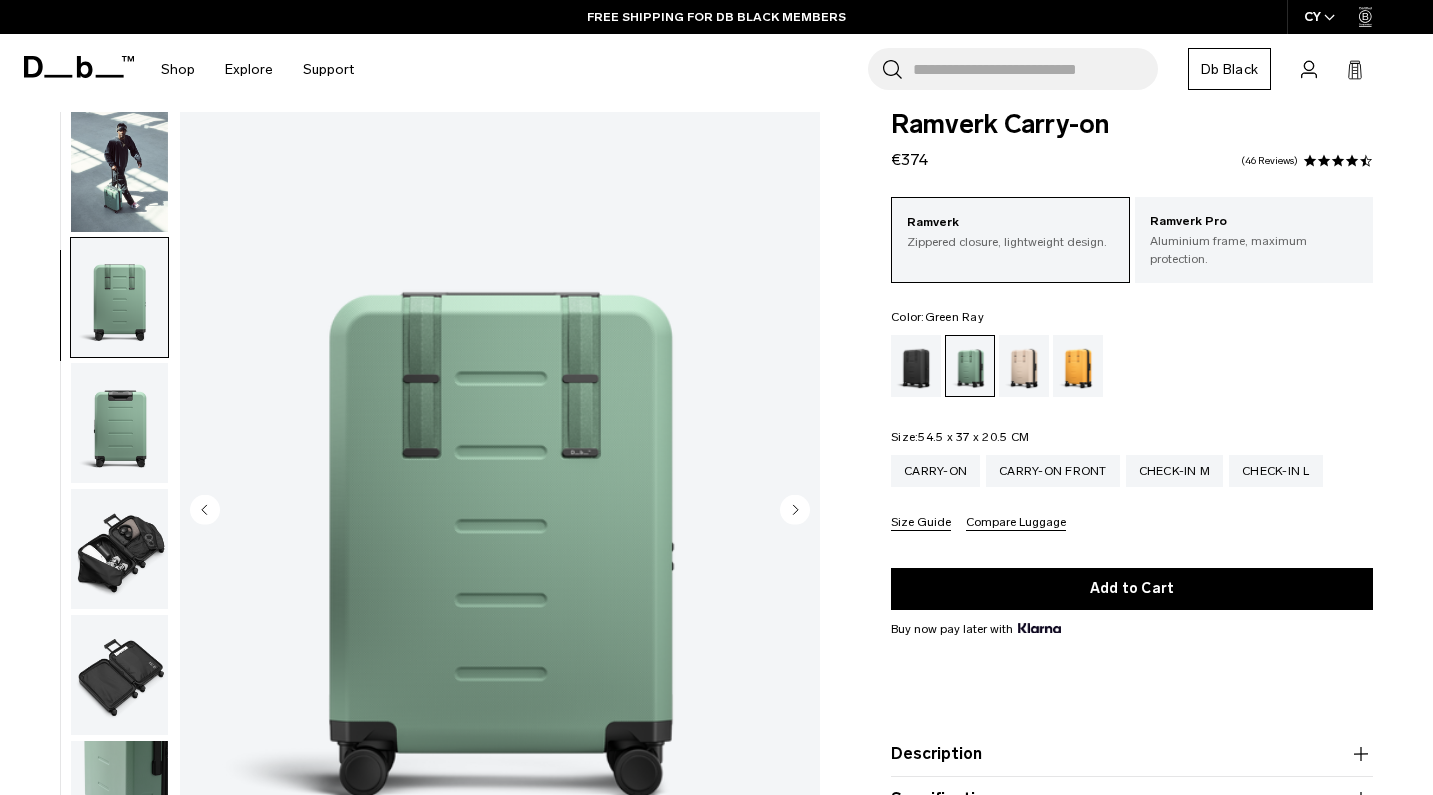 scroll, scrollTop: 255, scrollLeft: 0, axis: vertical 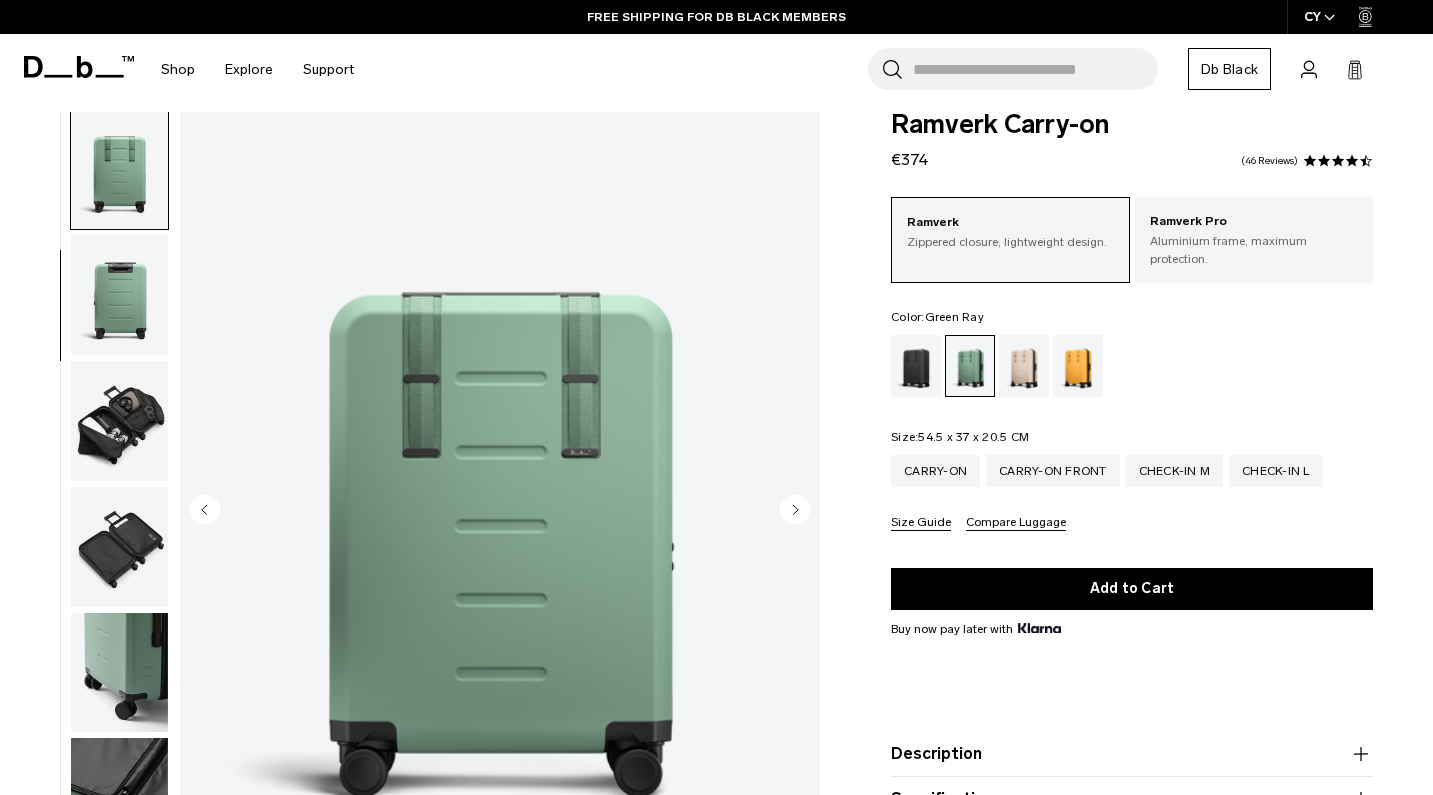 click at bounding box center (119, 295) 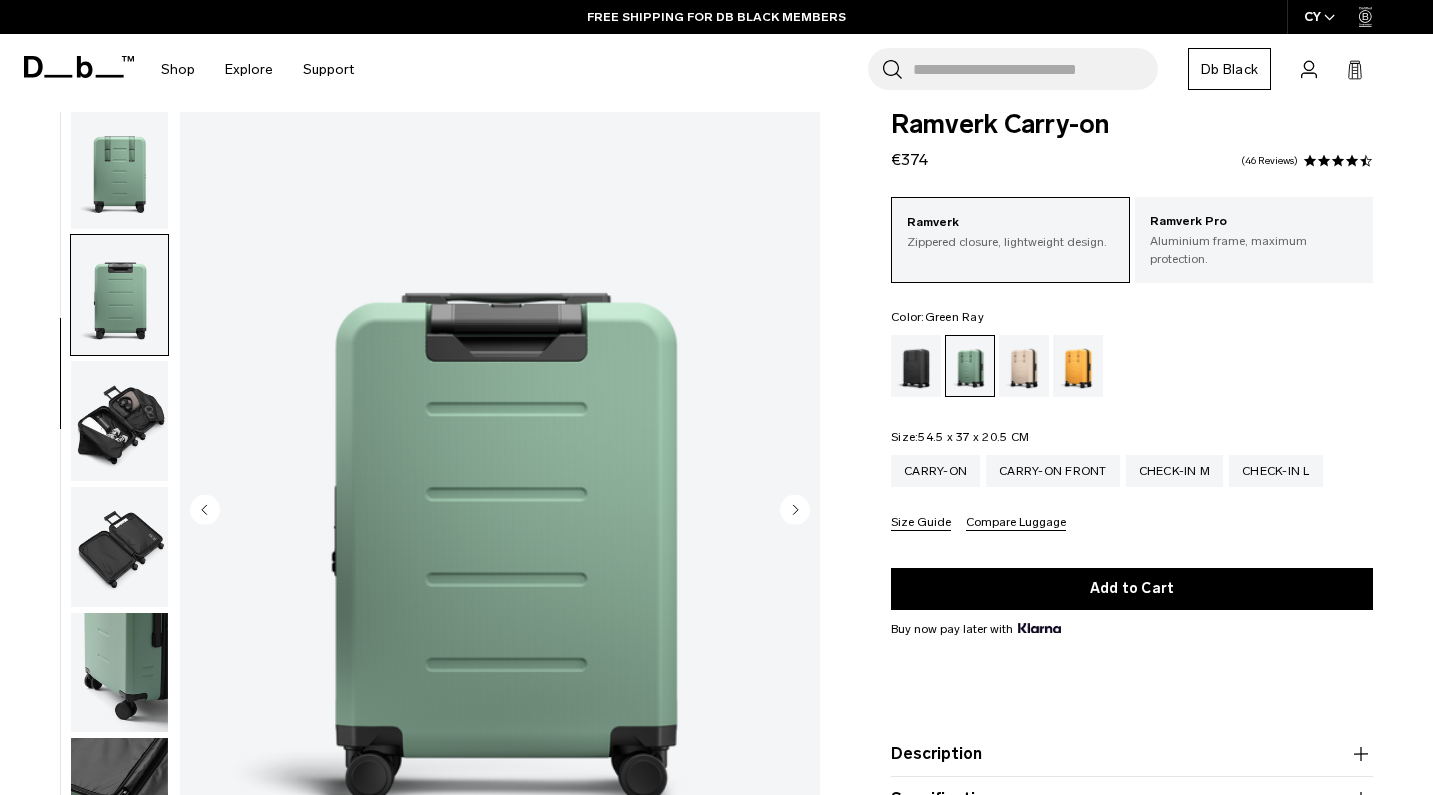scroll, scrollTop: 382, scrollLeft: 0, axis: vertical 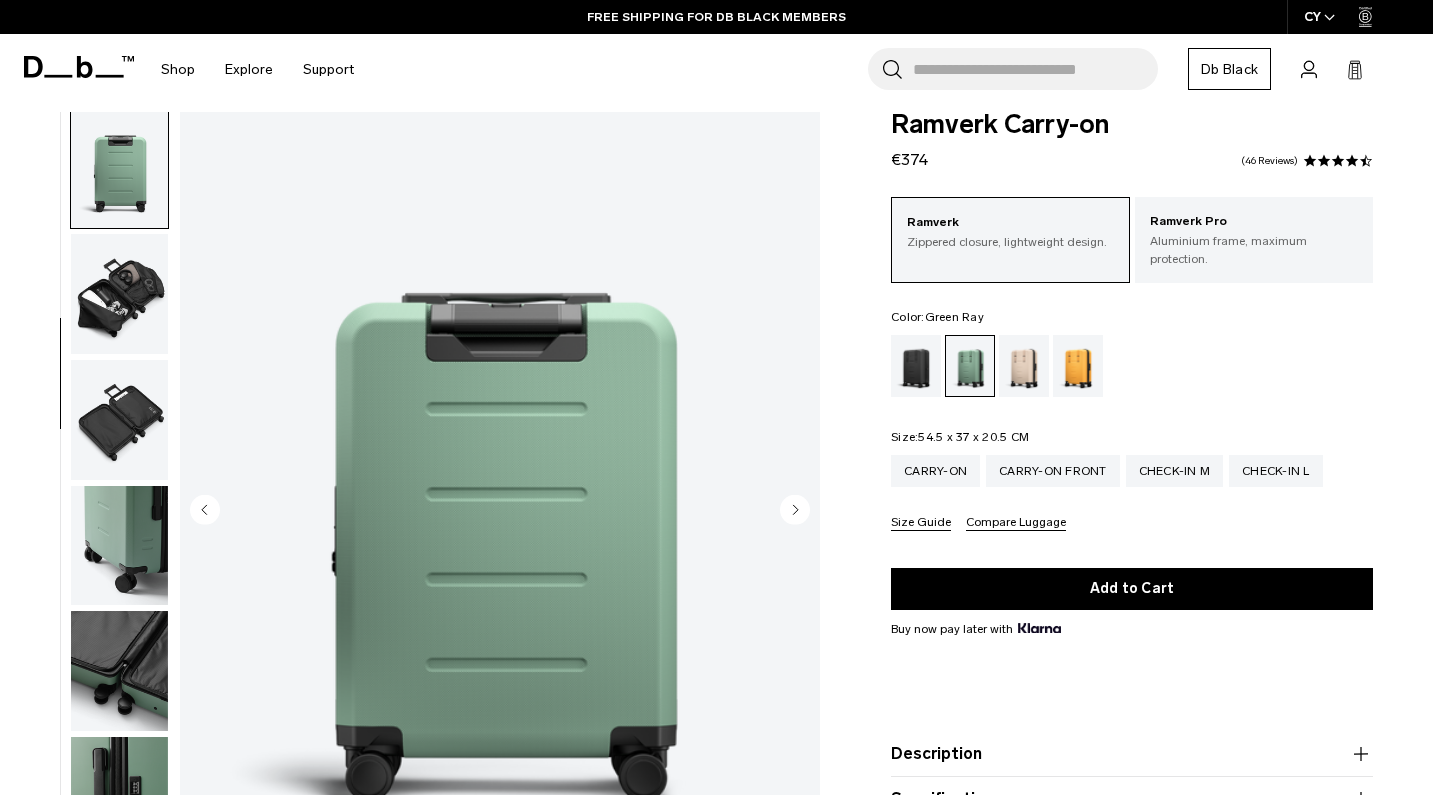click at bounding box center [119, 294] 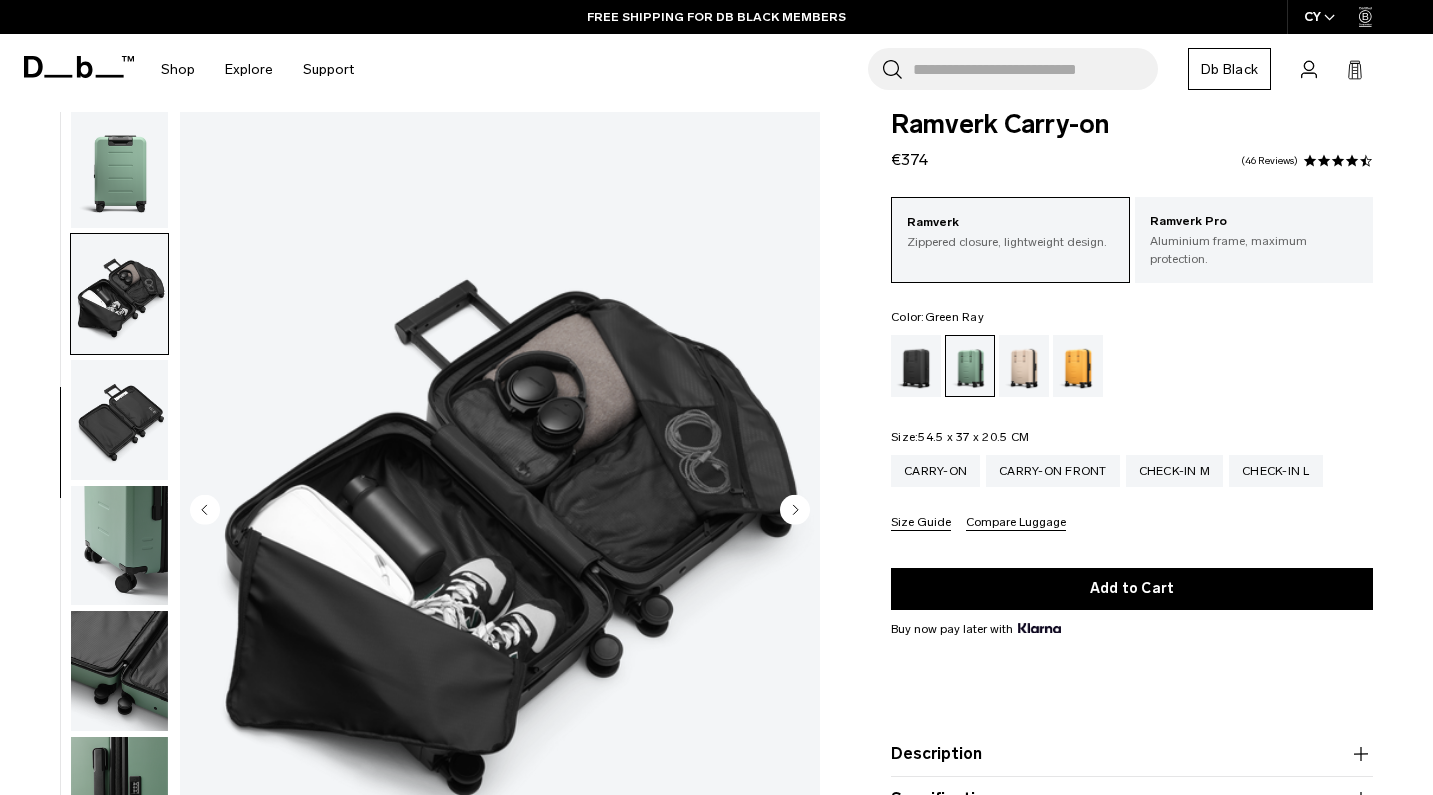 scroll, scrollTop: 509, scrollLeft: 0, axis: vertical 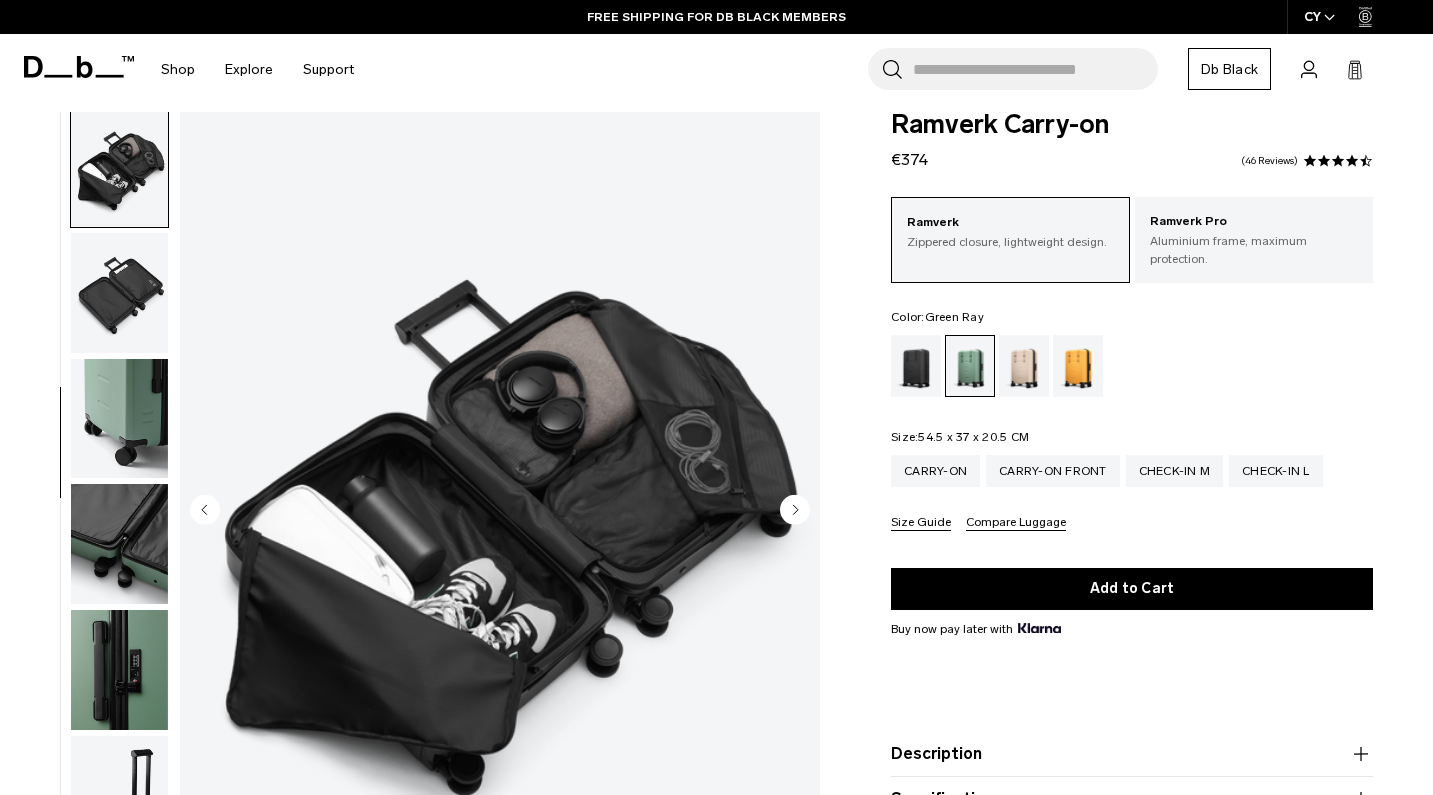 click at bounding box center [119, 419] 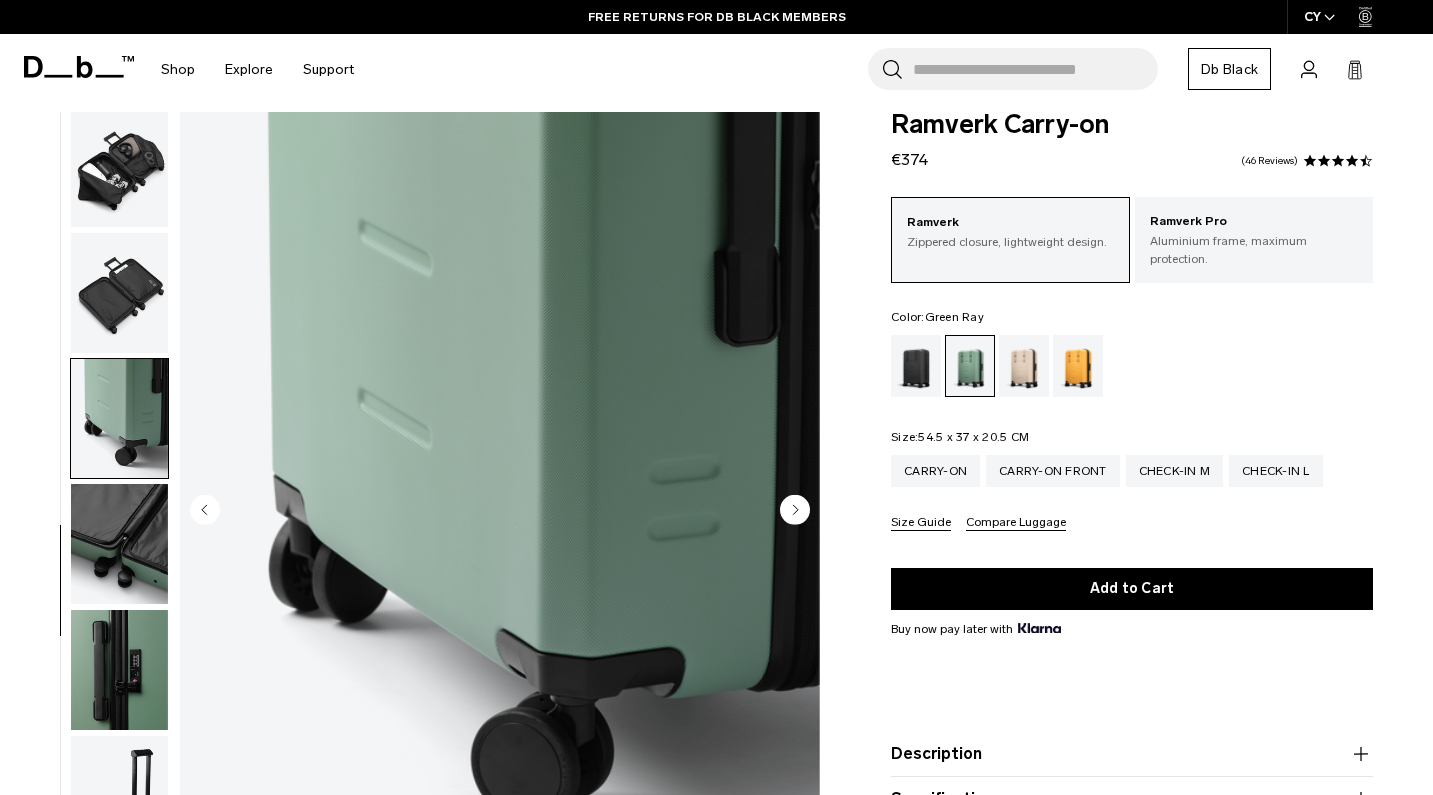 scroll, scrollTop: 597, scrollLeft: 0, axis: vertical 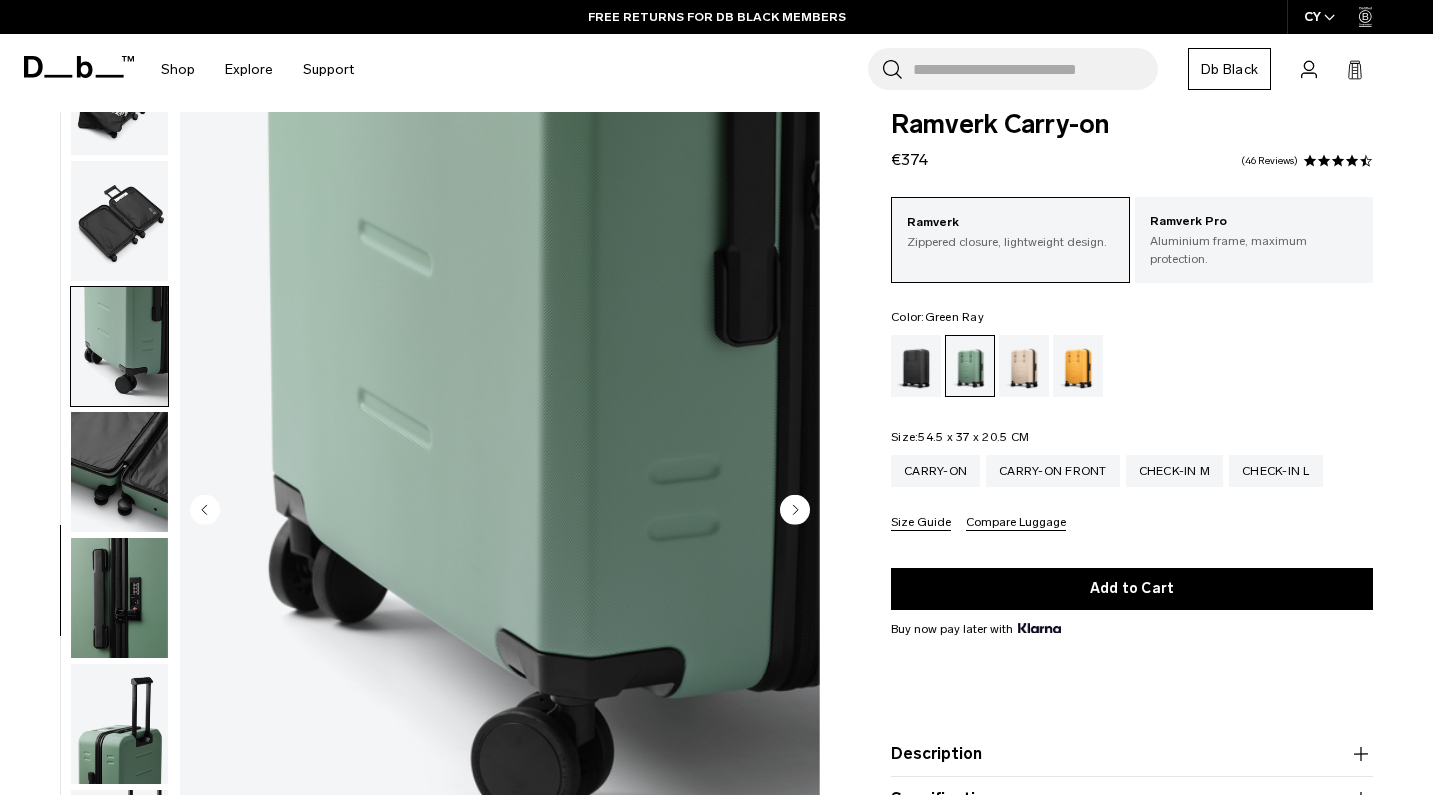click at bounding box center [119, 472] 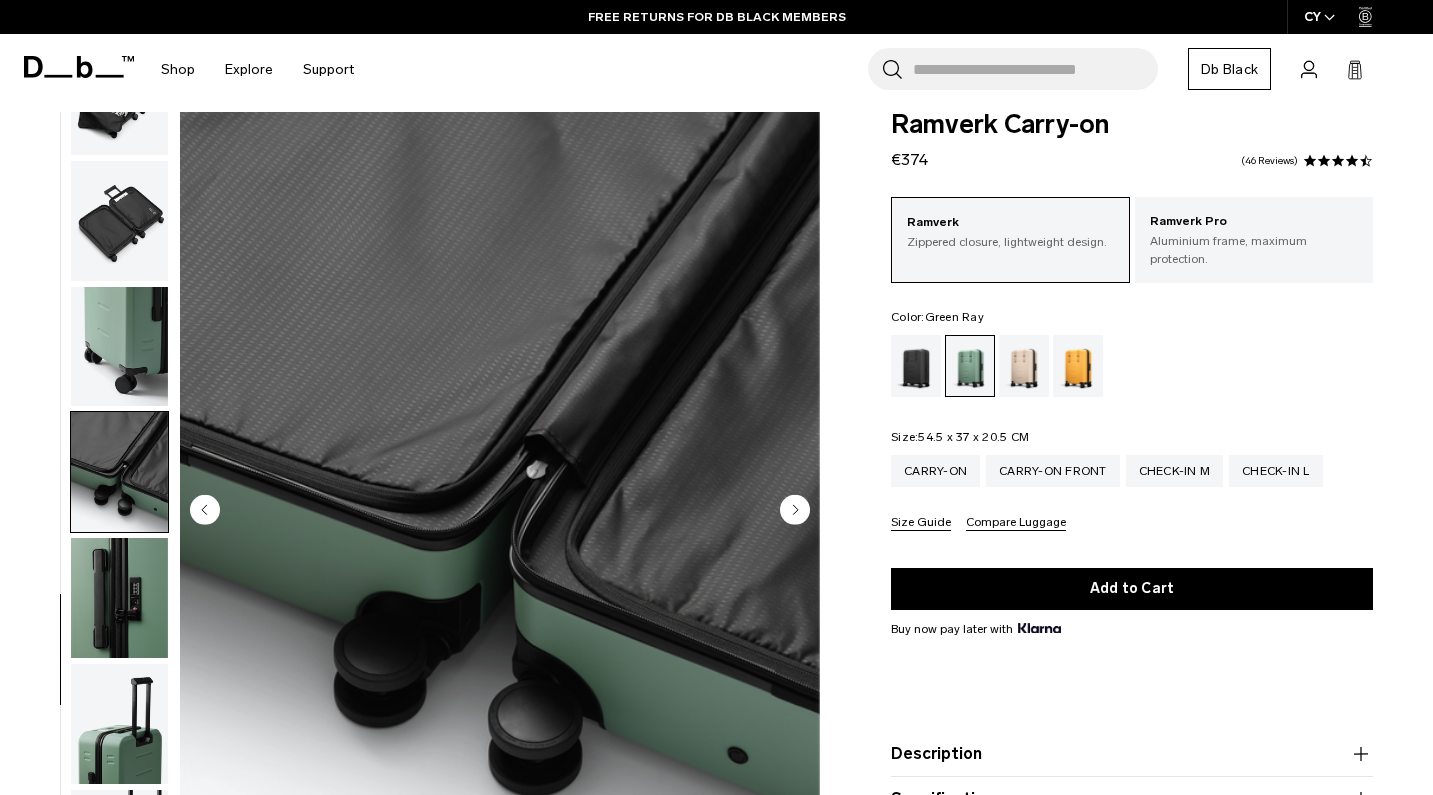 click at bounding box center (119, 598) 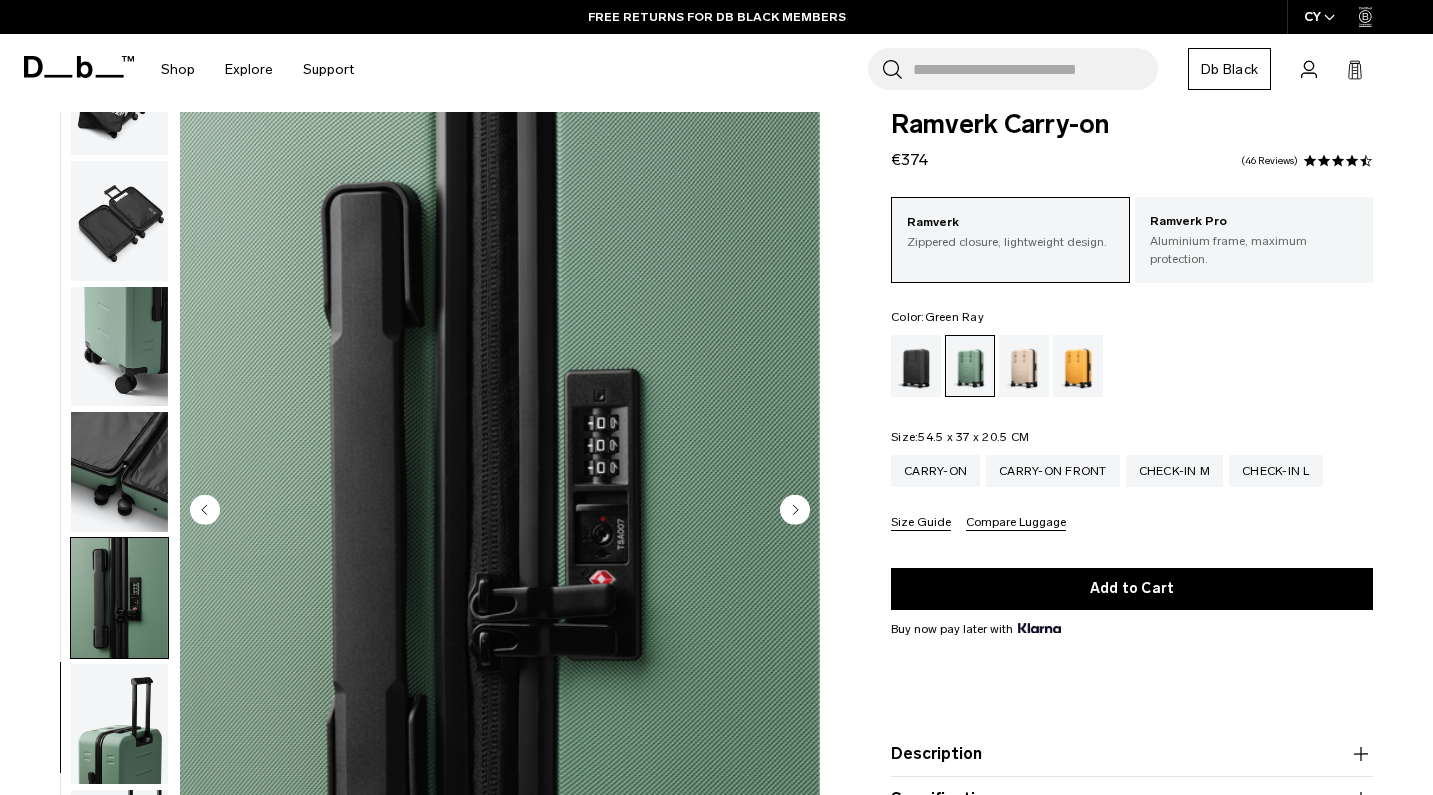 click at bounding box center [119, 724] 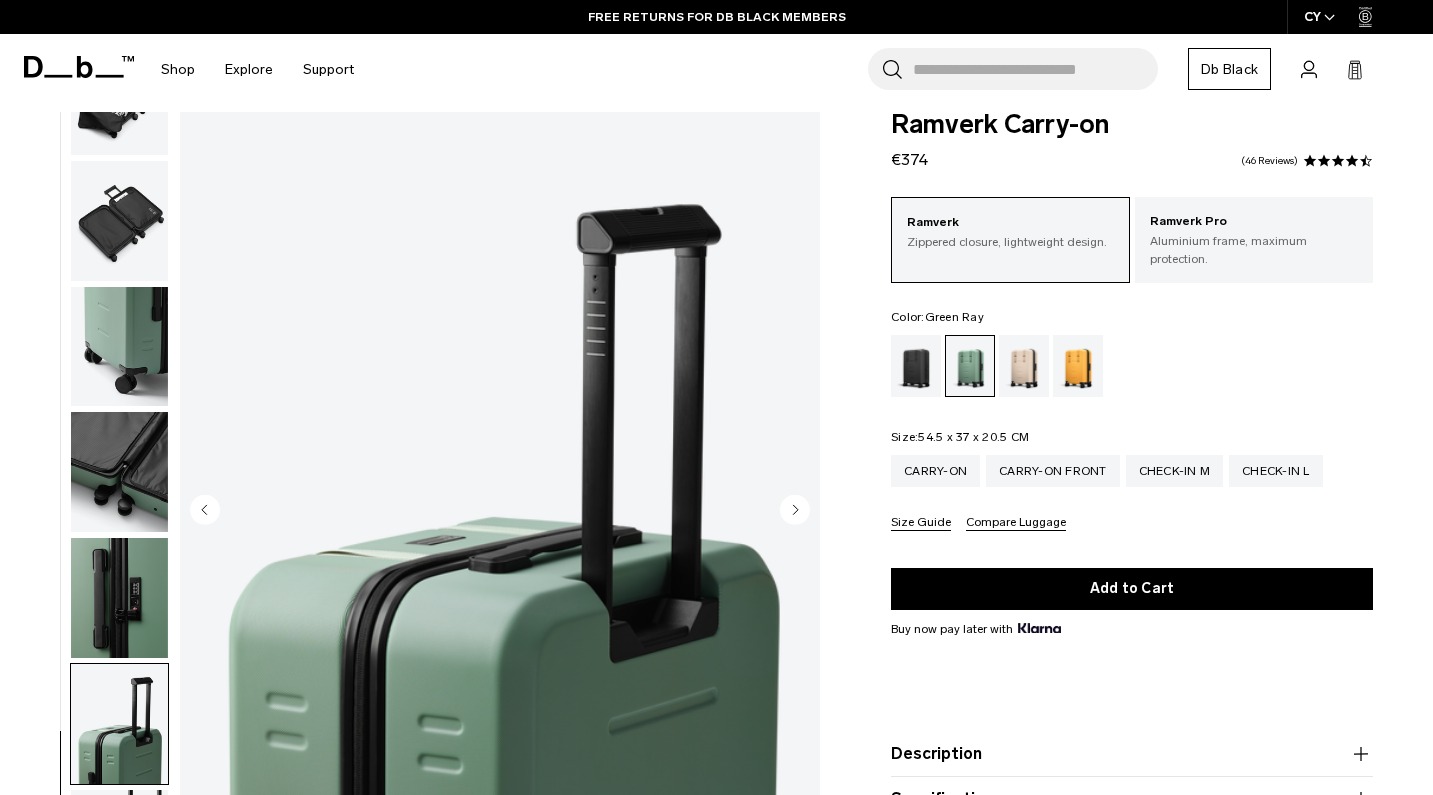 click at bounding box center (500, 511) 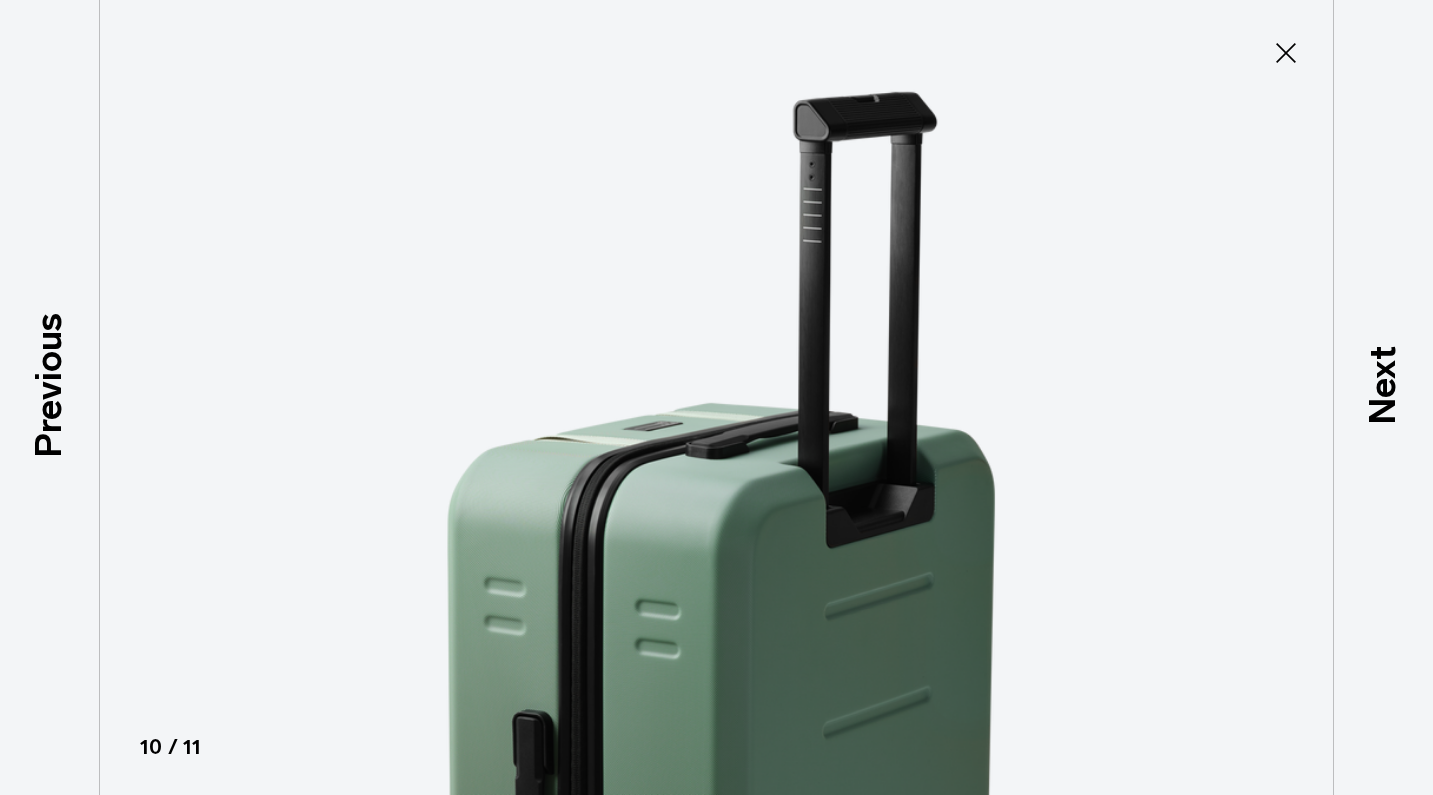 click at bounding box center (717, 397) 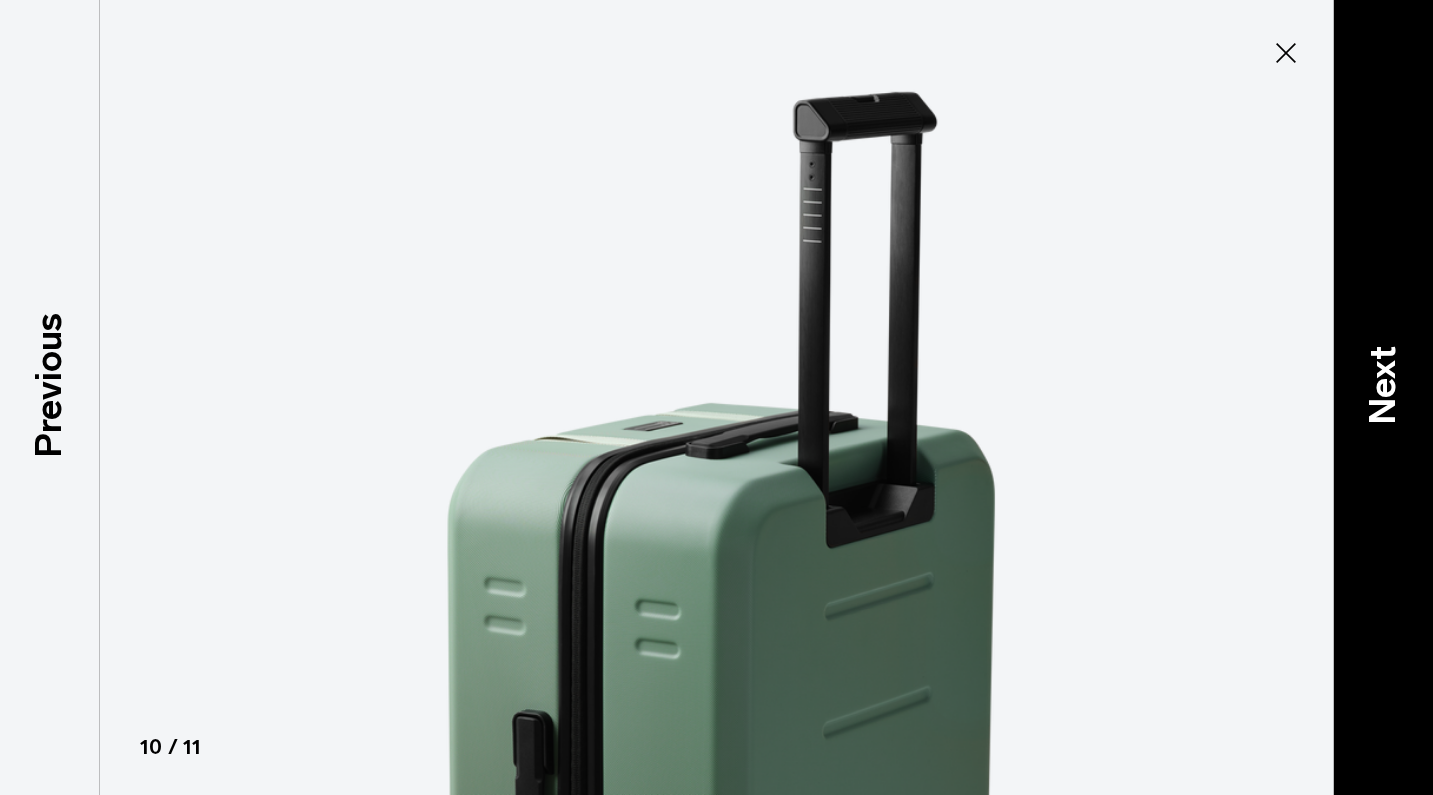 click on "Next" at bounding box center [1383, 385] 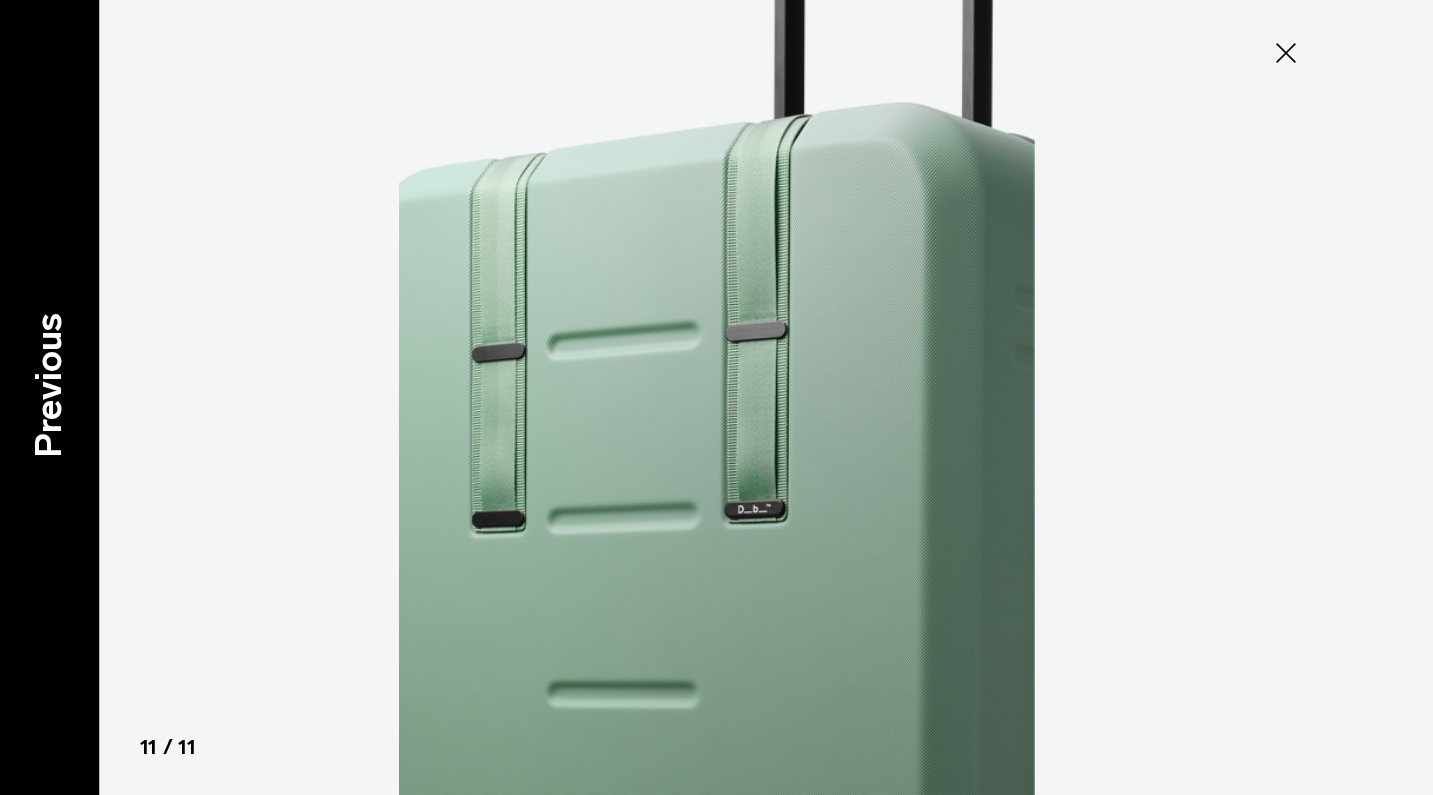 click on "Previous" at bounding box center [49, 385] 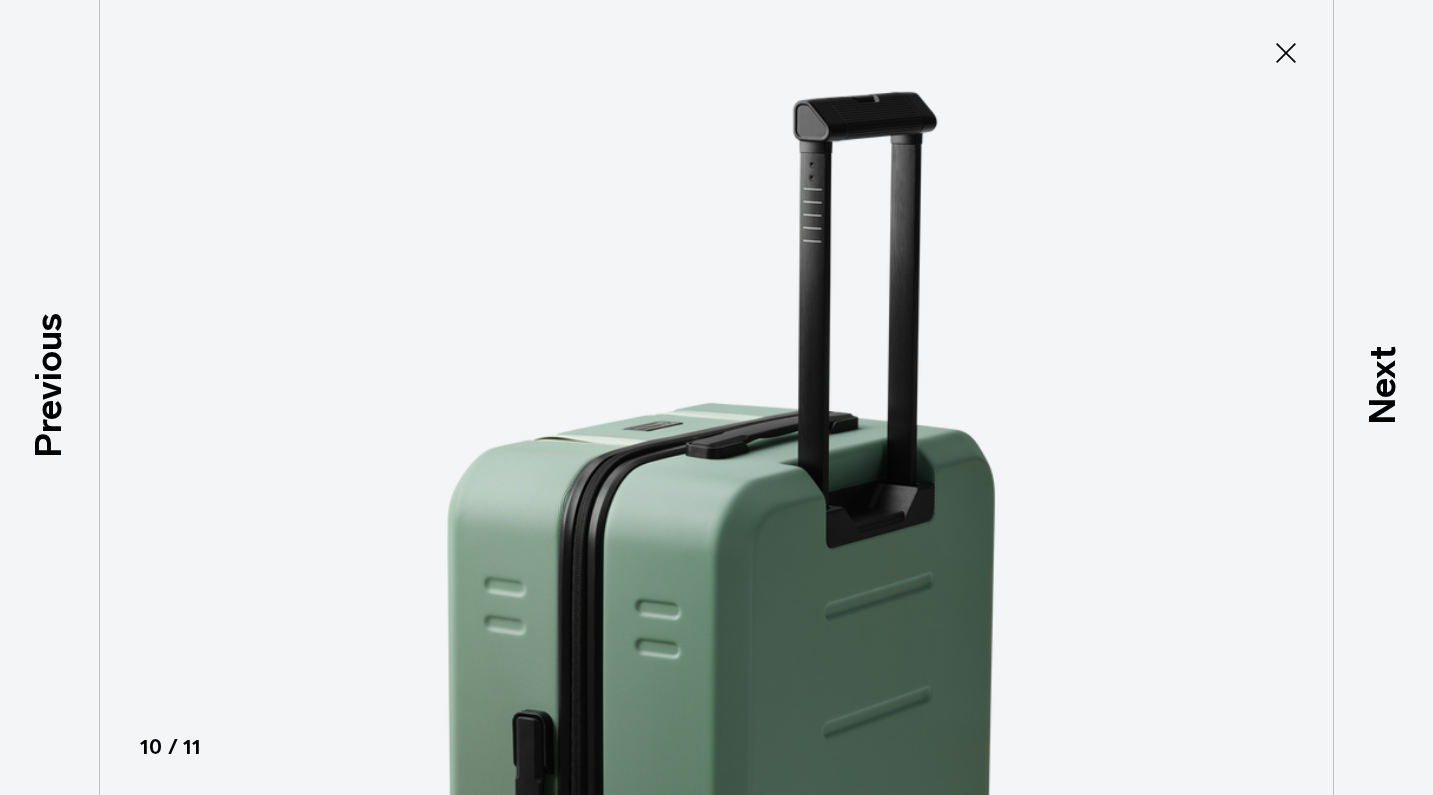 click 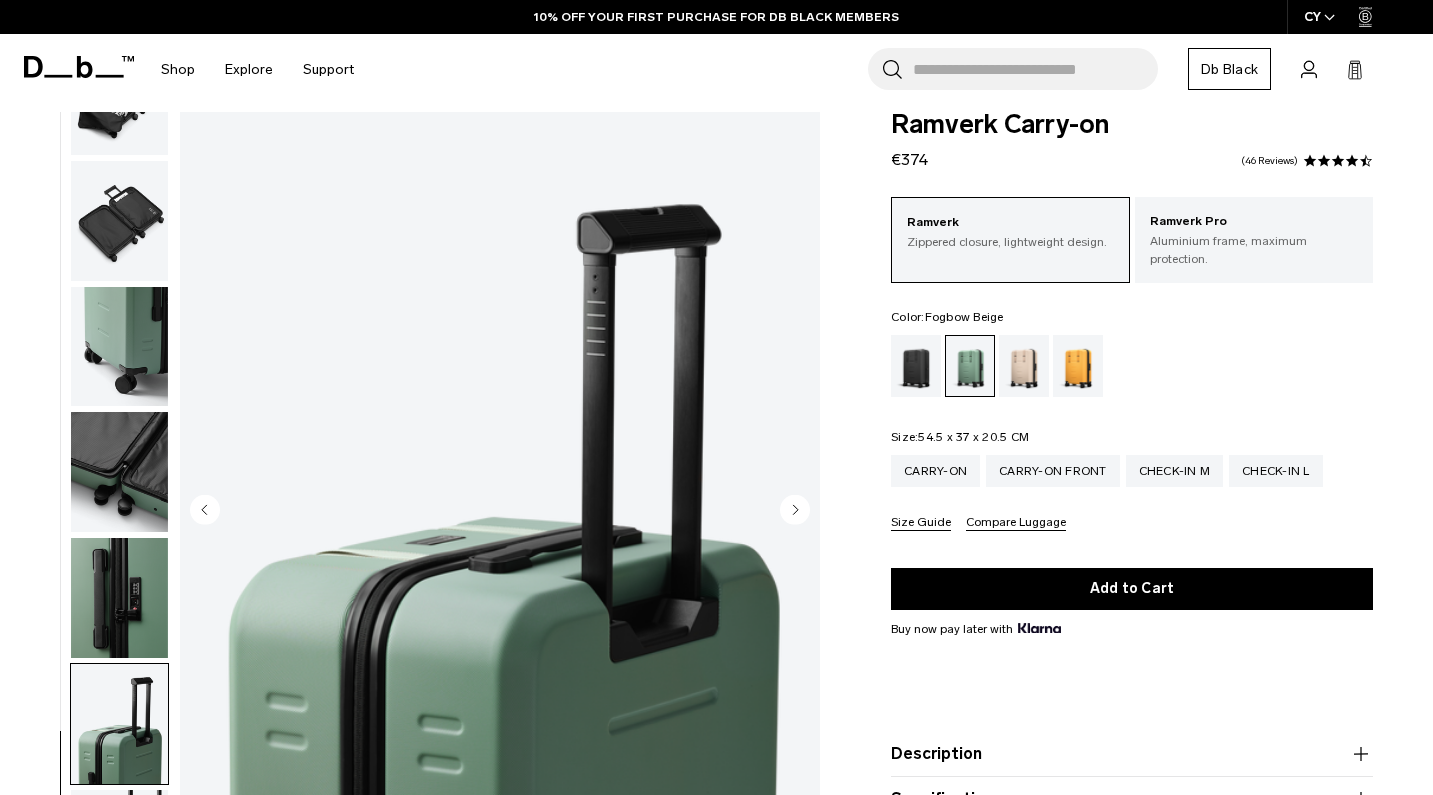 click at bounding box center [1024, 366] 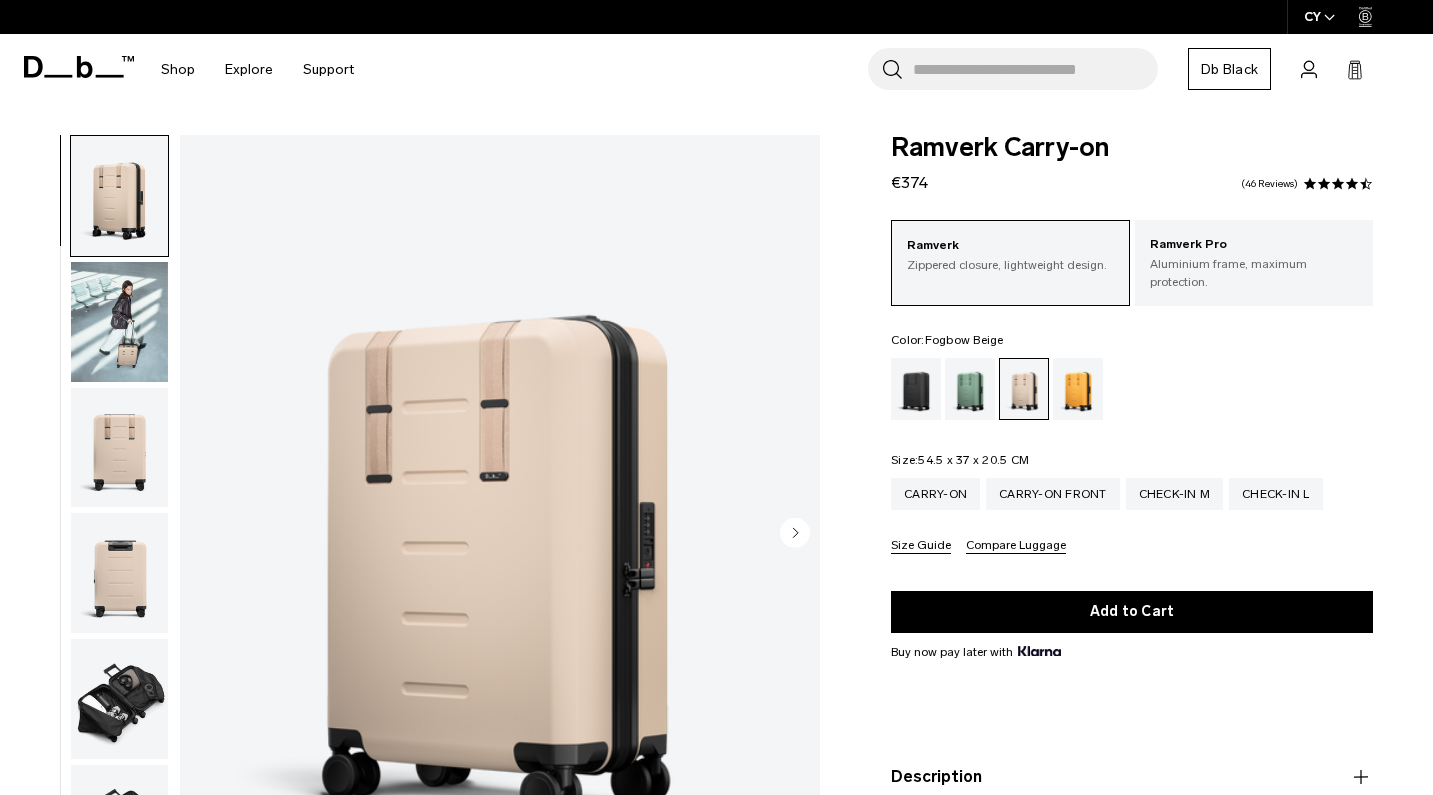 scroll, scrollTop: 28, scrollLeft: 0, axis: vertical 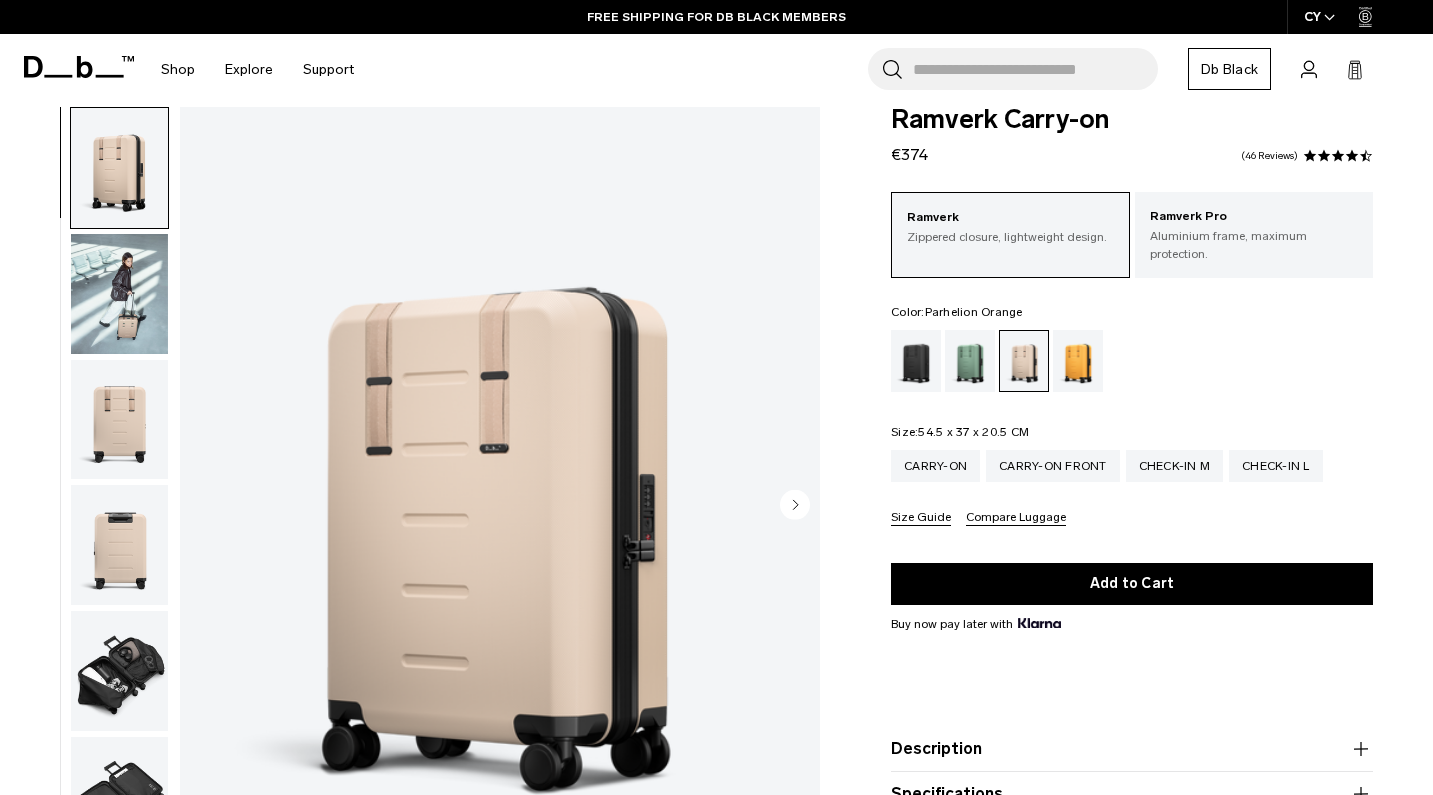 click at bounding box center (1078, 361) 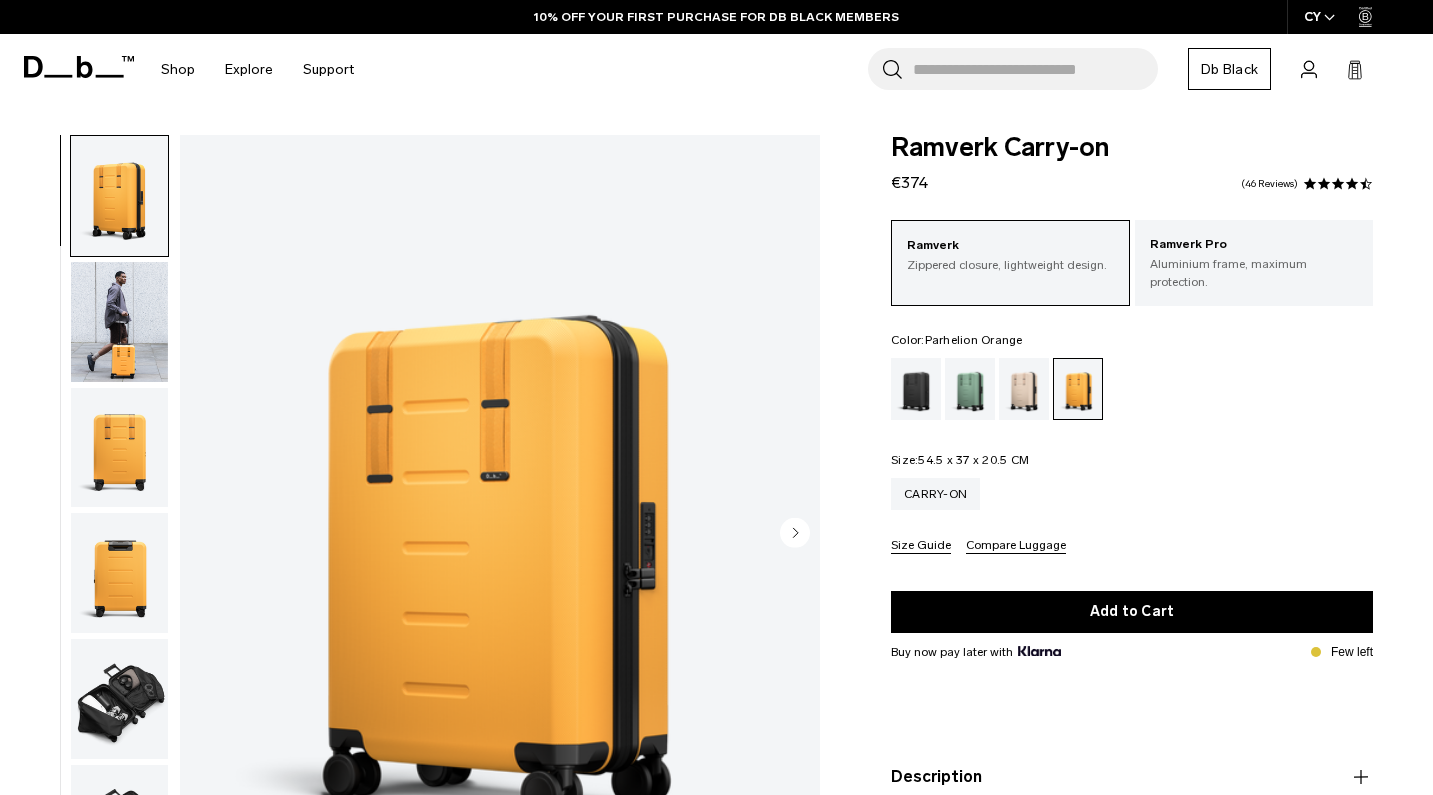 scroll, scrollTop: 0, scrollLeft: 0, axis: both 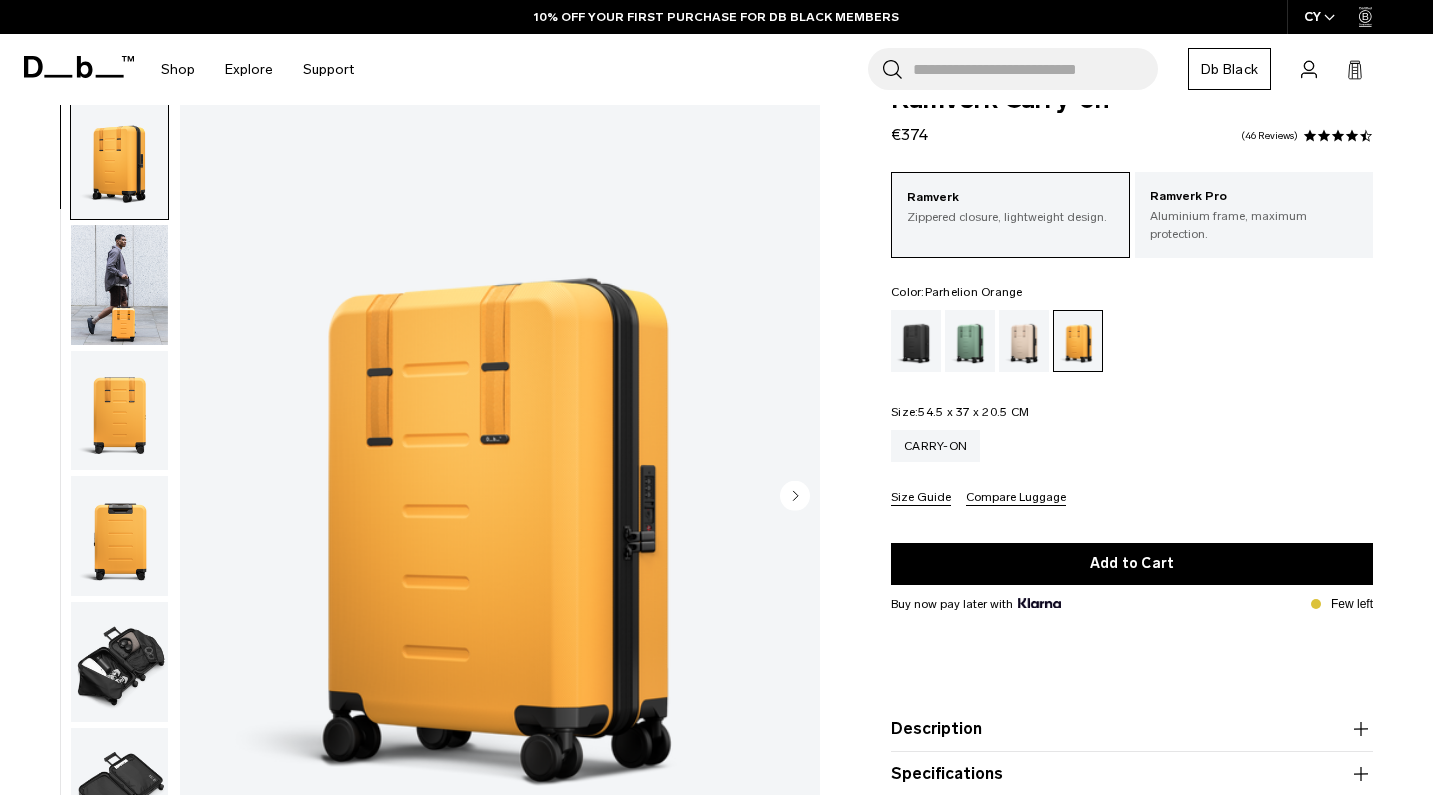 click at bounding box center (119, 284) 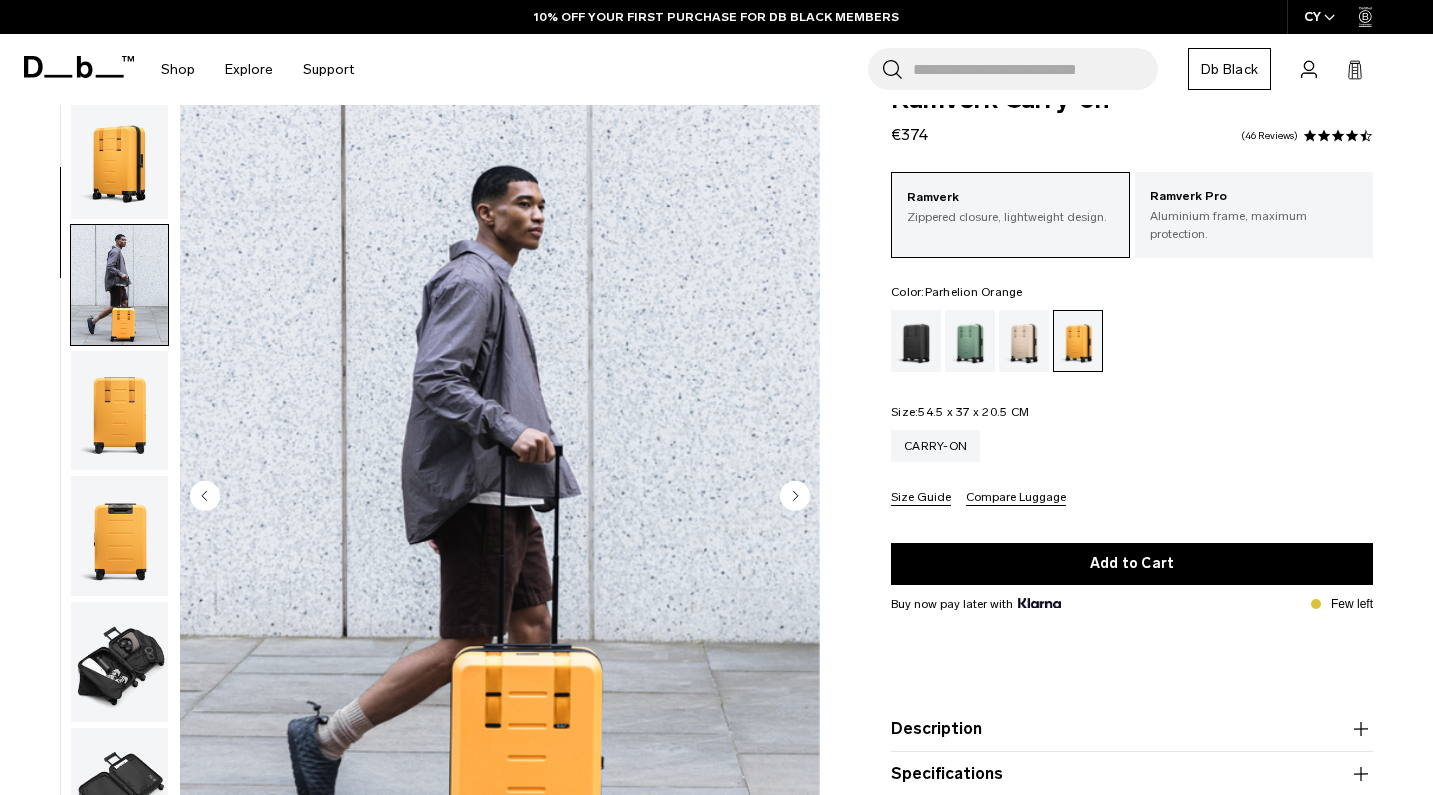 scroll, scrollTop: 127, scrollLeft: 0, axis: vertical 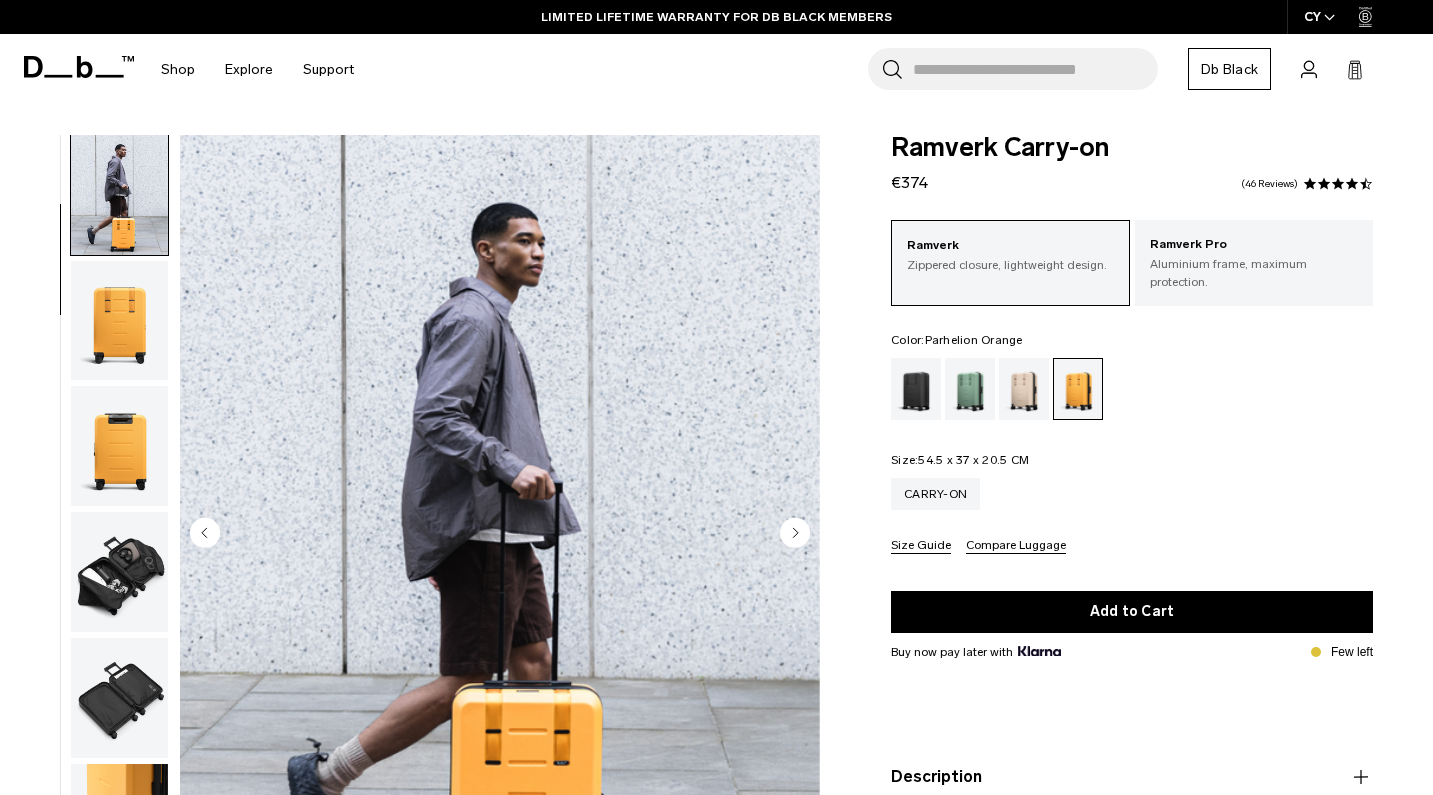 click at bounding box center [119, 446] 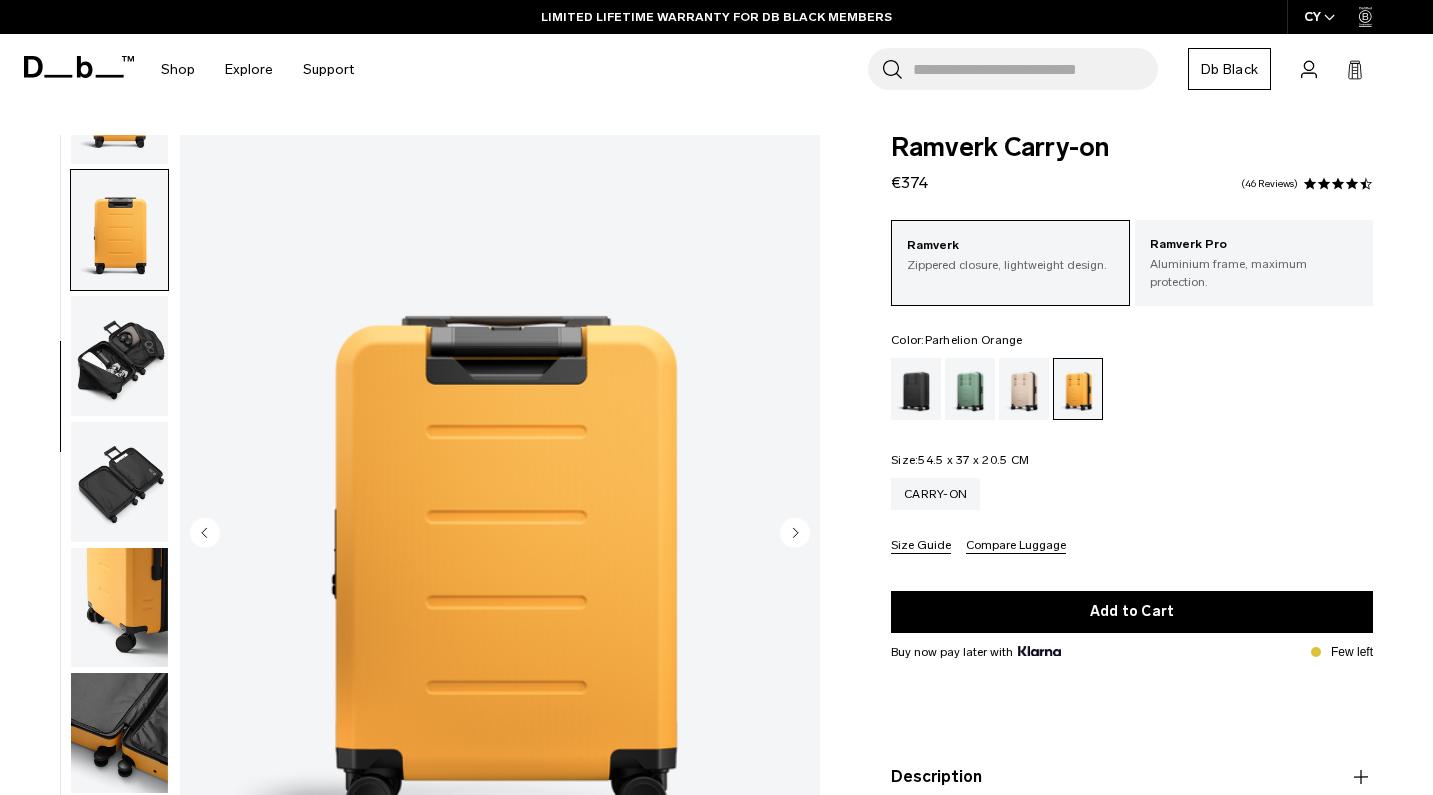 scroll, scrollTop: 382, scrollLeft: 0, axis: vertical 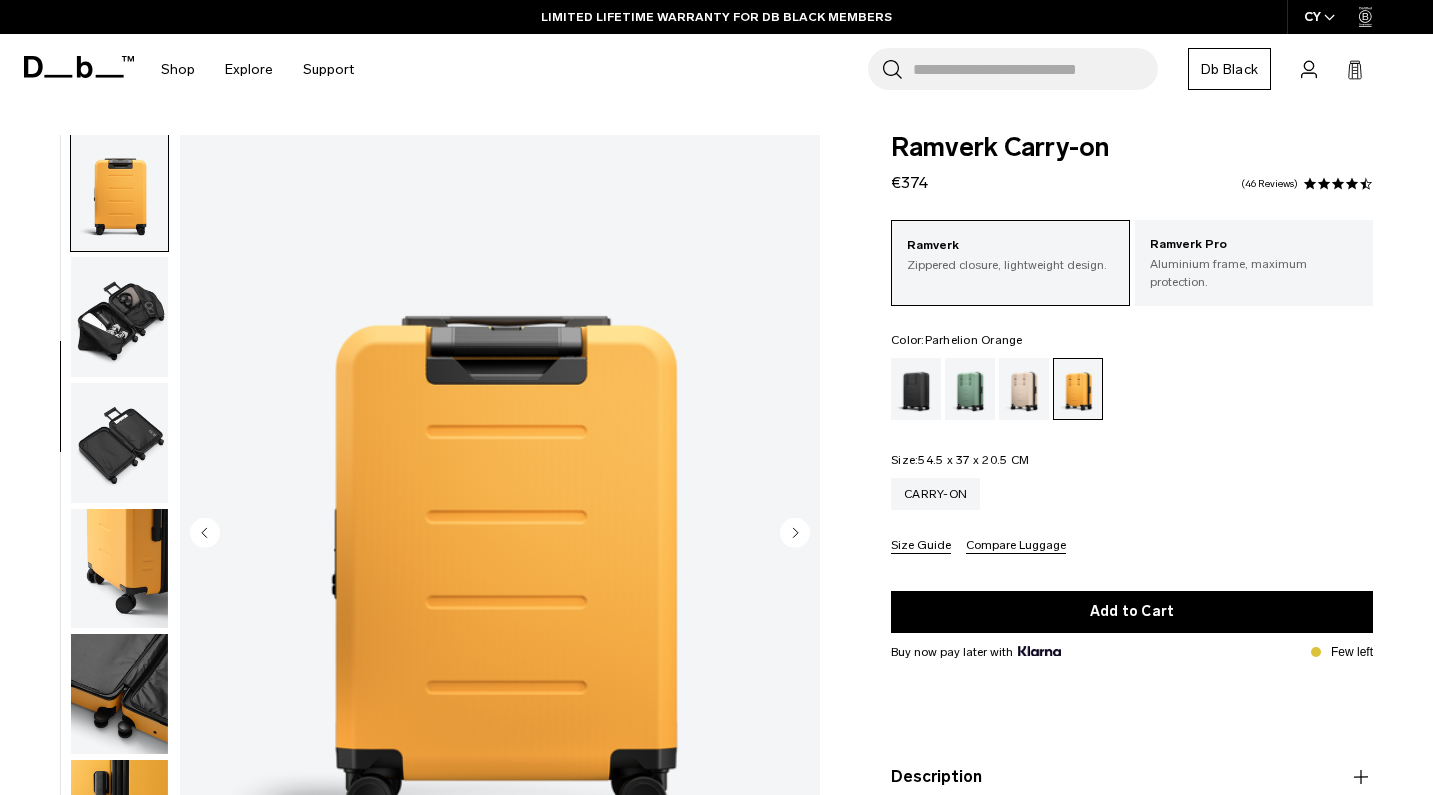 click at bounding box center (119, 569) 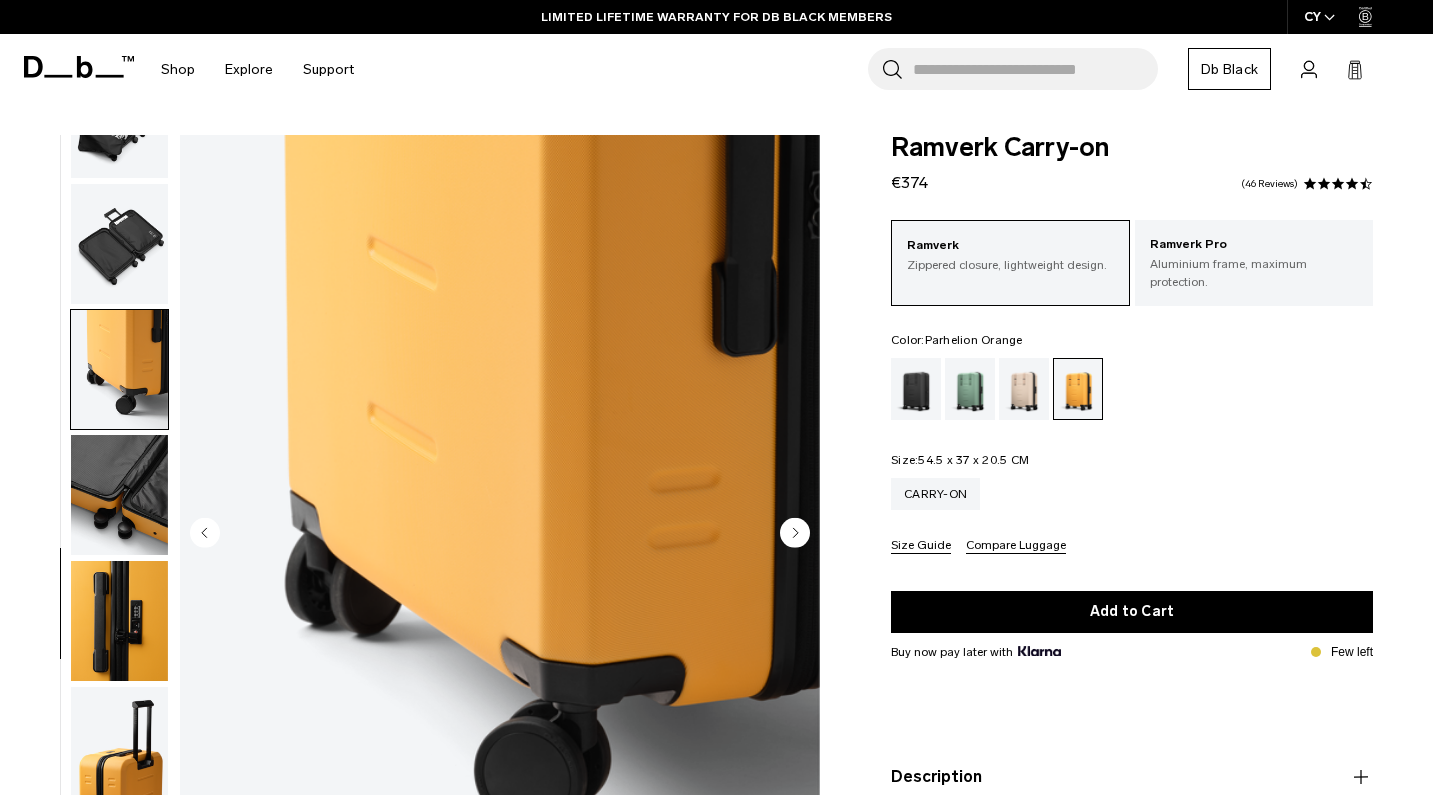 scroll, scrollTop: 597, scrollLeft: 0, axis: vertical 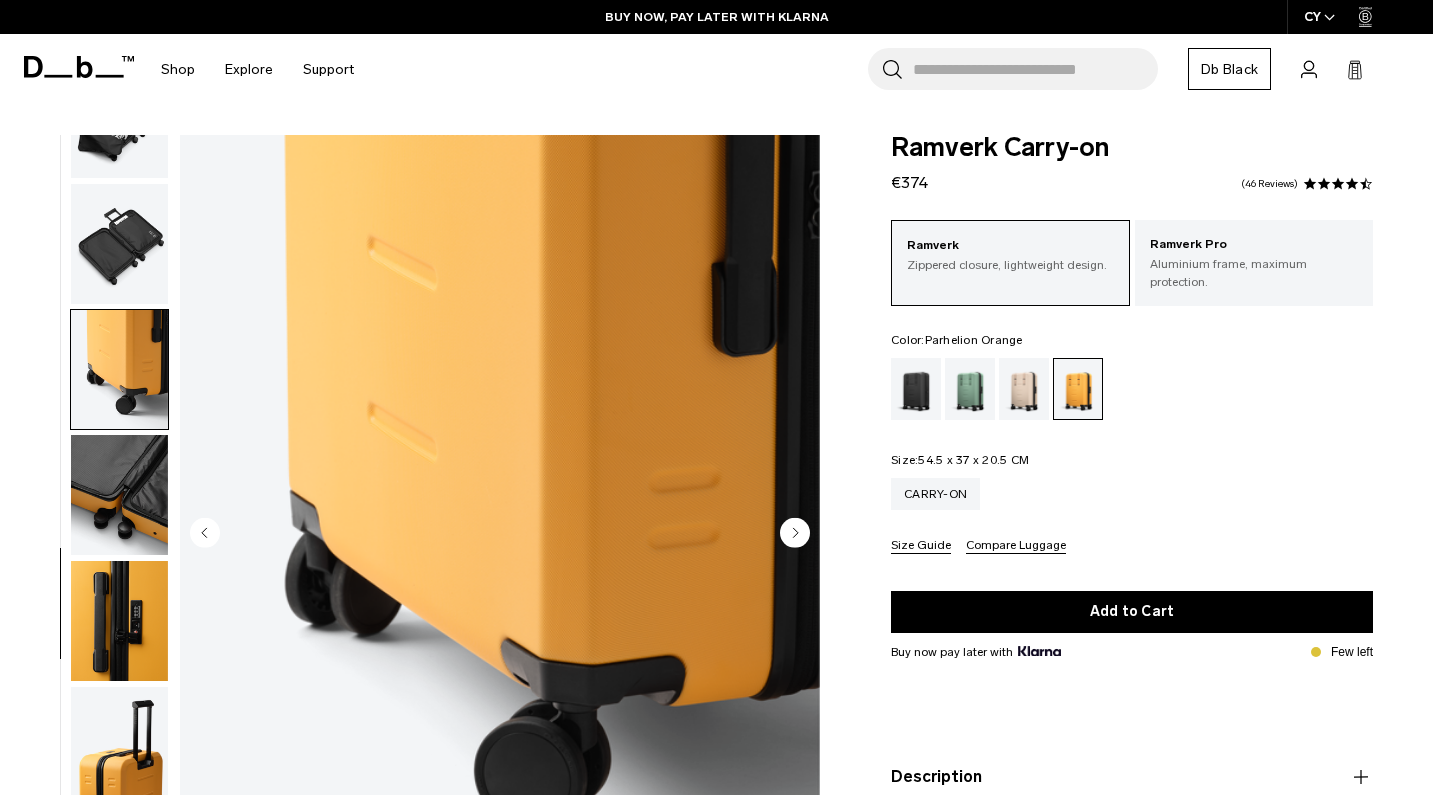 click at bounding box center (119, 495) 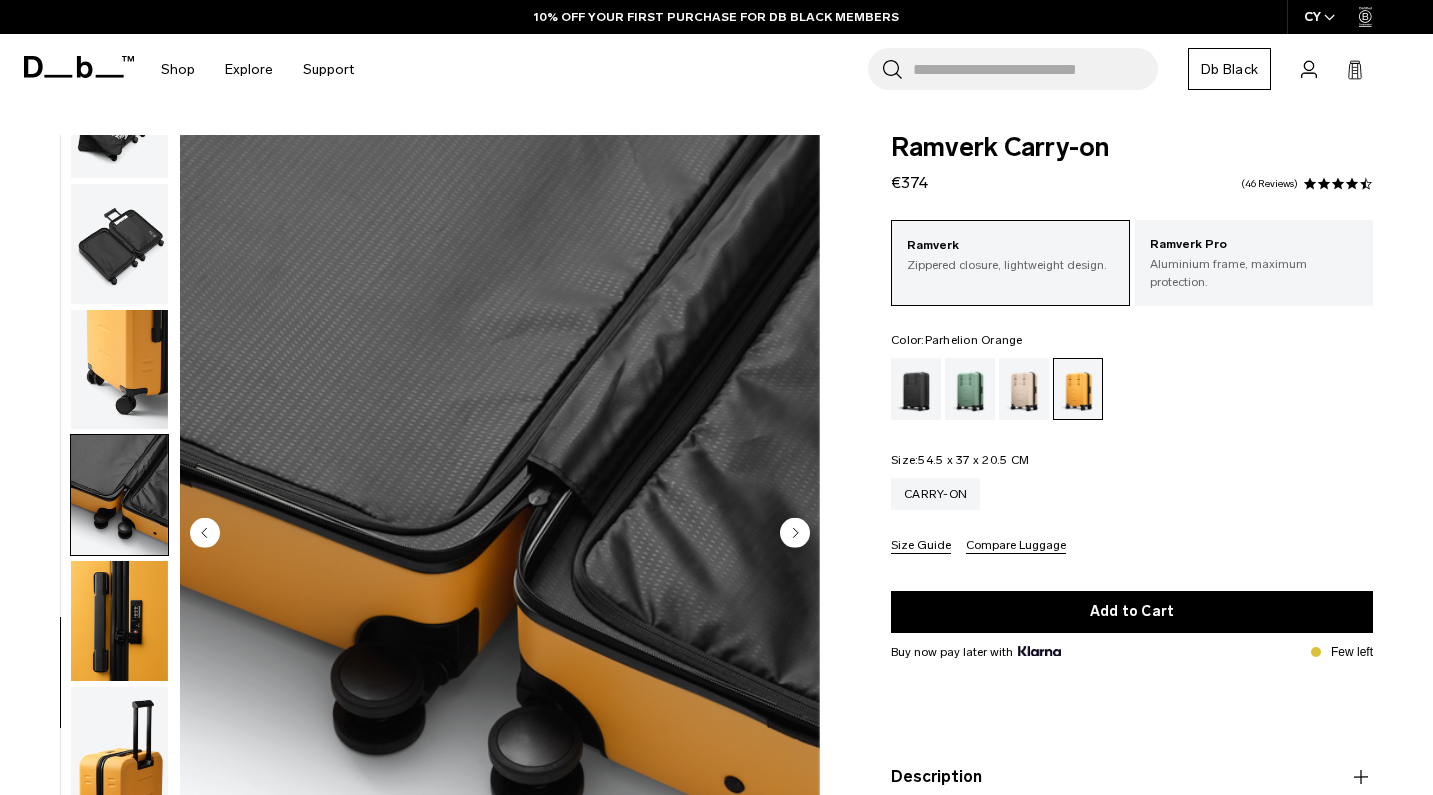 click at bounding box center [119, 370] 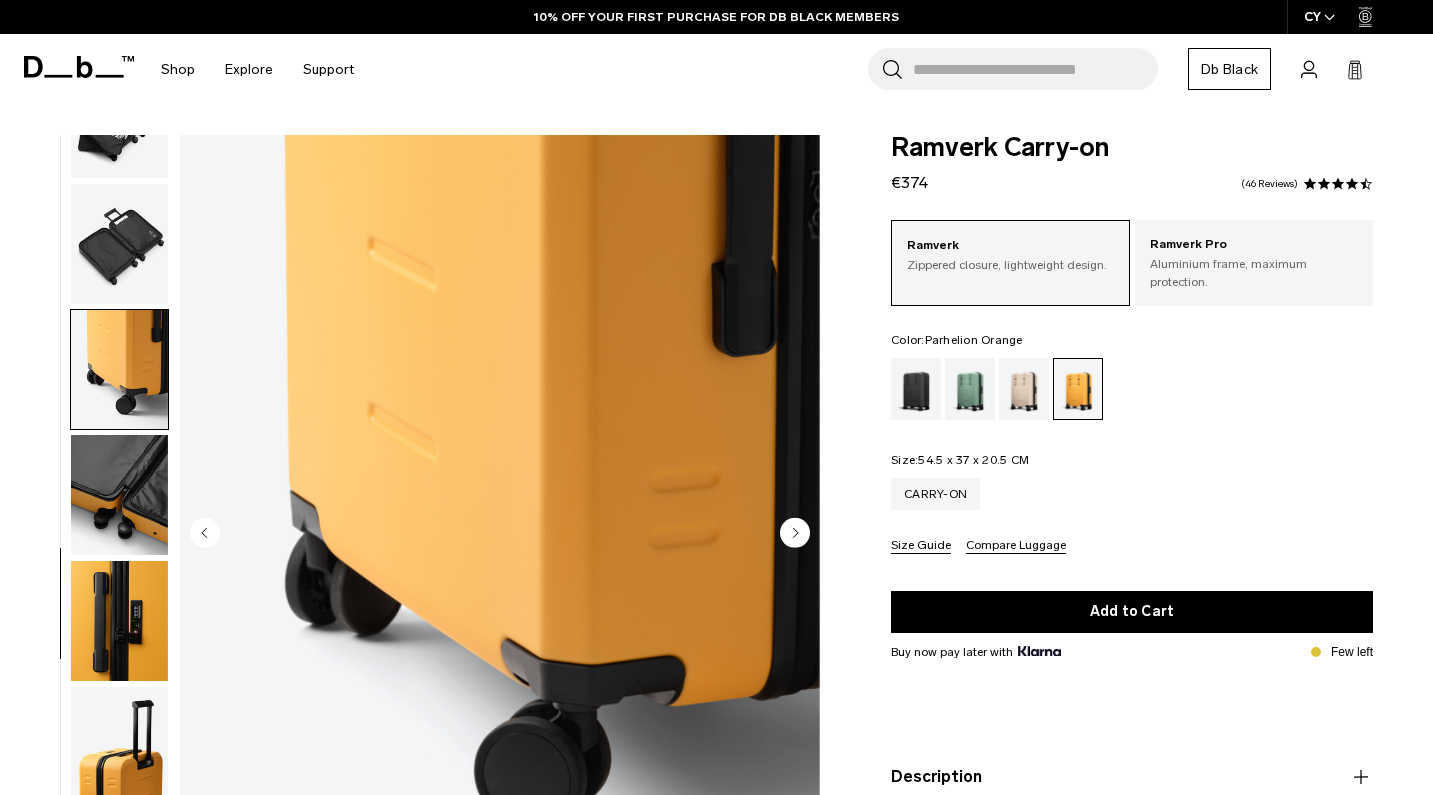 click at bounding box center (119, 244) 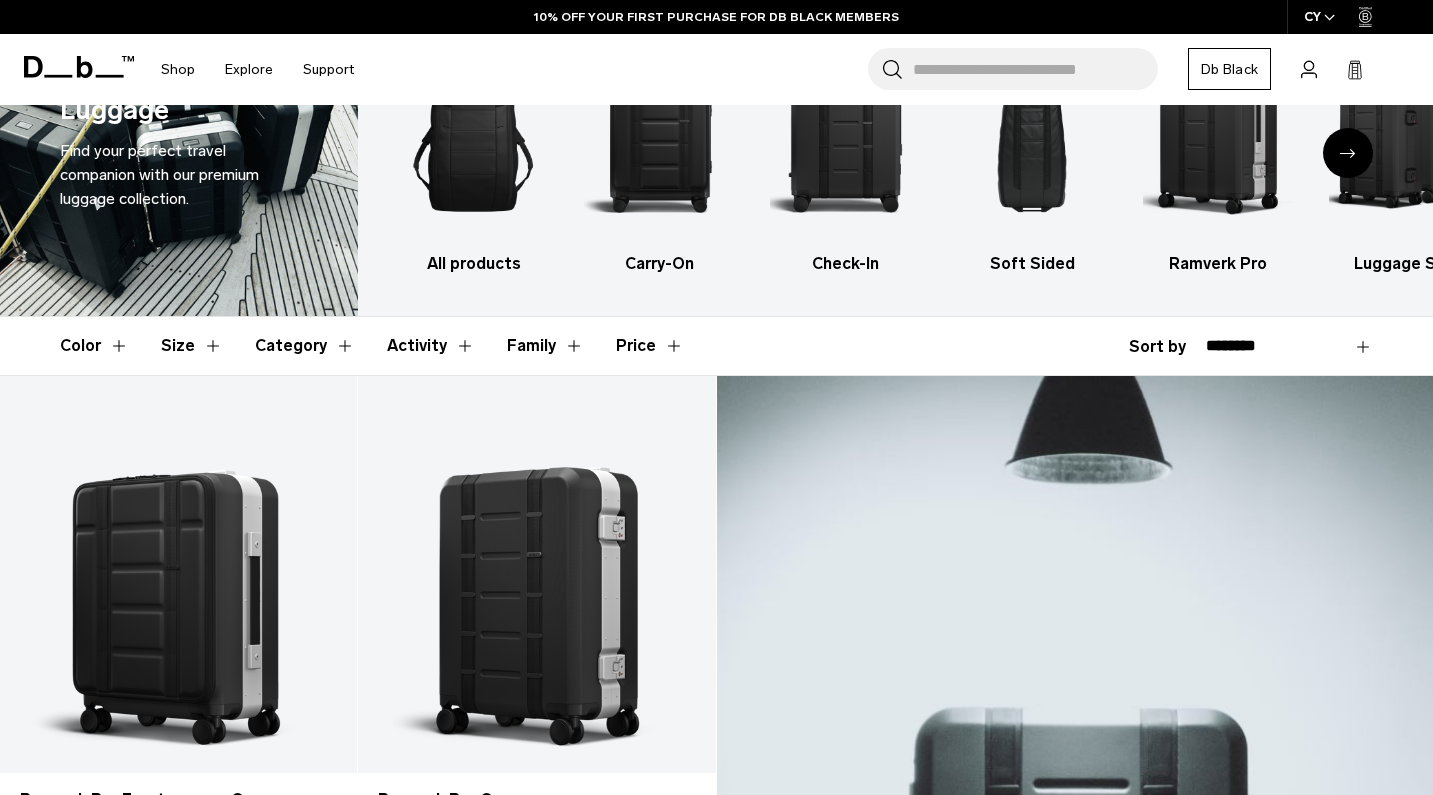 scroll, scrollTop: 0, scrollLeft: 0, axis: both 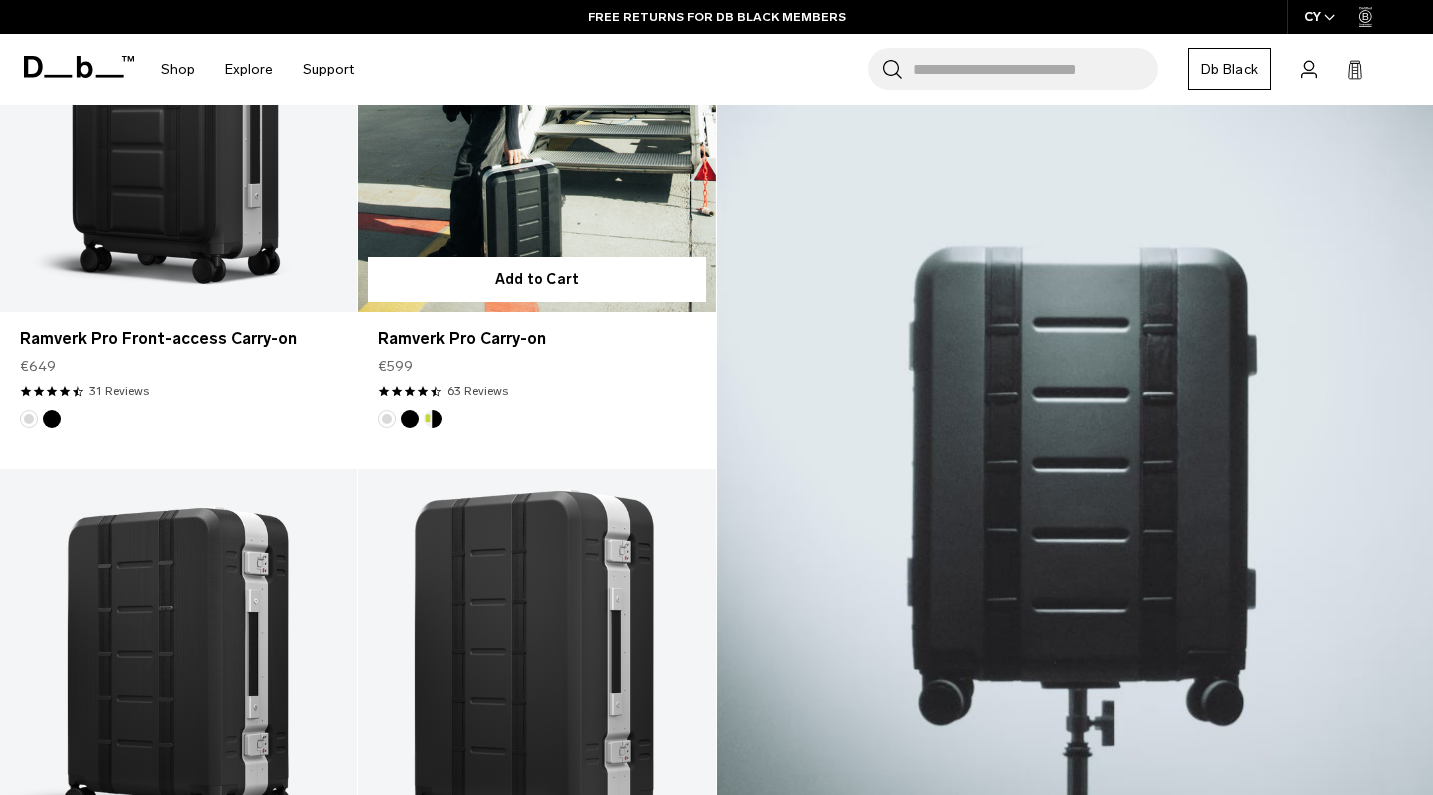 click at bounding box center (536, 113) 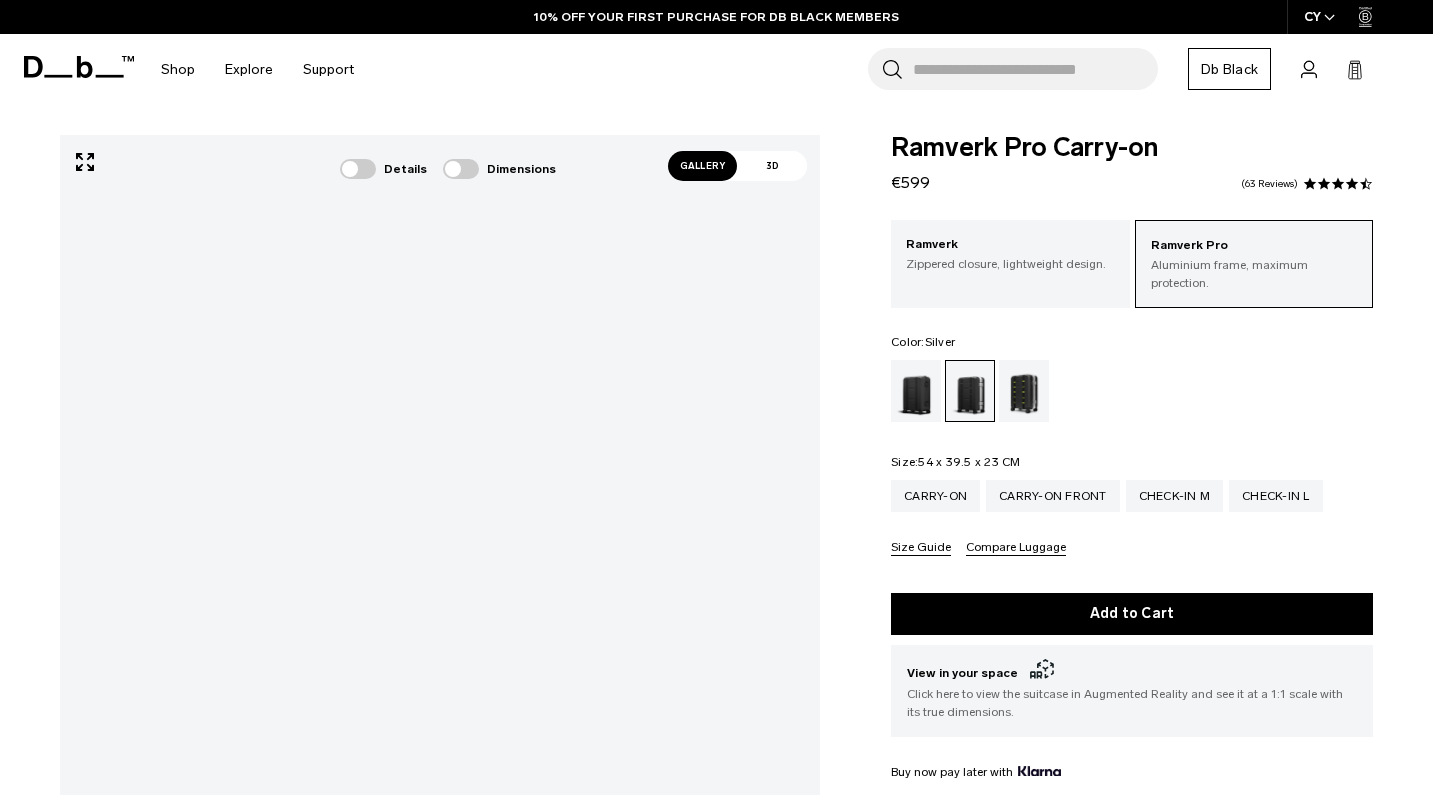 scroll, scrollTop: 0, scrollLeft: 0, axis: both 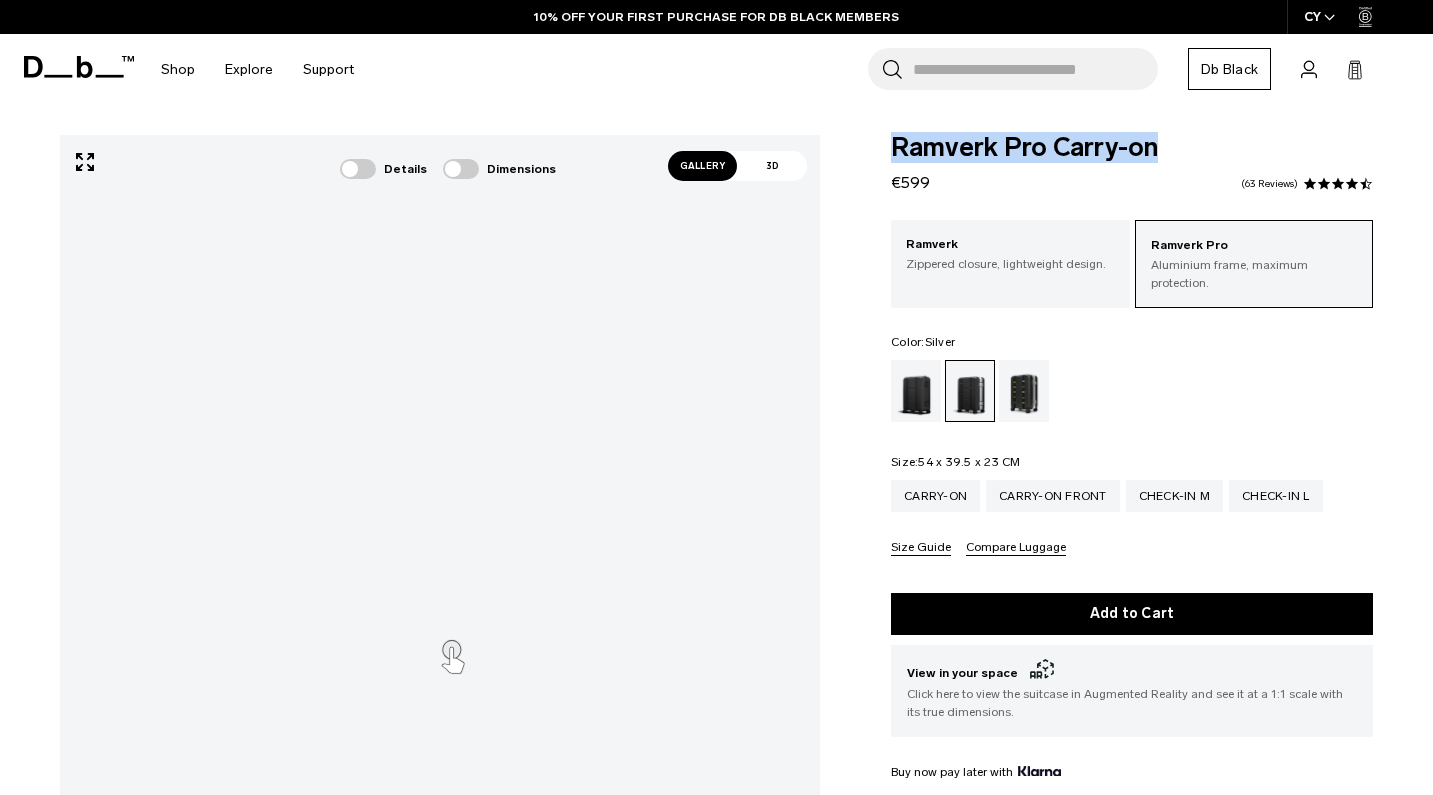 drag, startPoint x: 0, startPoint y: 0, endPoint x: 1177, endPoint y: 158, distance: 1187.5576 